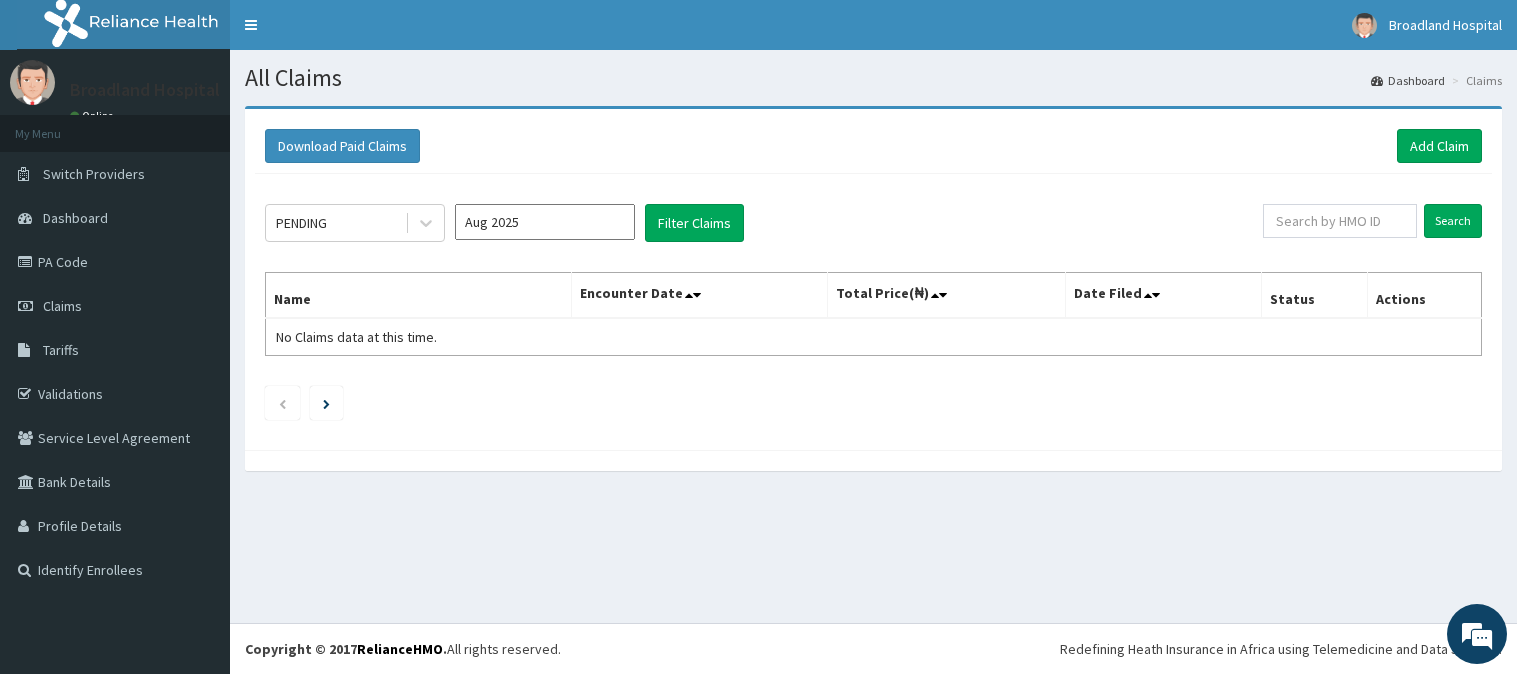 scroll, scrollTop: 0, scrollLeft: 0, axis: both 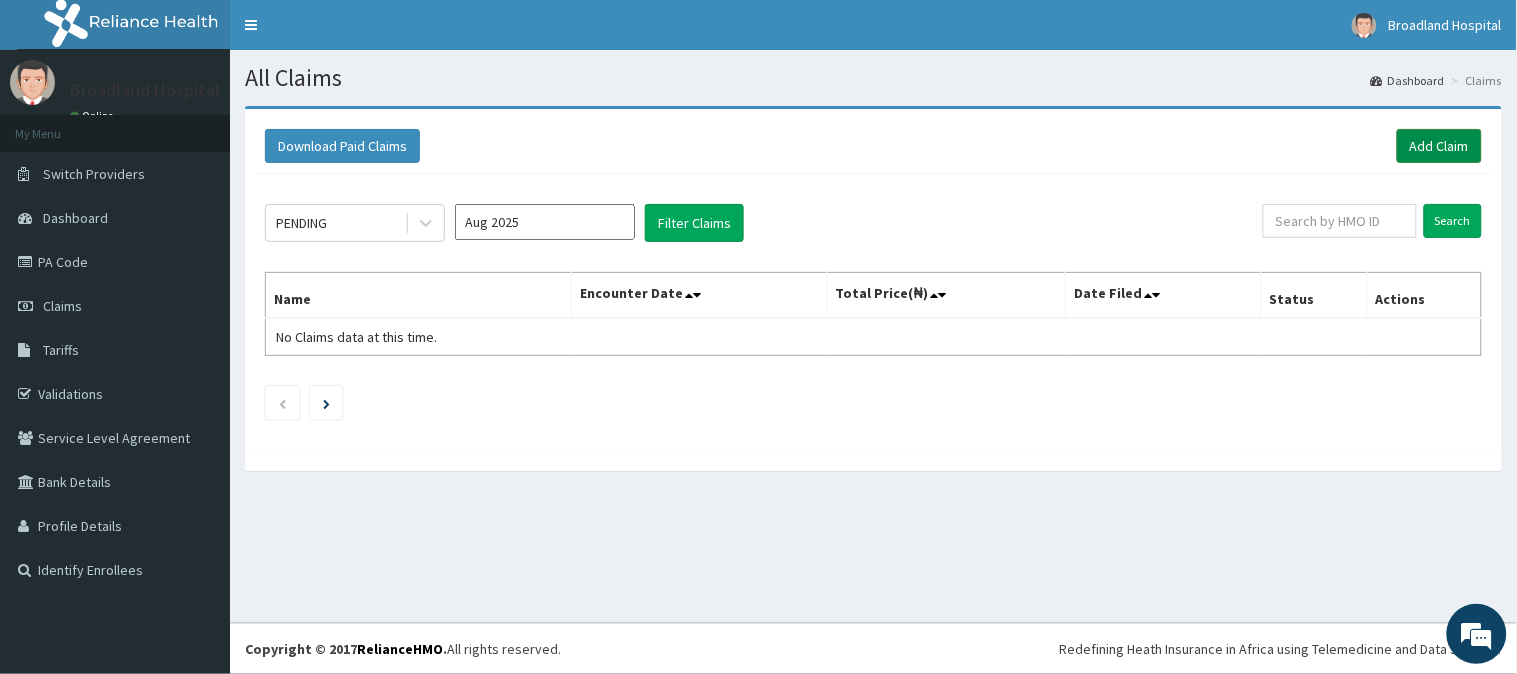 click on "Add Claim" at bounding box center (1439, 146) 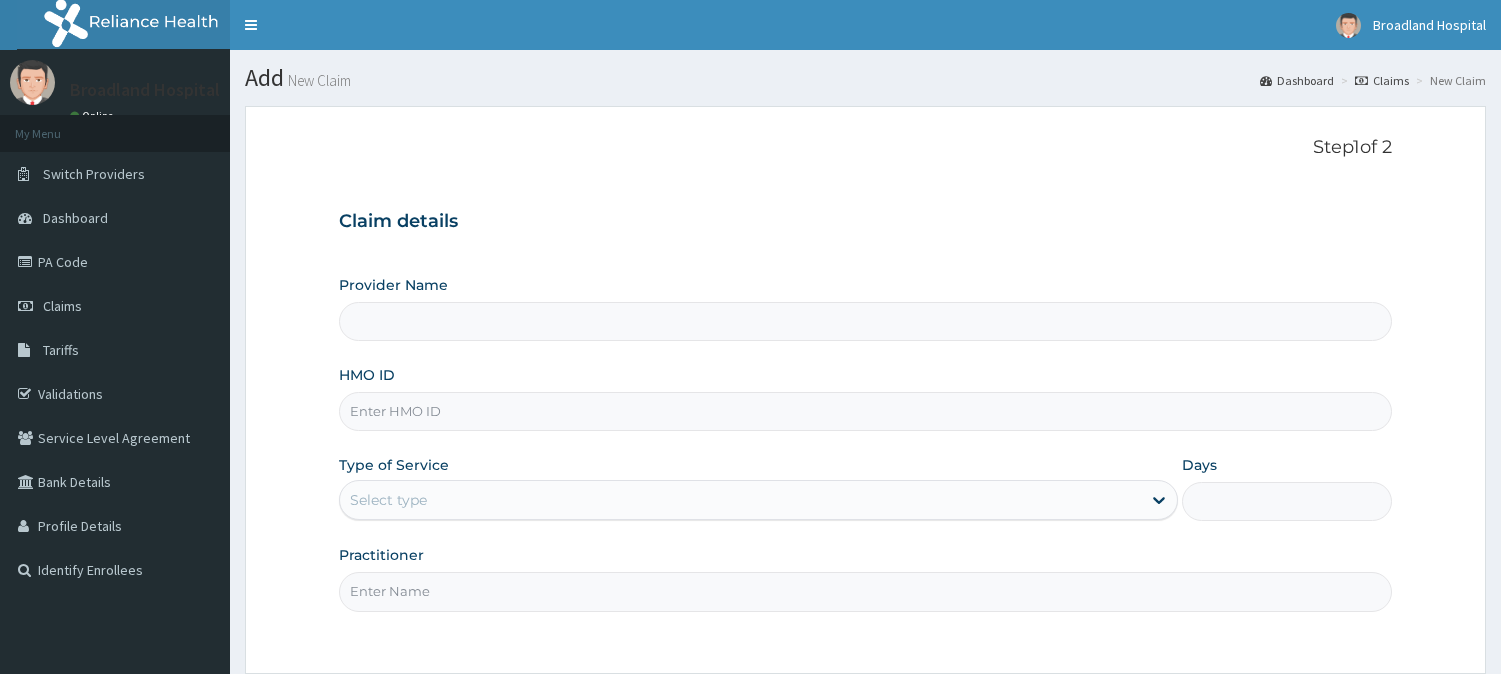 scroll, scrollTop: 0, scrollLeft: 0, axis: both 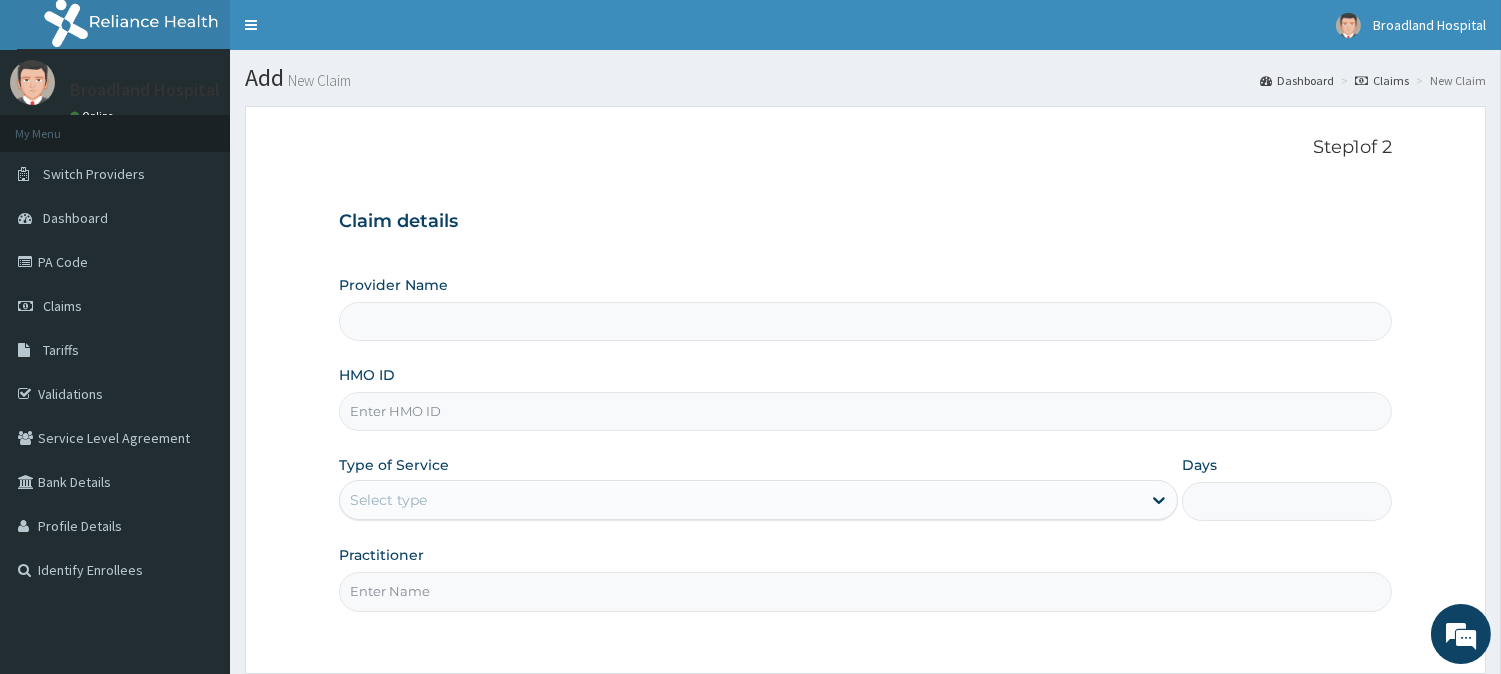 type on "Broadland Hospital" 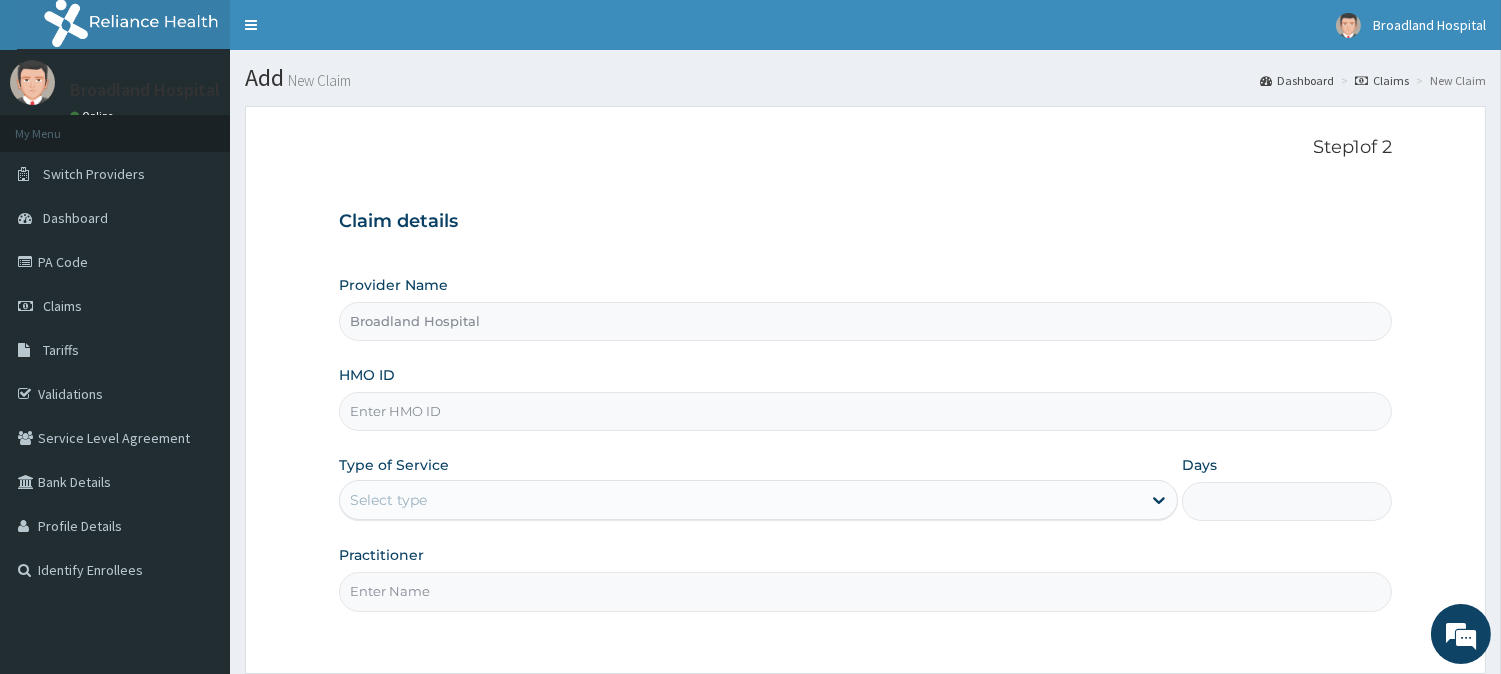 scroll, scrollTop: 0, scrollLeft: 0, axis: both 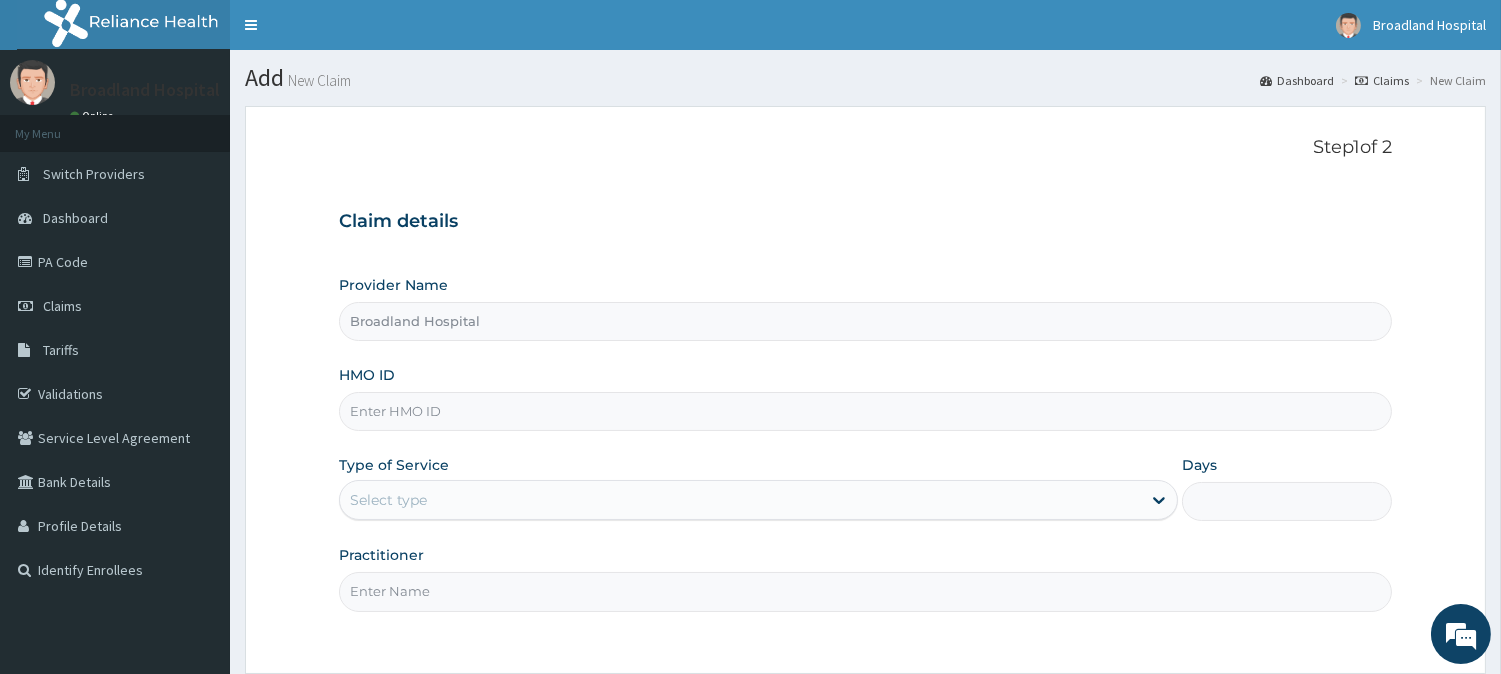 click on "Provider Name Broadland Hospital HMO ID Type of Service Select type Days Practitioner" at bounding box center (865, 443) 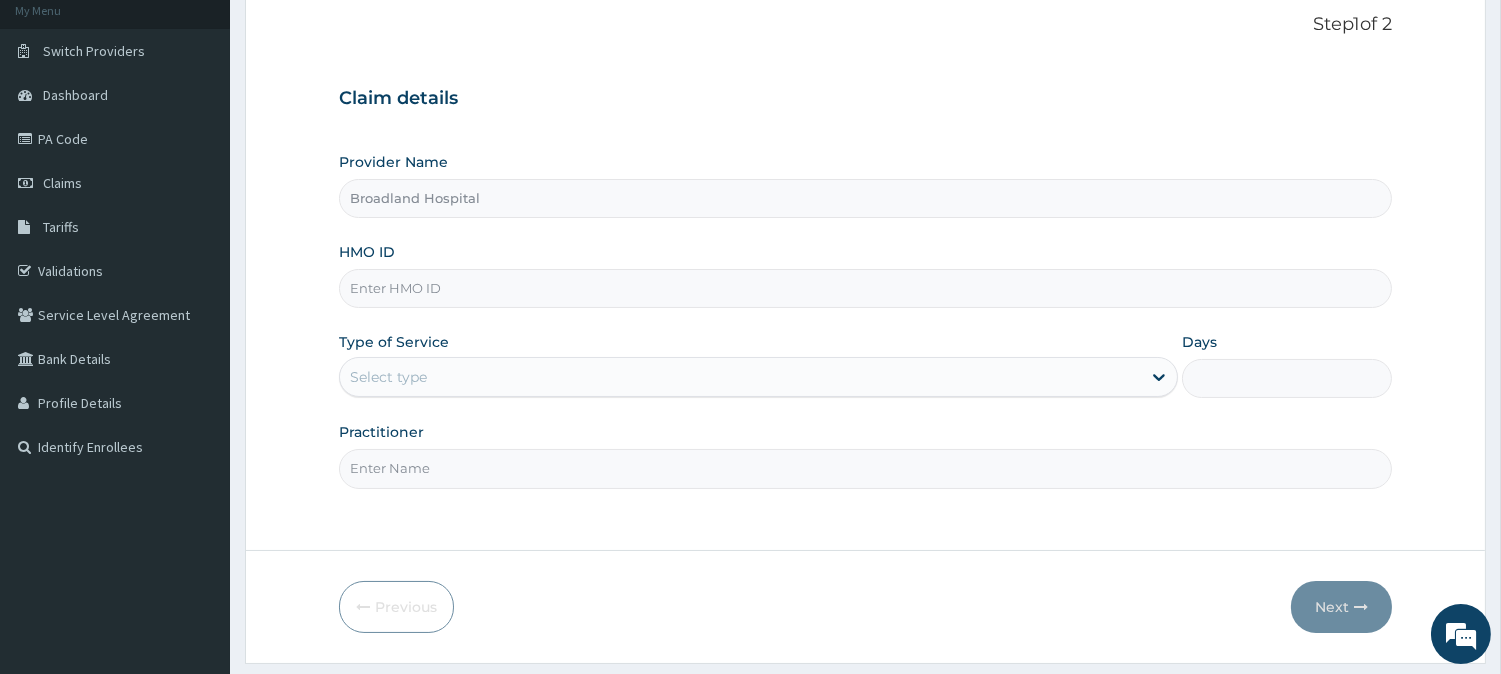 scroll, scrollTop: 134, scrollLeft: 0, axis: vertical 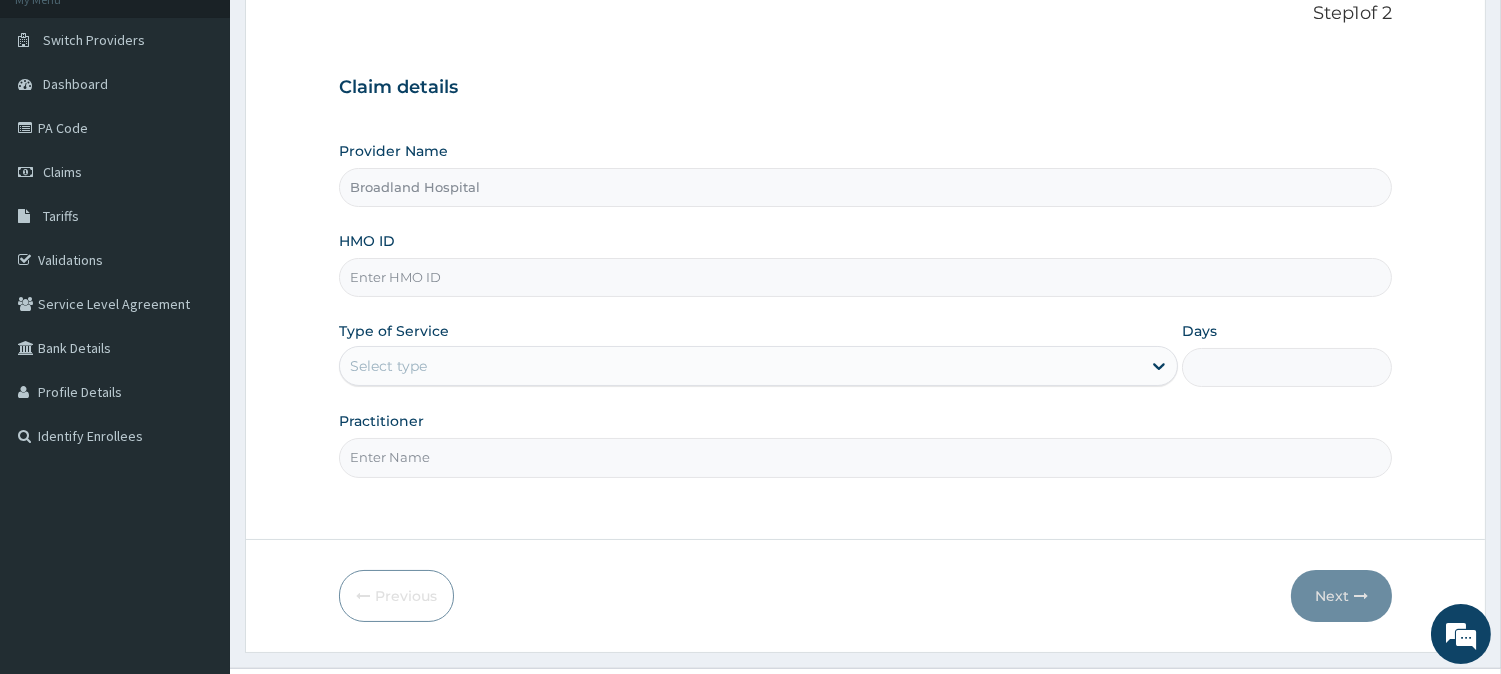 click on "HMO ID" at bounding box center [865, 277] 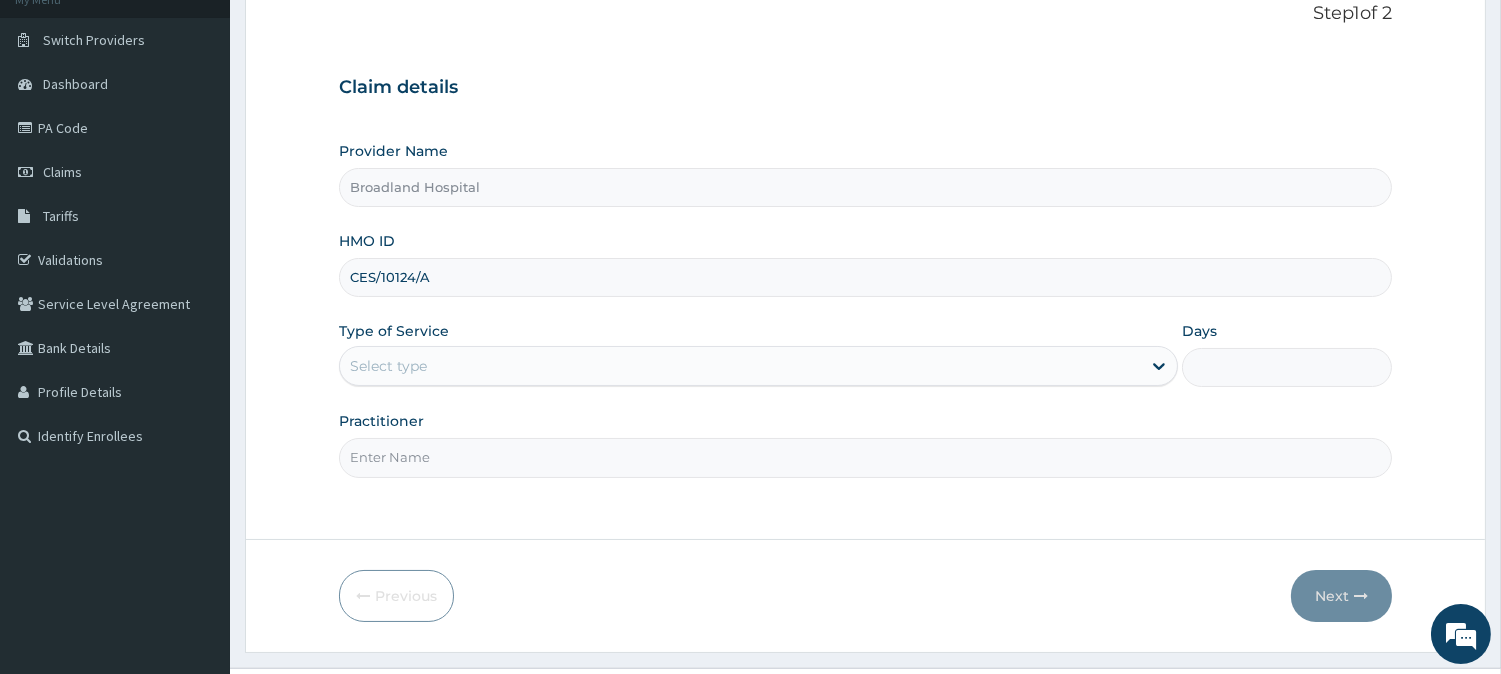 type on "CES/10124/A" 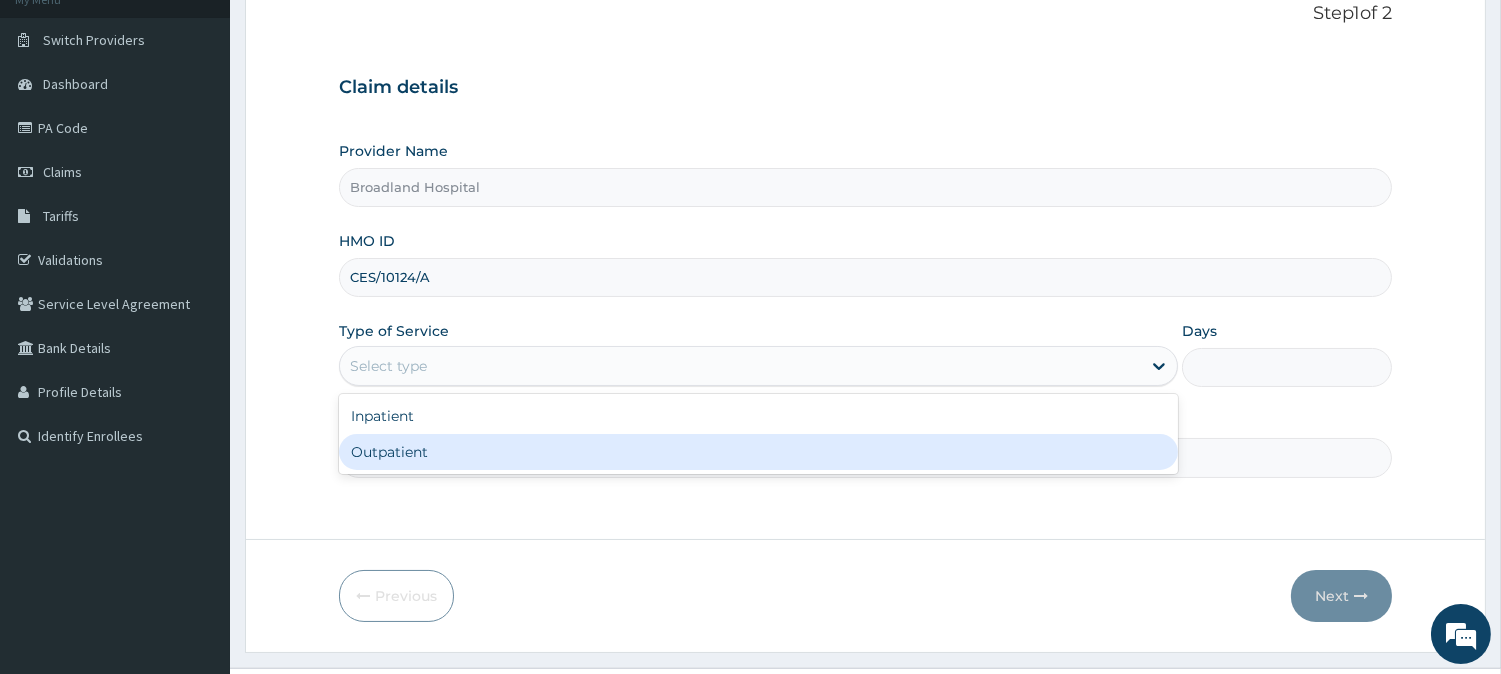 click on "Outpatient" at bounding box center [758, 452] 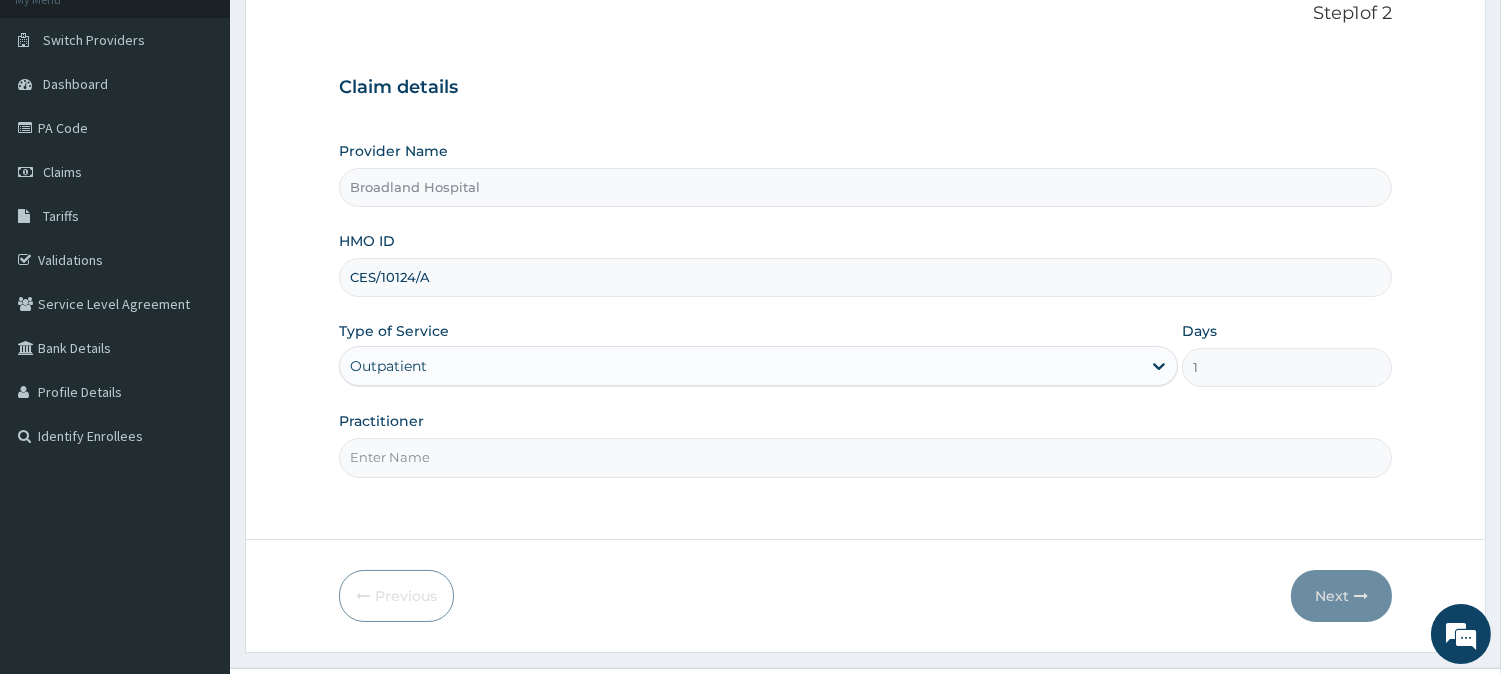 click on "Practitioner" at bounding box center [865, 457] 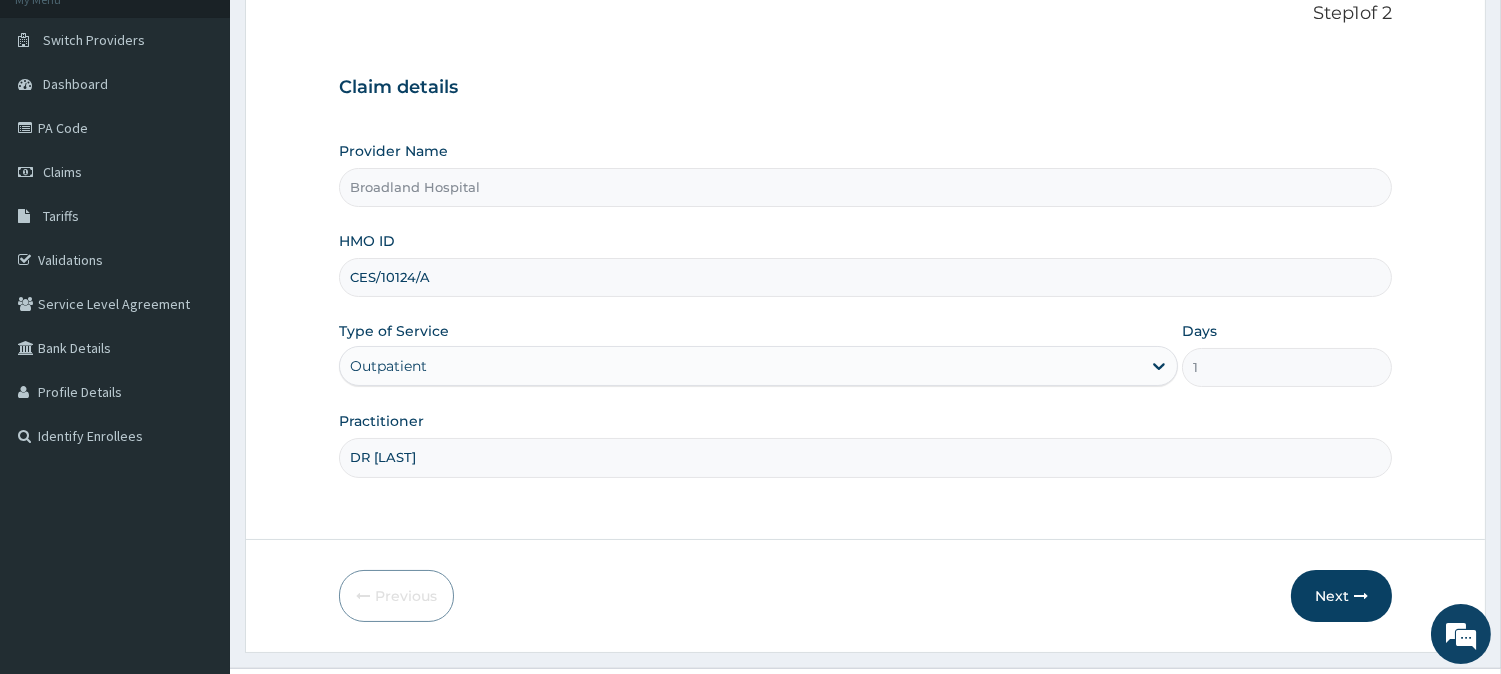 type on "DR [LAST]" 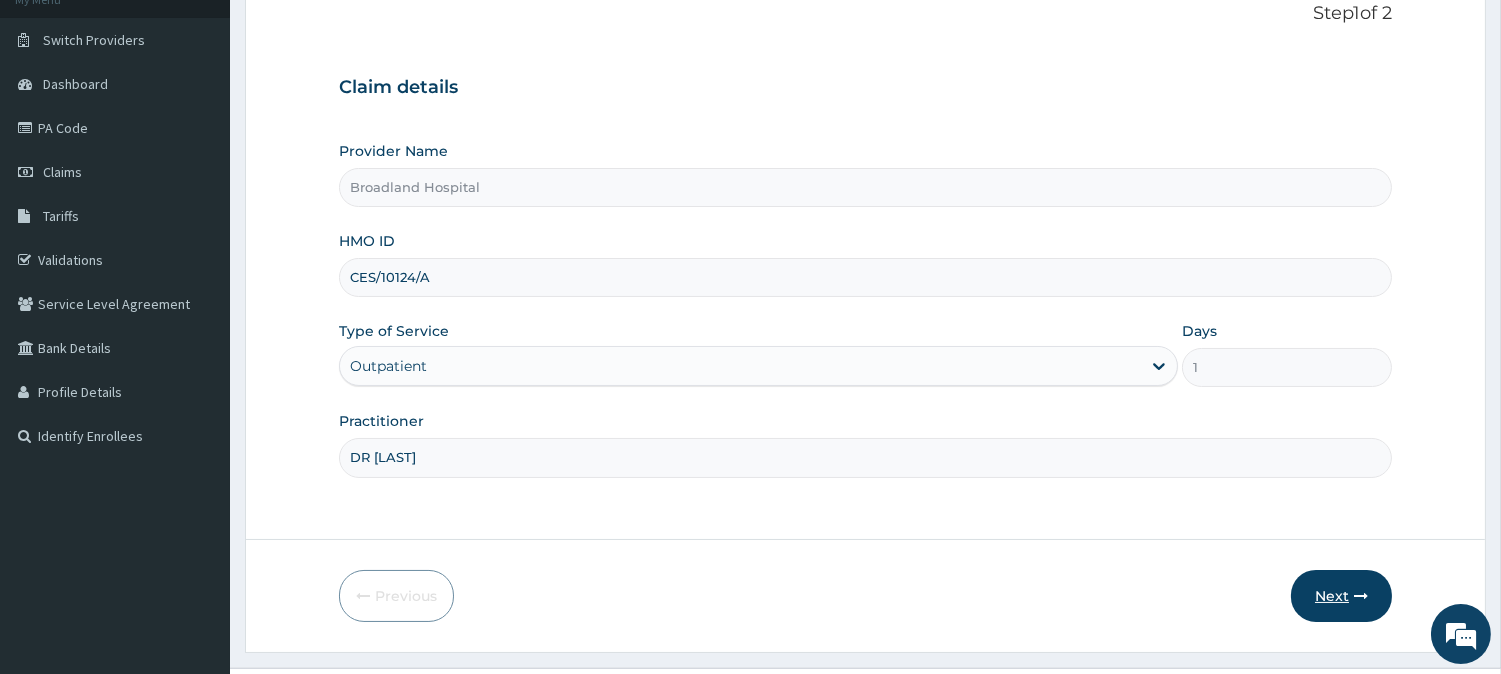 click on "Next" at bounding box center [1341, 596] 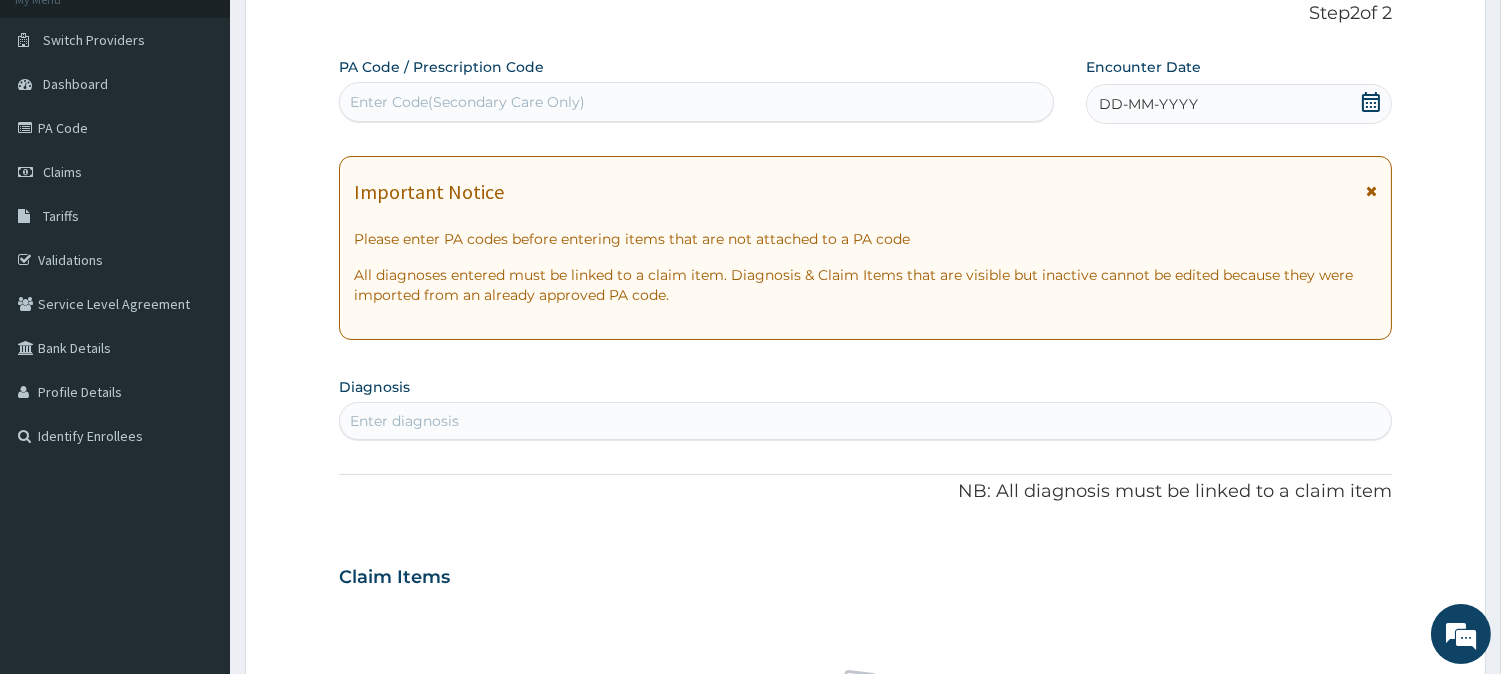 click on "DD-MM-YYYY" at bounding box center [1148, 104] 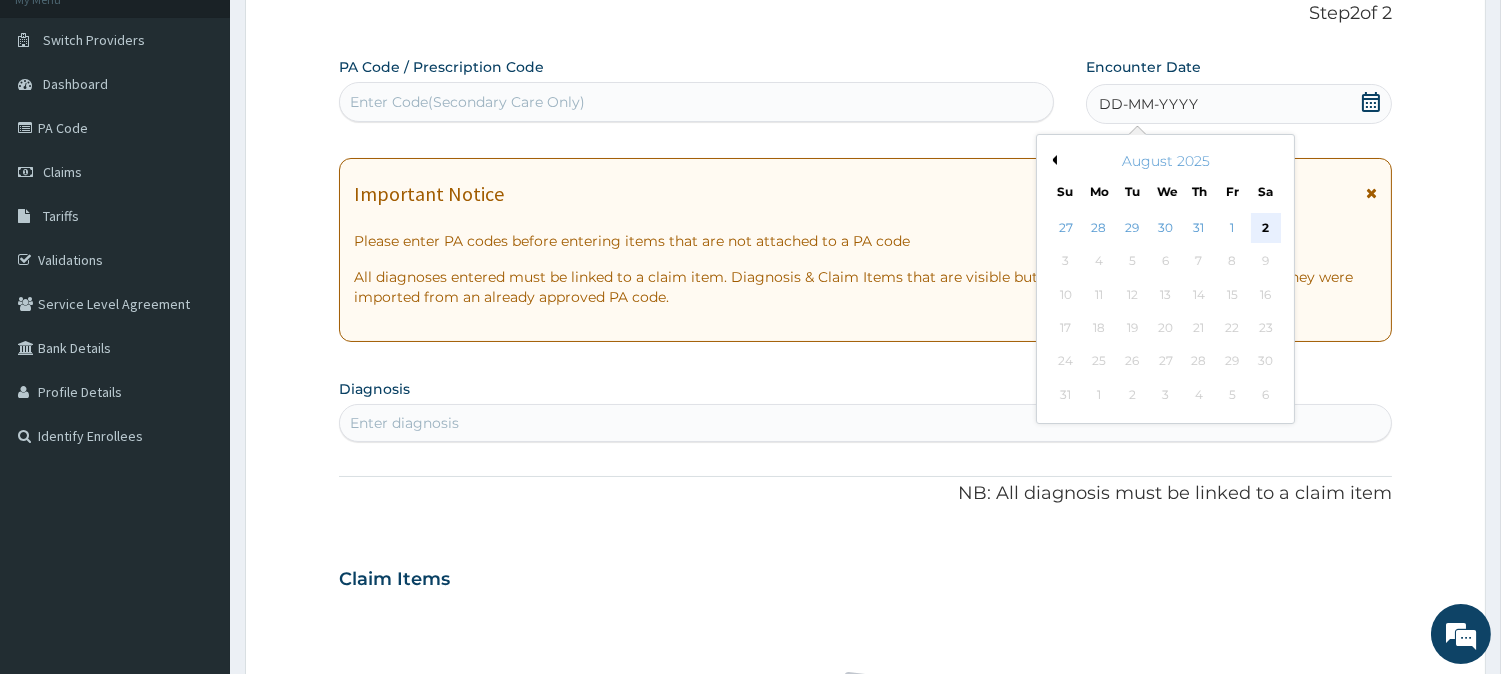 click on "2" at bounding box center [1265, 228] 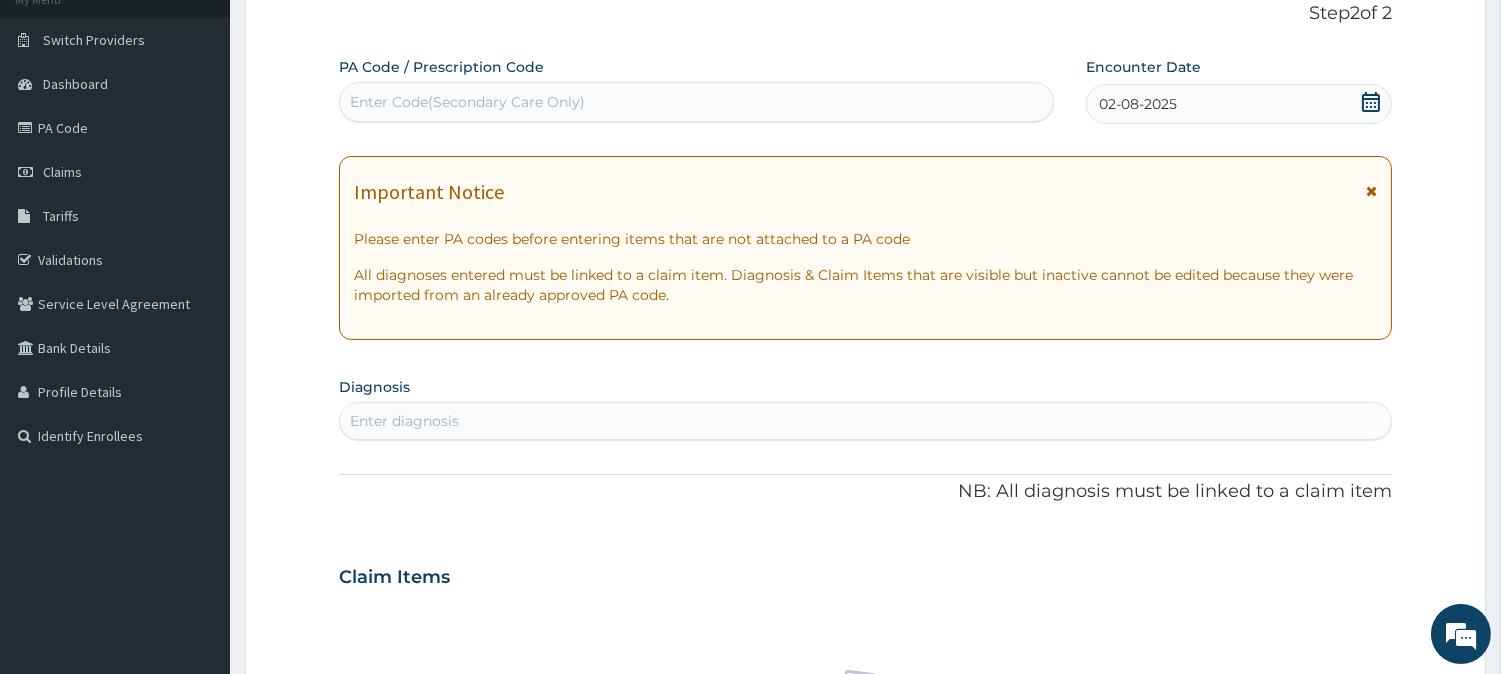 click on "Important Notice Please enter PA codes before entering items that are not attached to a PA code   All diagnoses entered must be linked to a claim item. Diagnosis & Claim Items that are visible but inactive cannot be edited because they were imported from an already approved PA code." at bounding box center (865, 248) 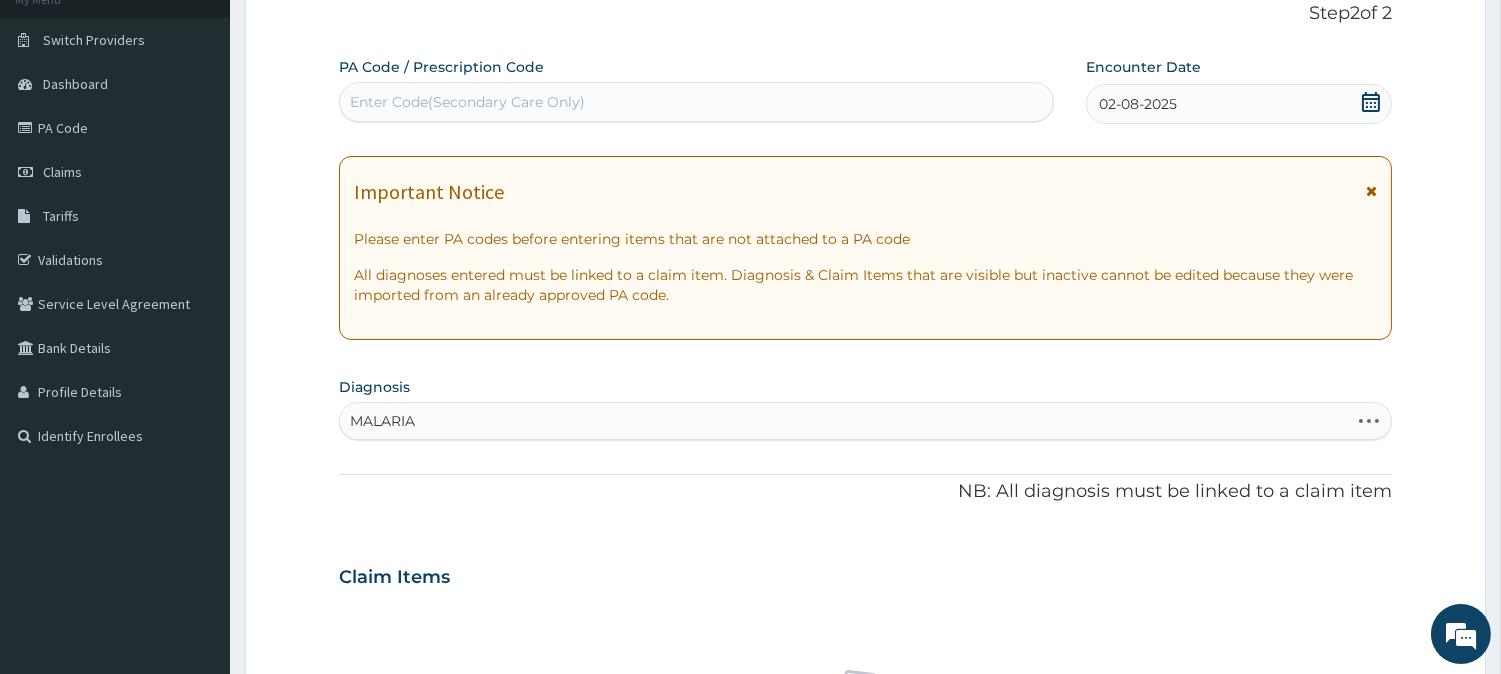 type on "MALARIA" 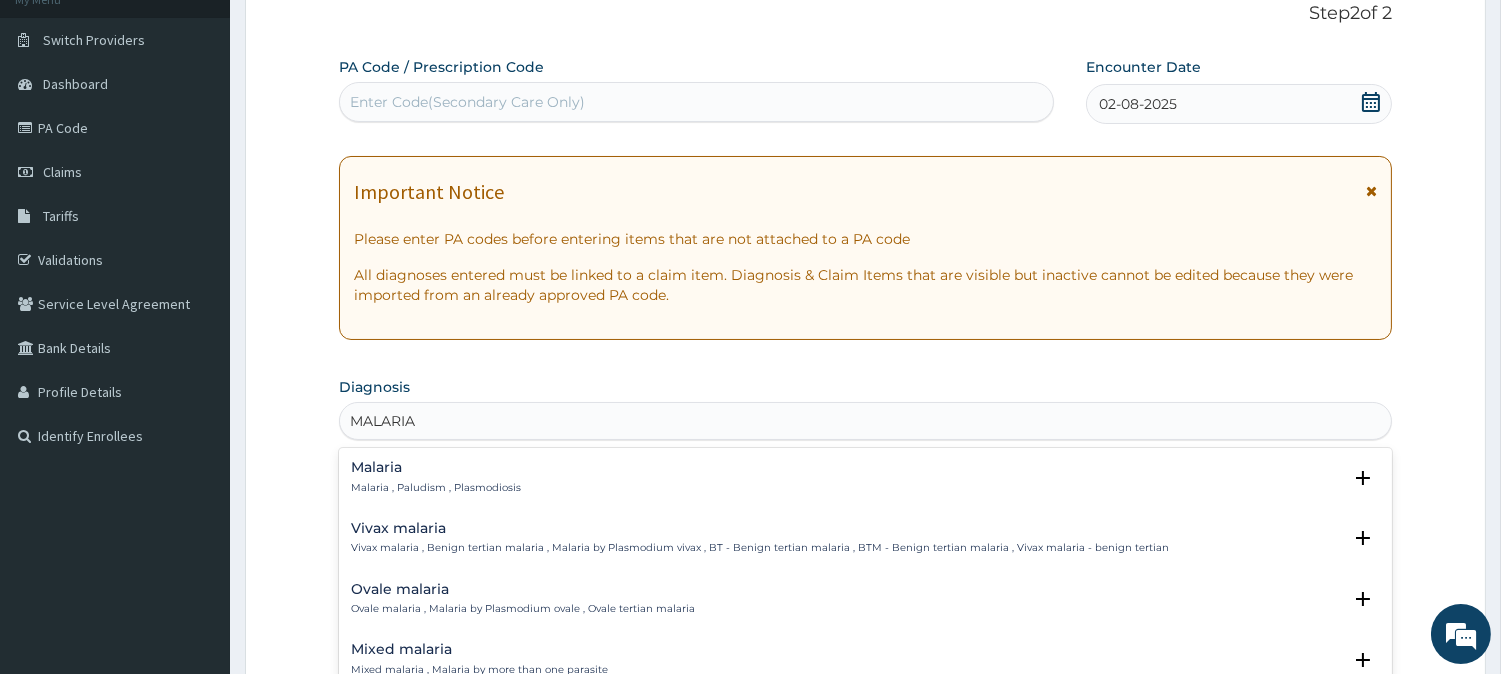 click on "Malaria" at bounding box center (436, 467) 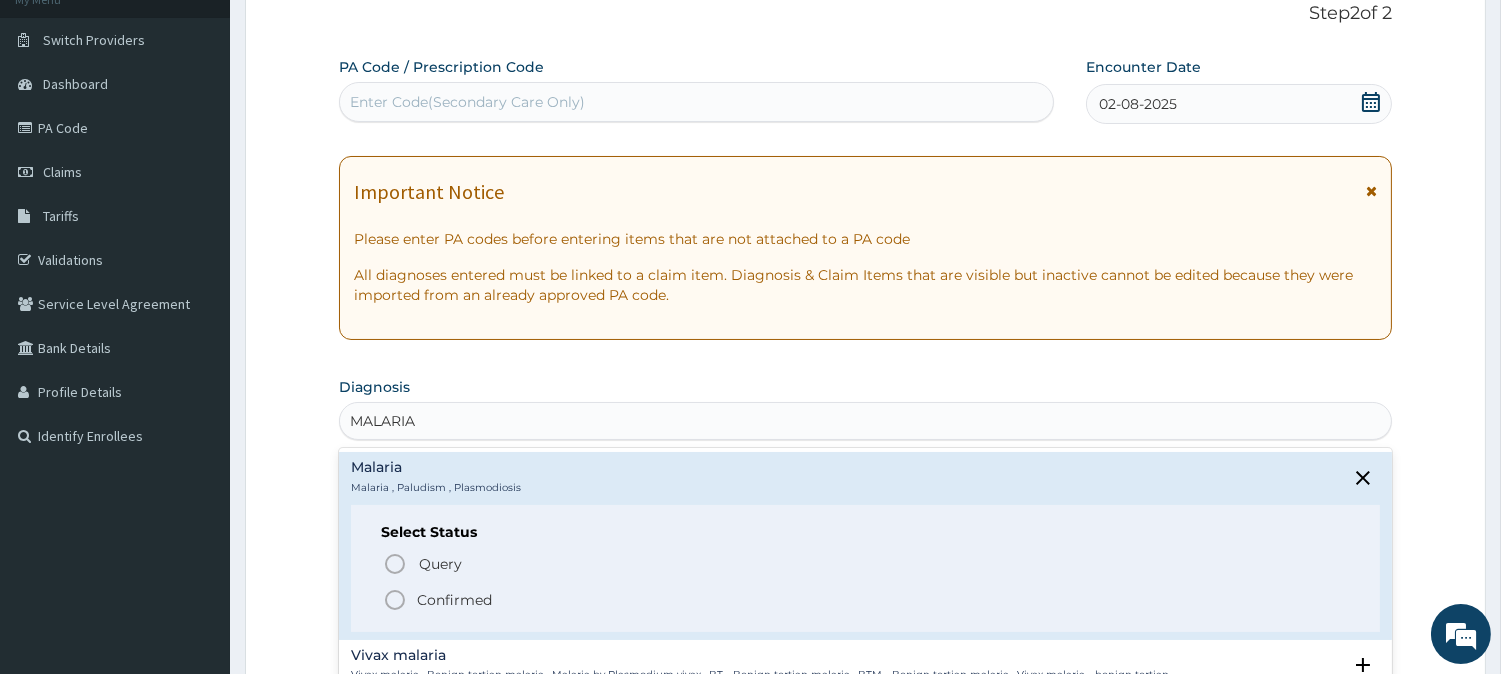 click 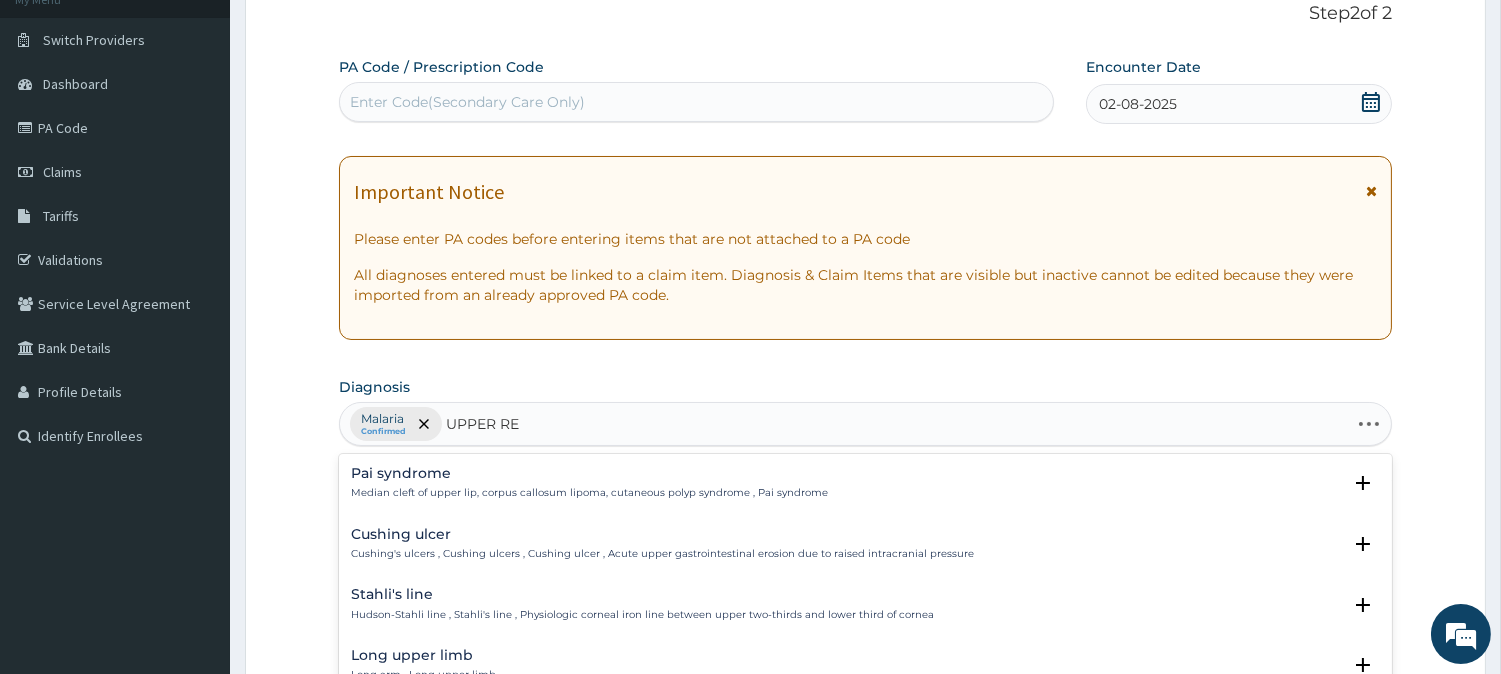 type on "UPPER RES" 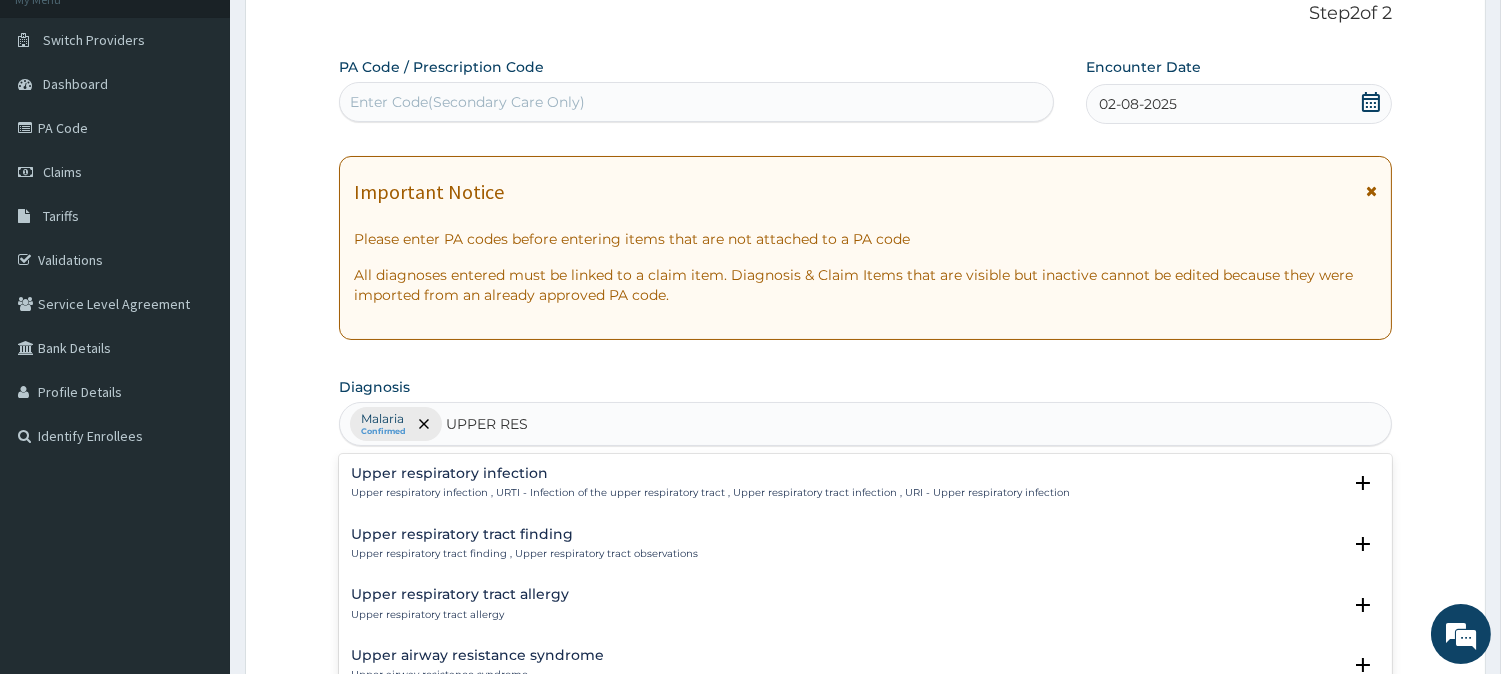 click on "Upper respiratory infection" at bounding box center (710, 473) 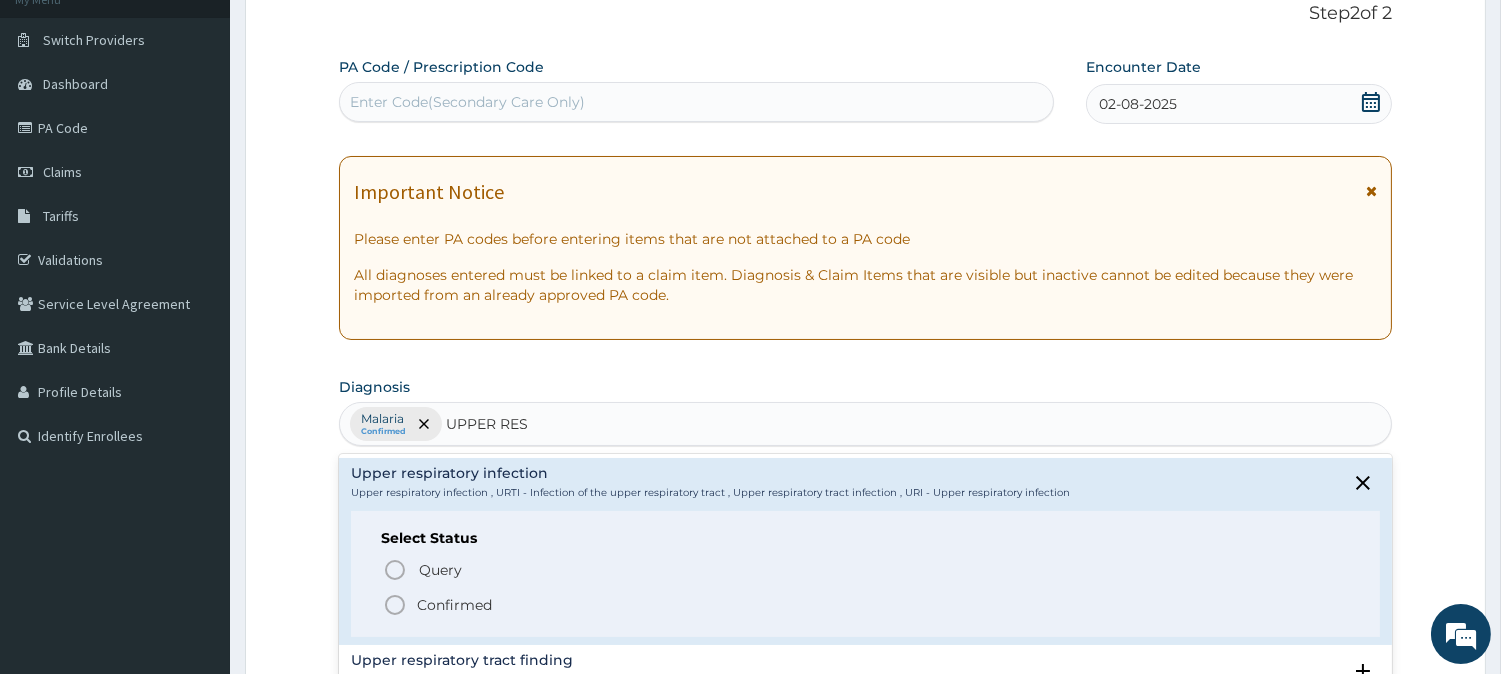 click 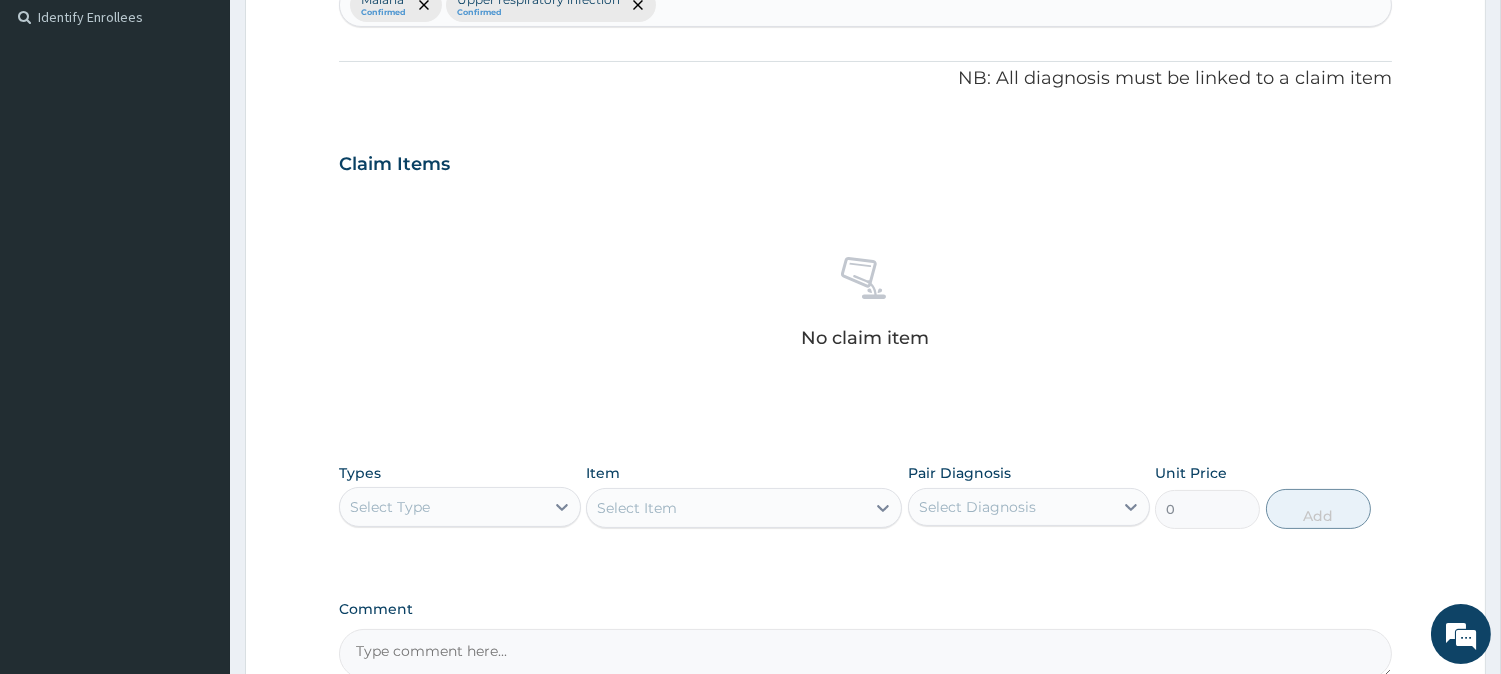 scroll, scrollTop: 767, scrollLeft: 0, axis: vertical 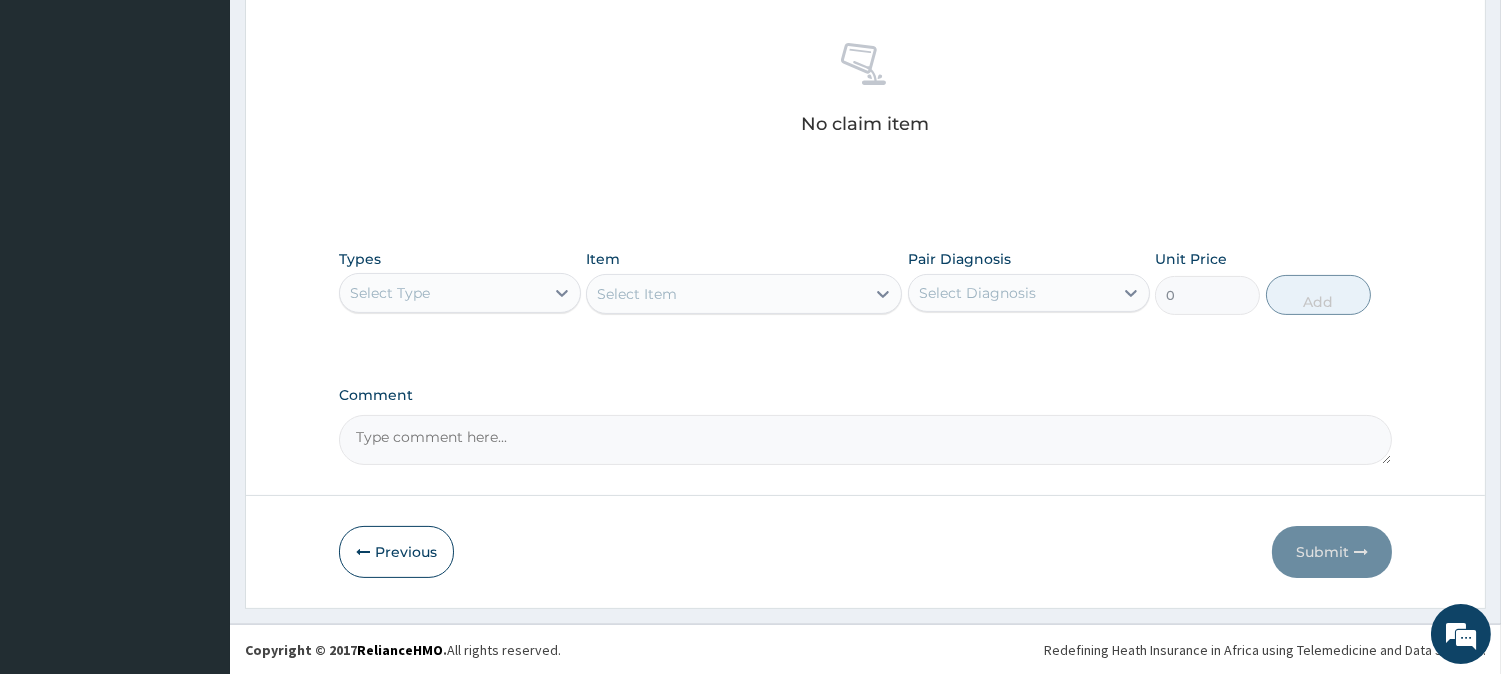 click on "Select Type" at bounding box center [442, 293] 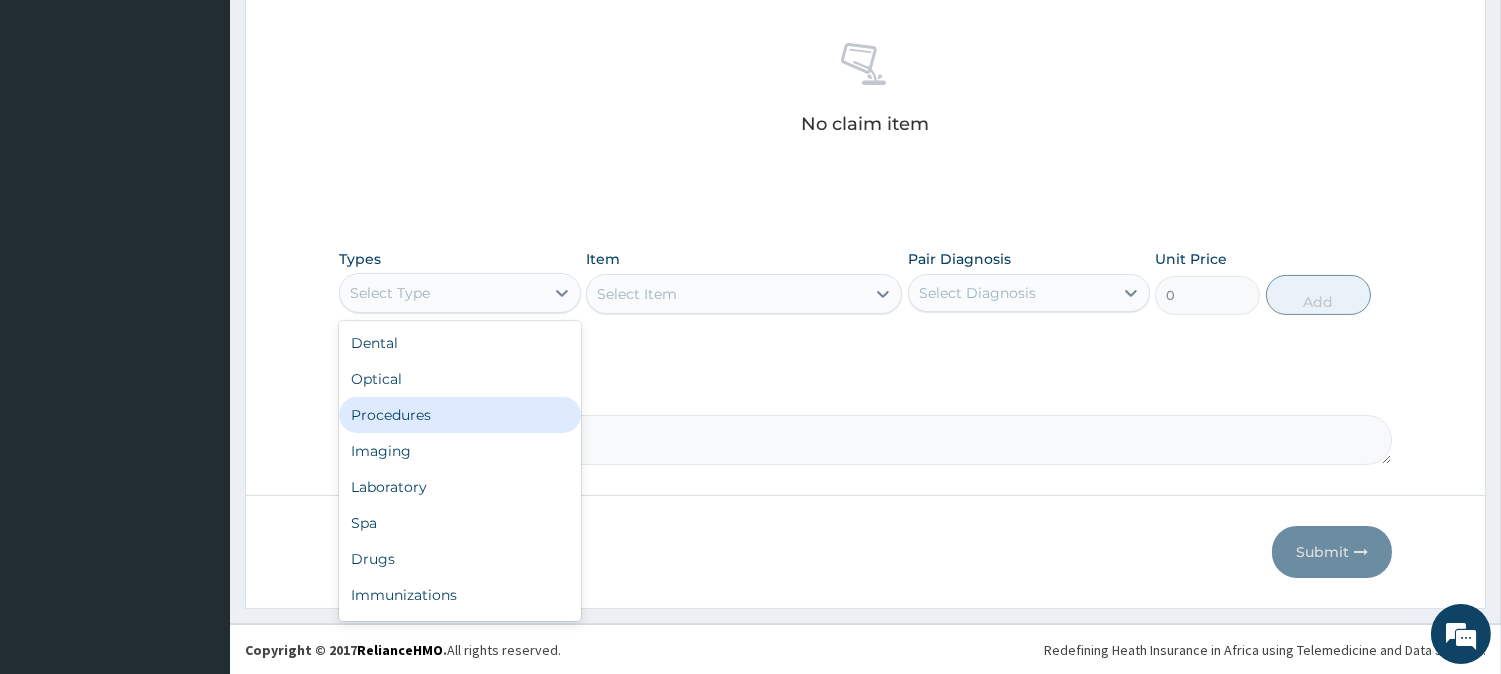 click on "Procedures" at bounding box center [460, 415] 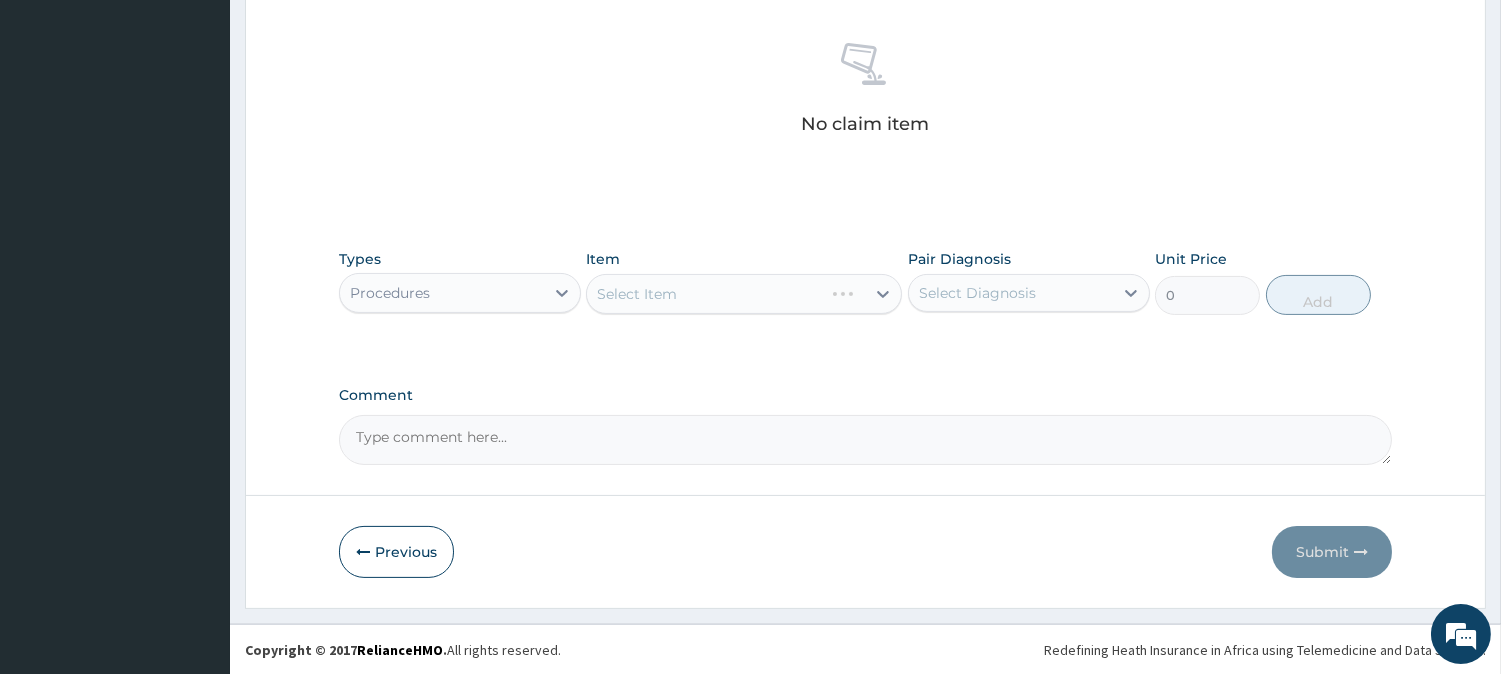 click on "Select Item" at bounding box center [744, 294] 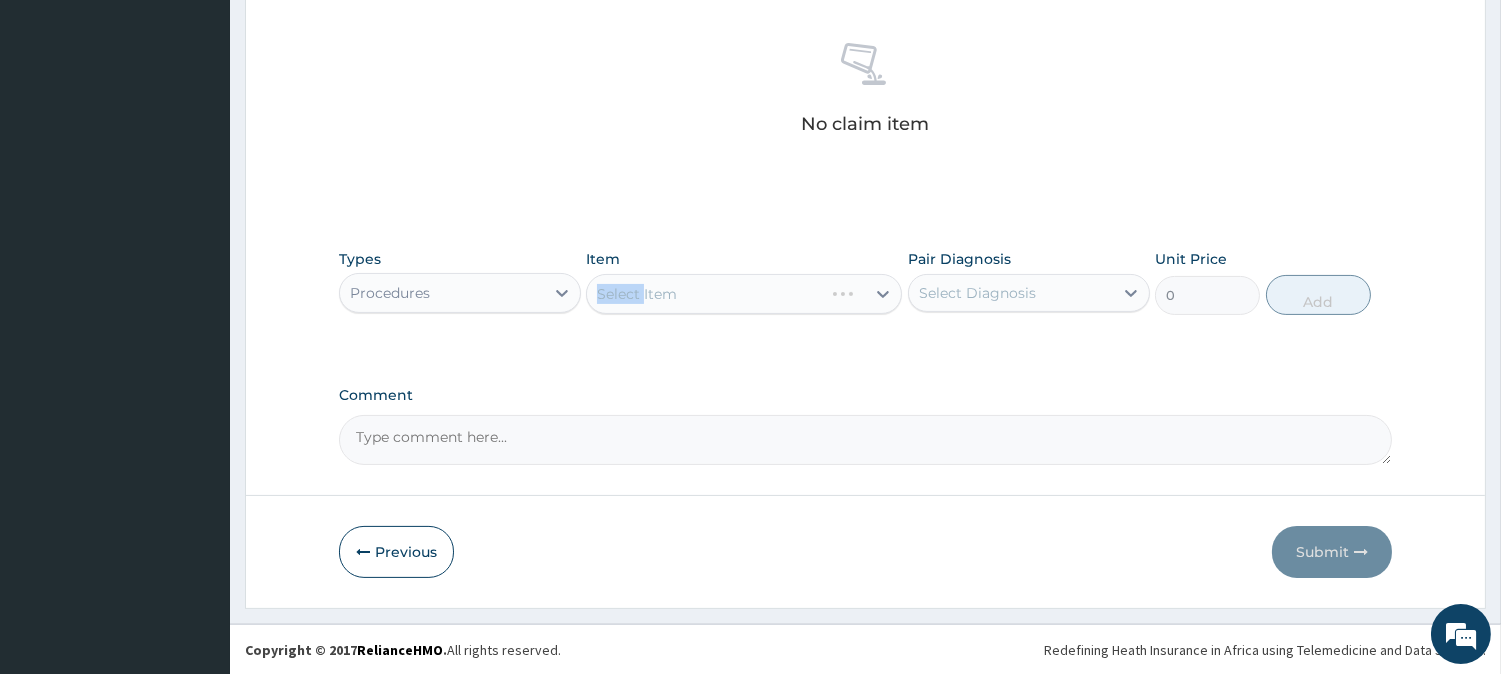click on "Select Item" at bounding box center (744, 294) 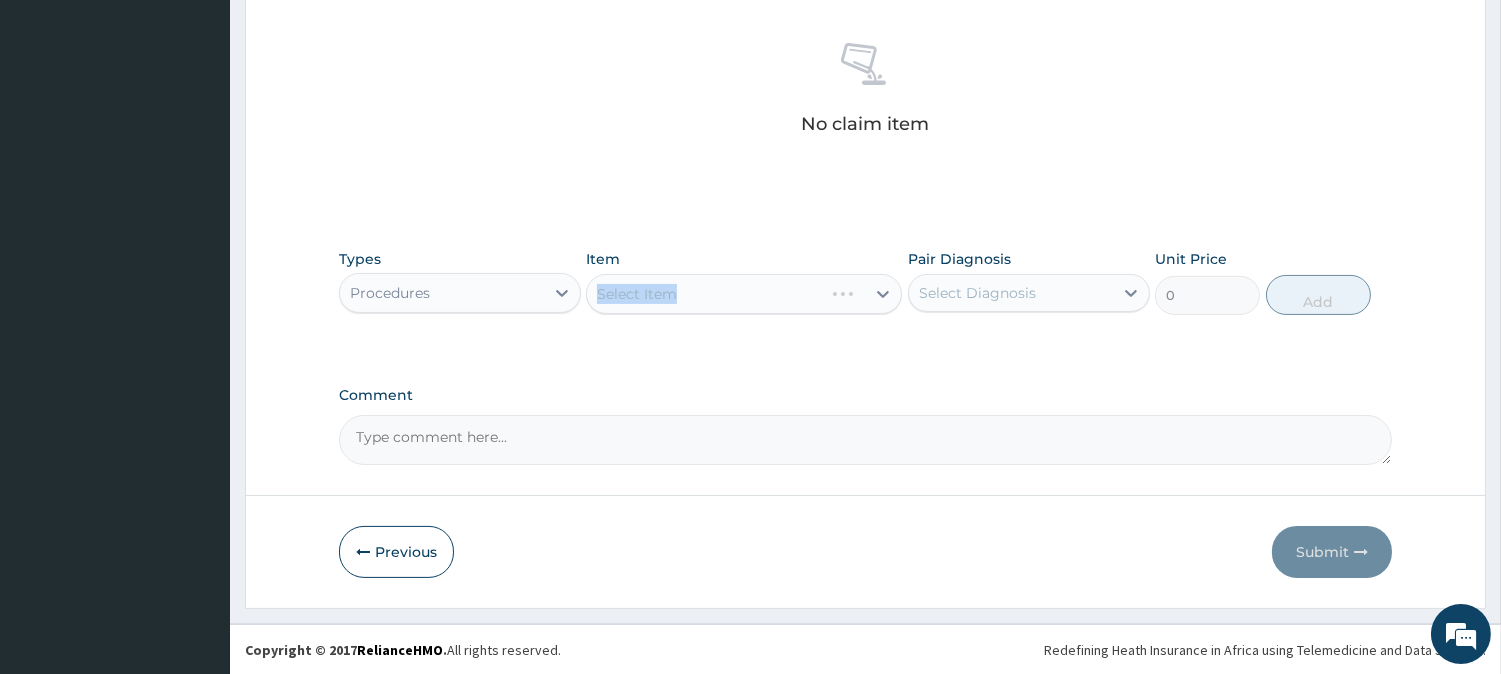click on "Select Item" at bounding box center (744, 294) 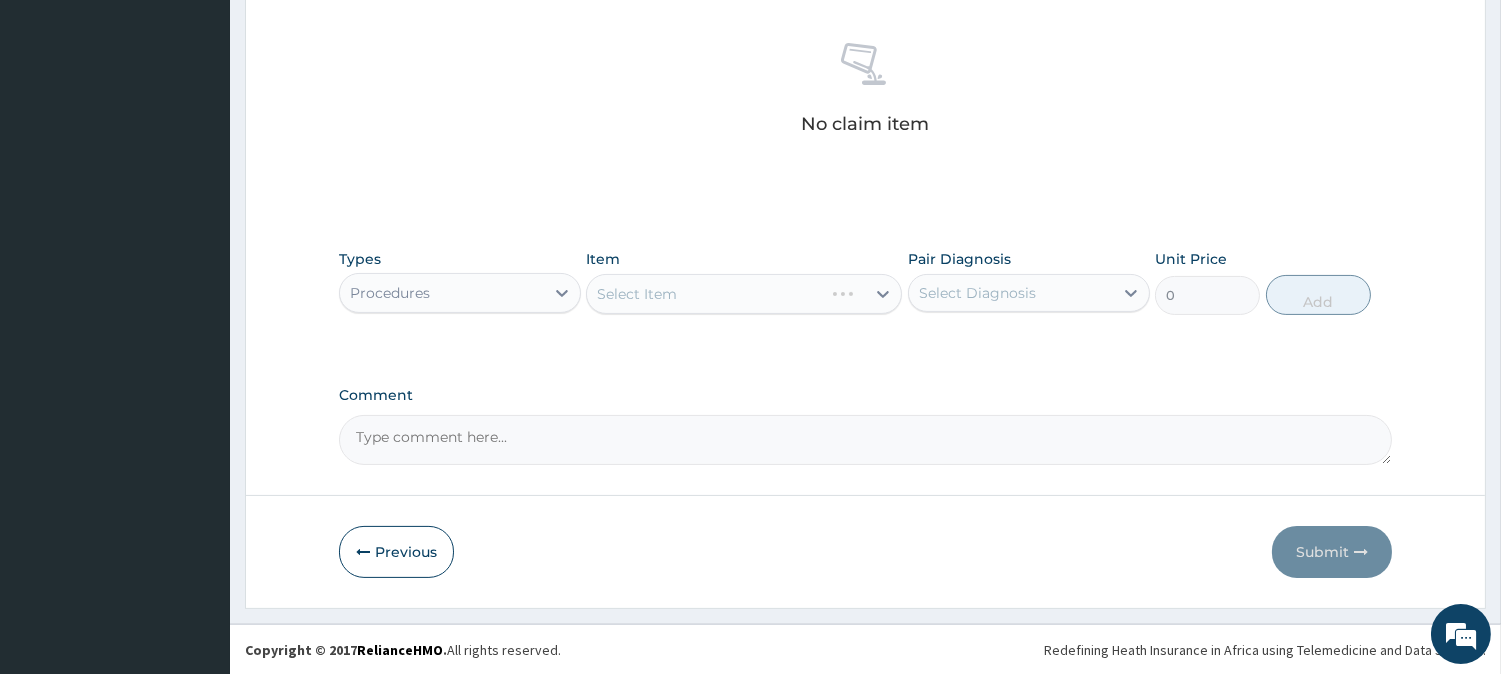 click on "Select Item" at bounding box center [744, 294] 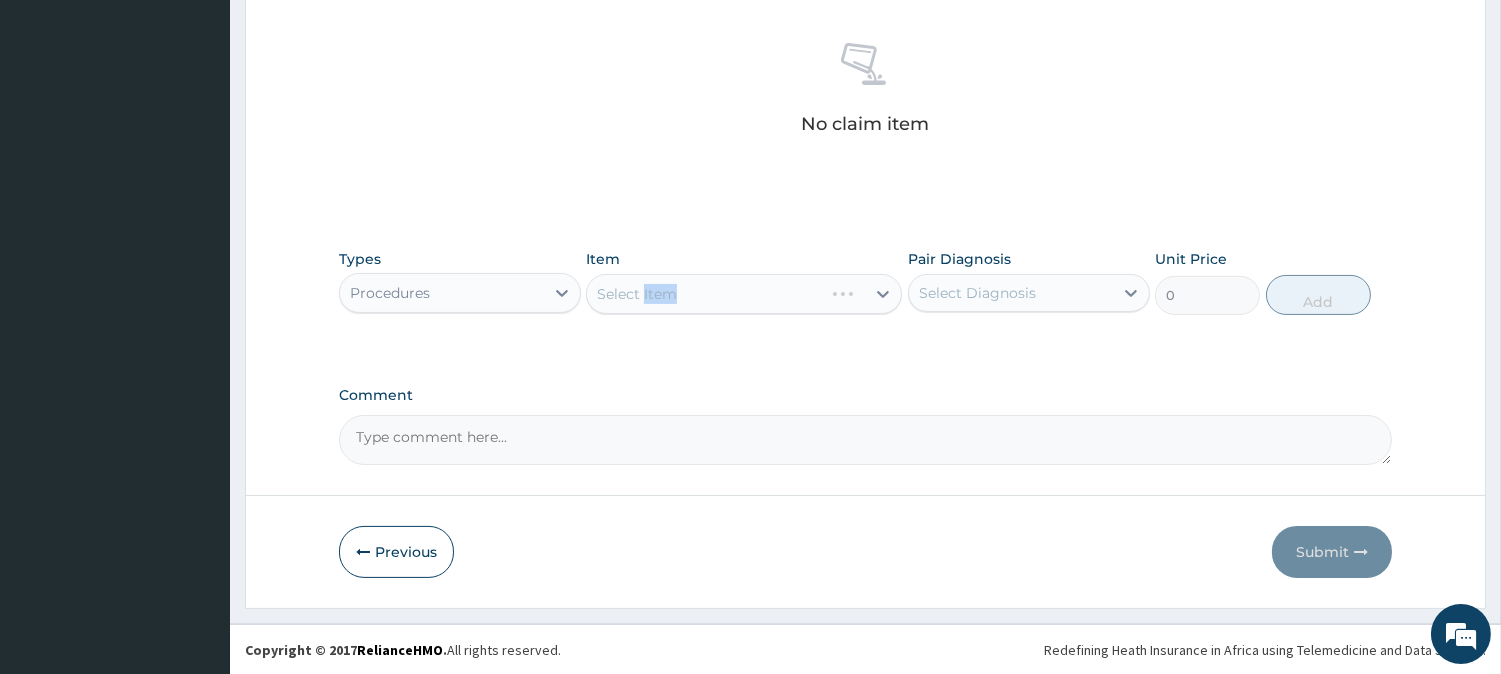 click on "Select Item" at bounding box center (744, 294) 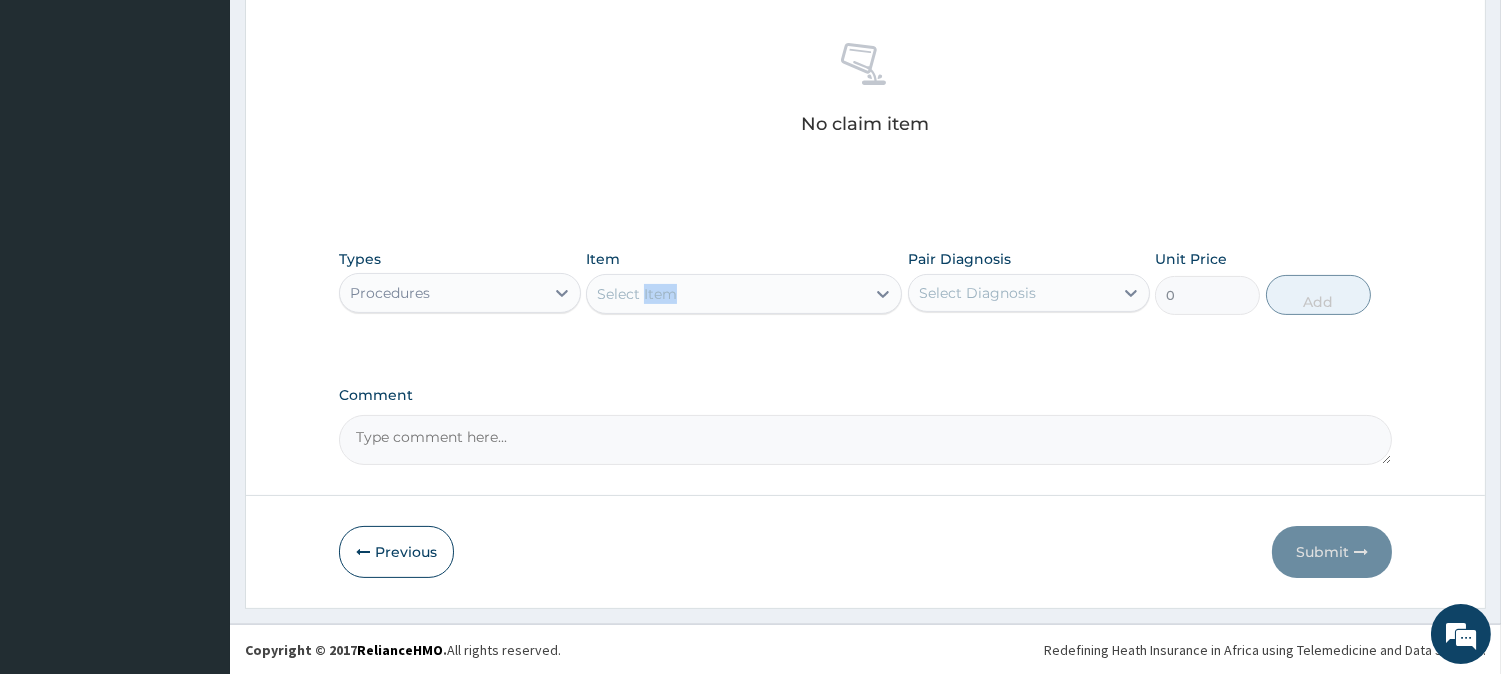 click on "Select Item" at bounding box center (637, 294) 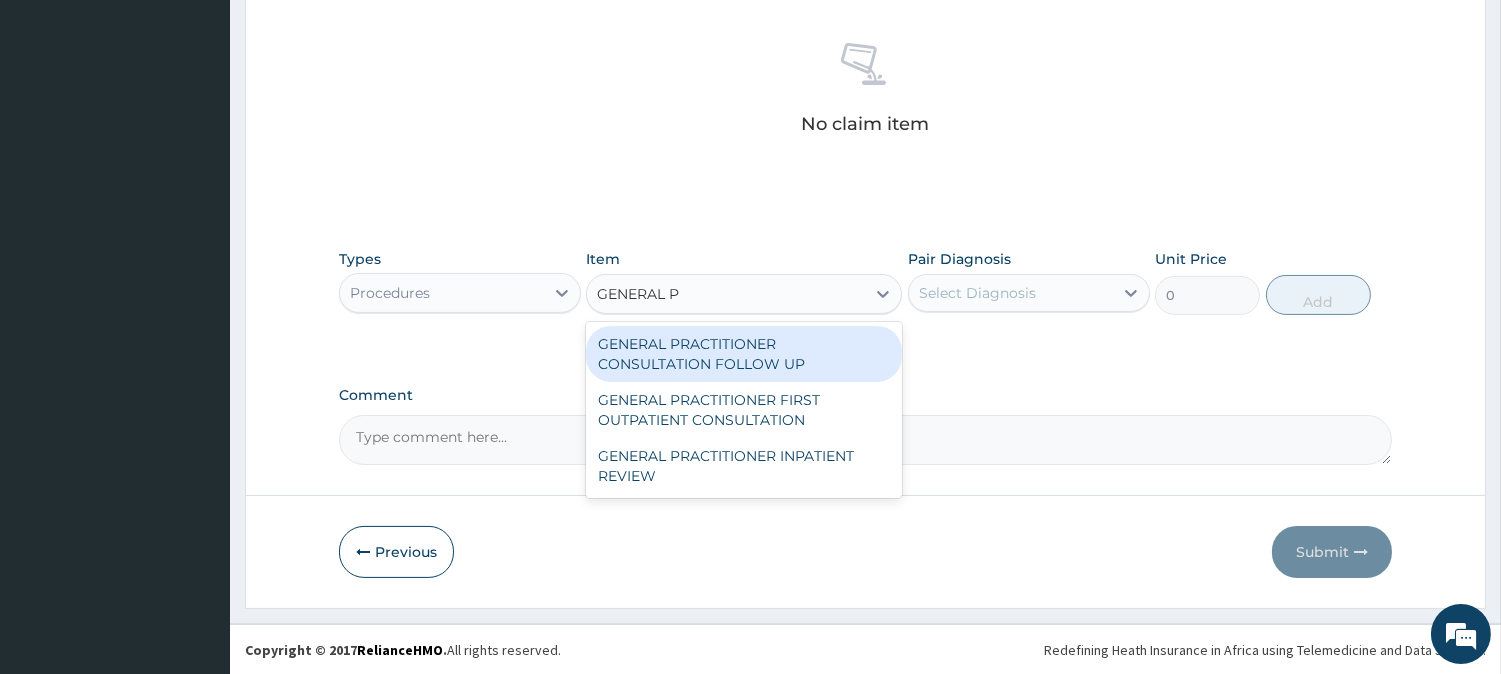type on "GENERAL PR" 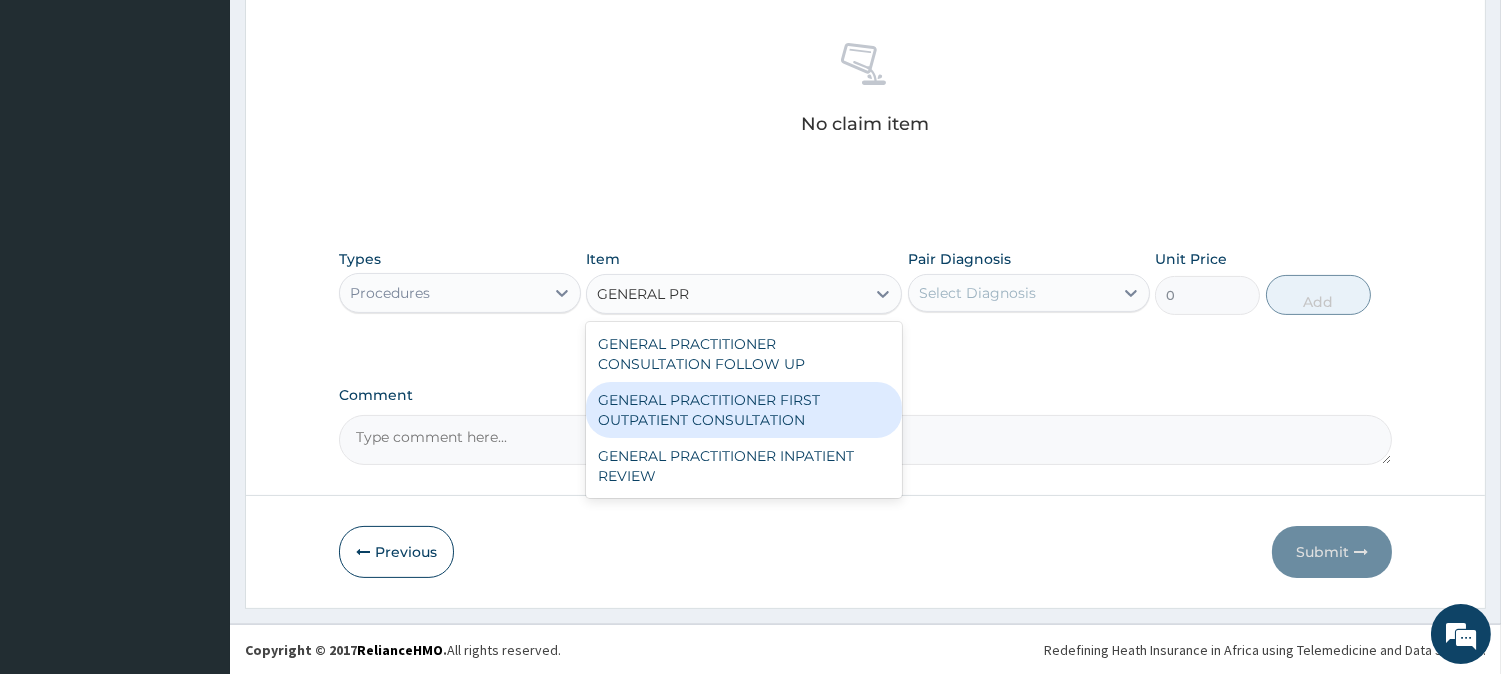 click on "GENERAL PRACTITIONER FIRST OUTPATIENT CONSULTATION" at bounding box center (744, 410) 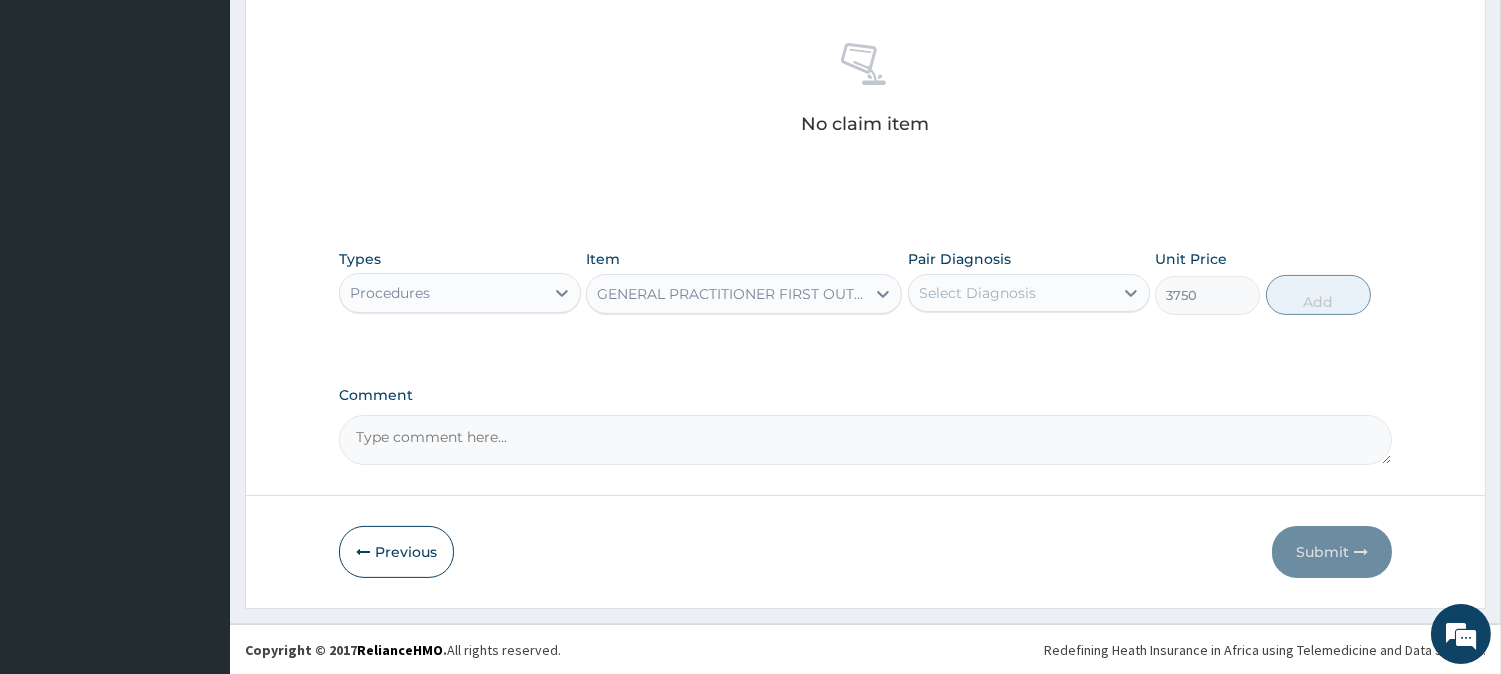 click on "Select Diagnosis" at bounding box center [977, 293] 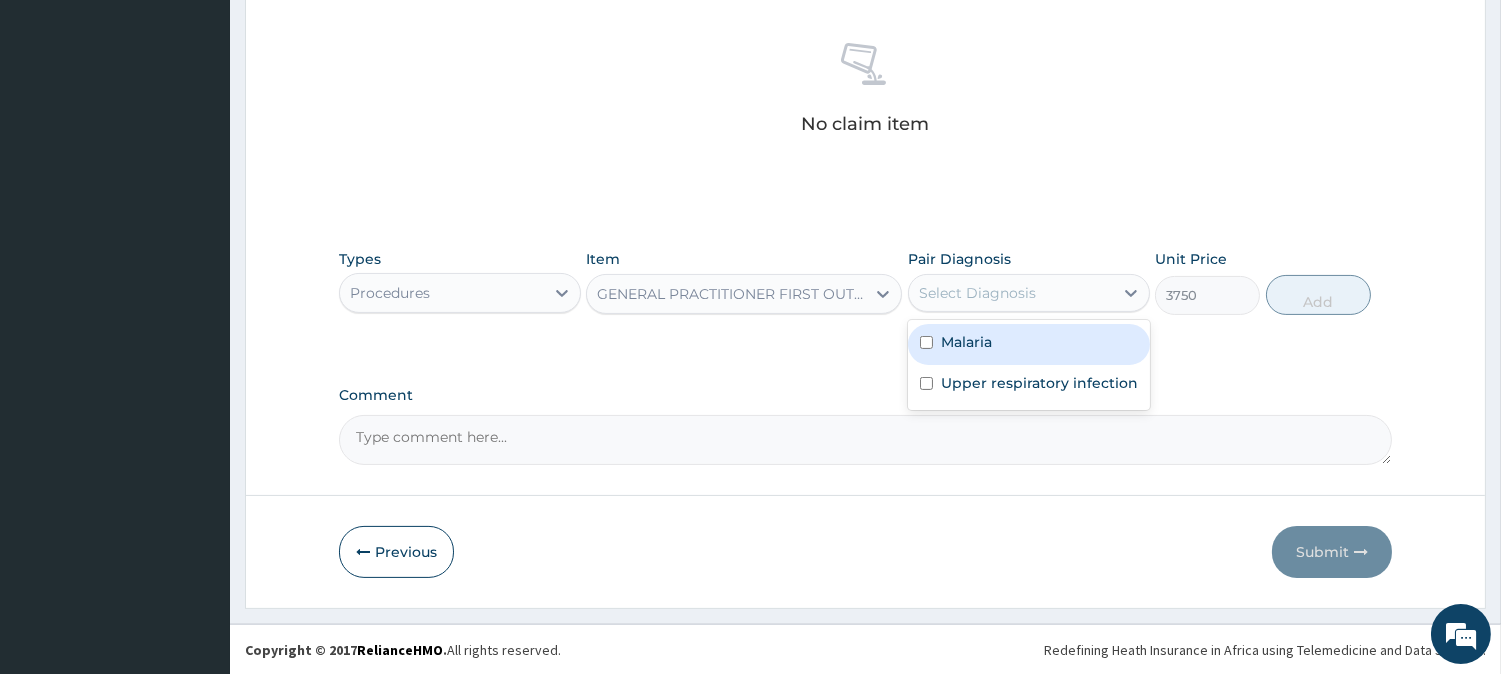 click on "Malaria" at bounding box center [966, 342] 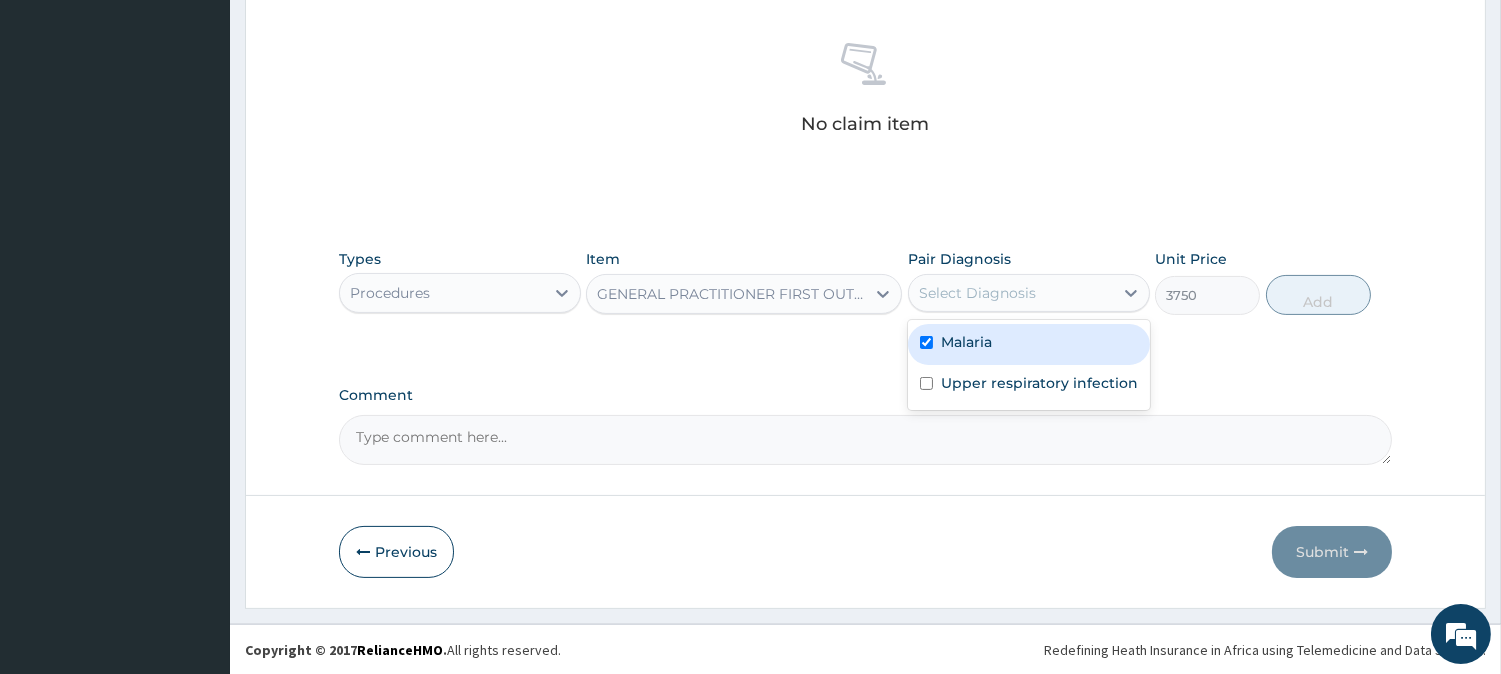 checkbox on "true" 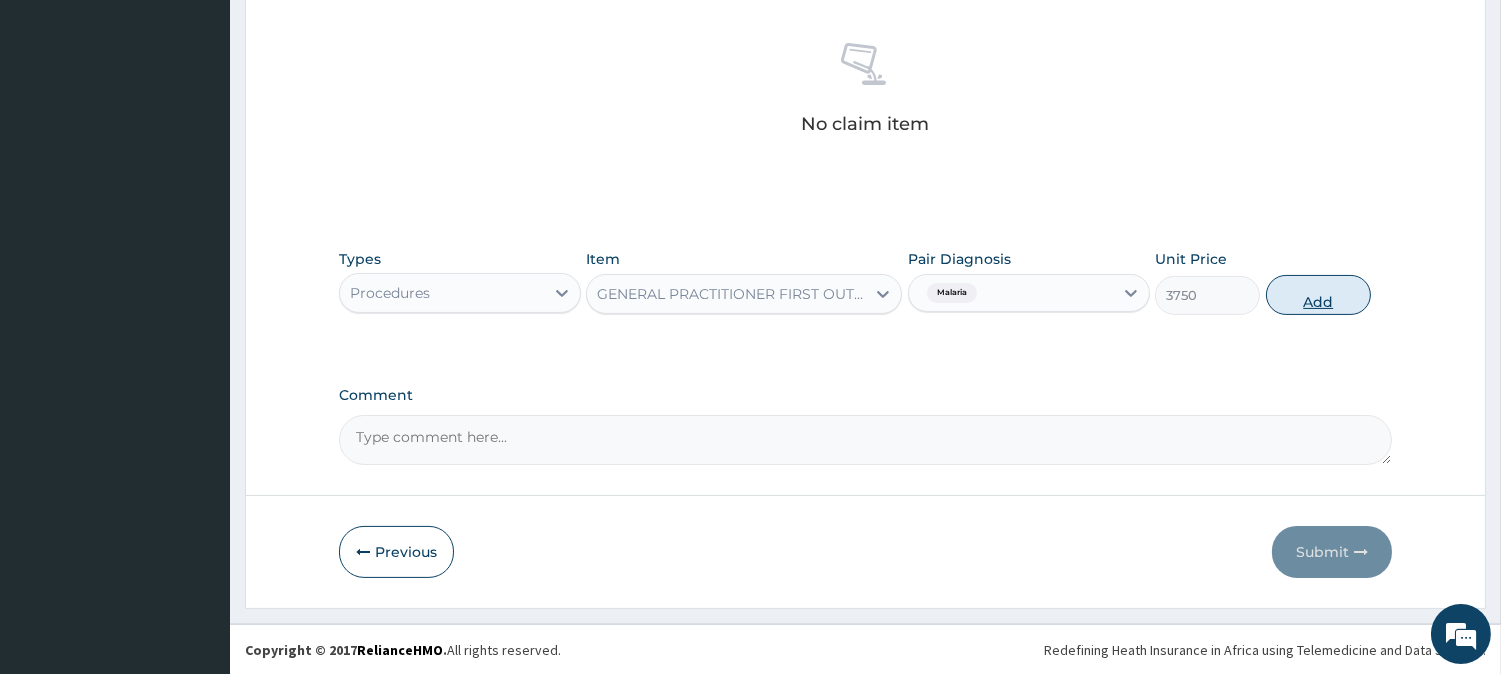 click on "Add" at bounding box center (1318, 295) 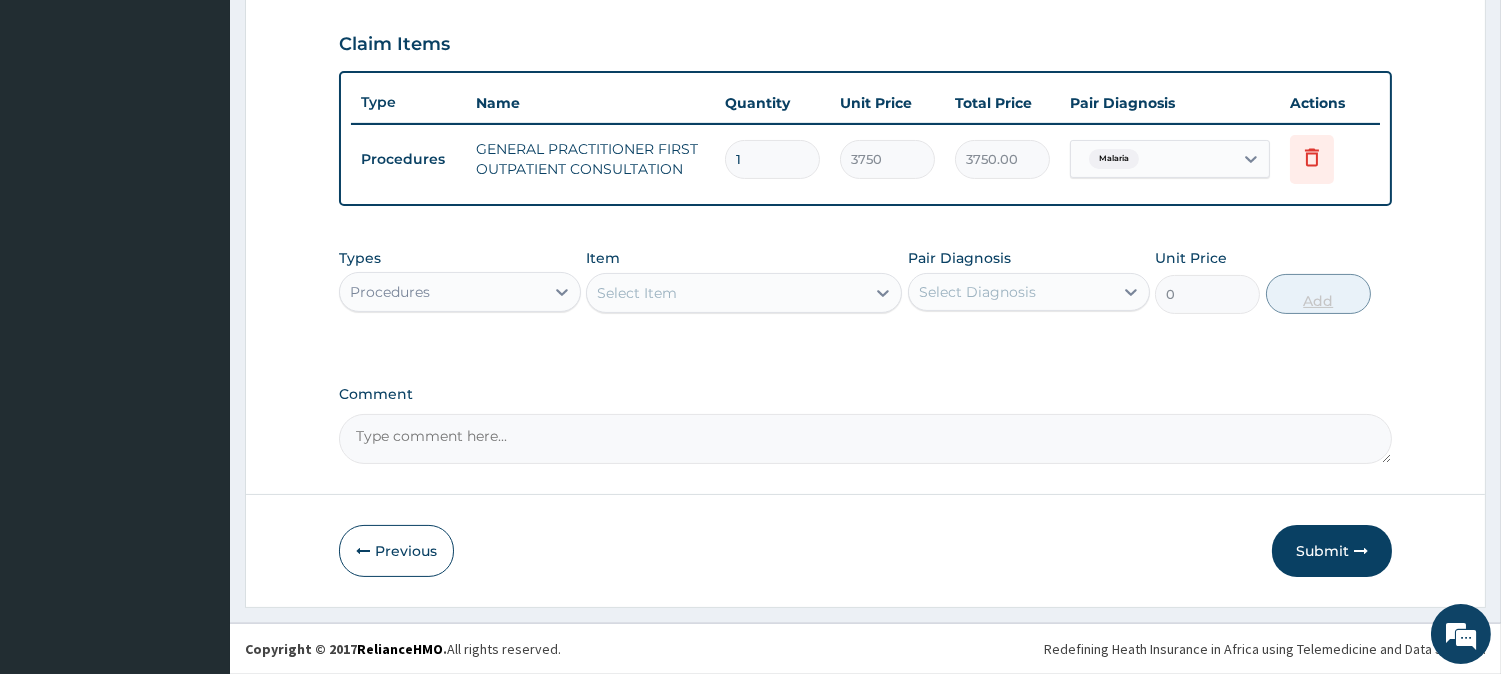 scroll, scrollTop: 671, scrollLeft: 0, axis: vertical 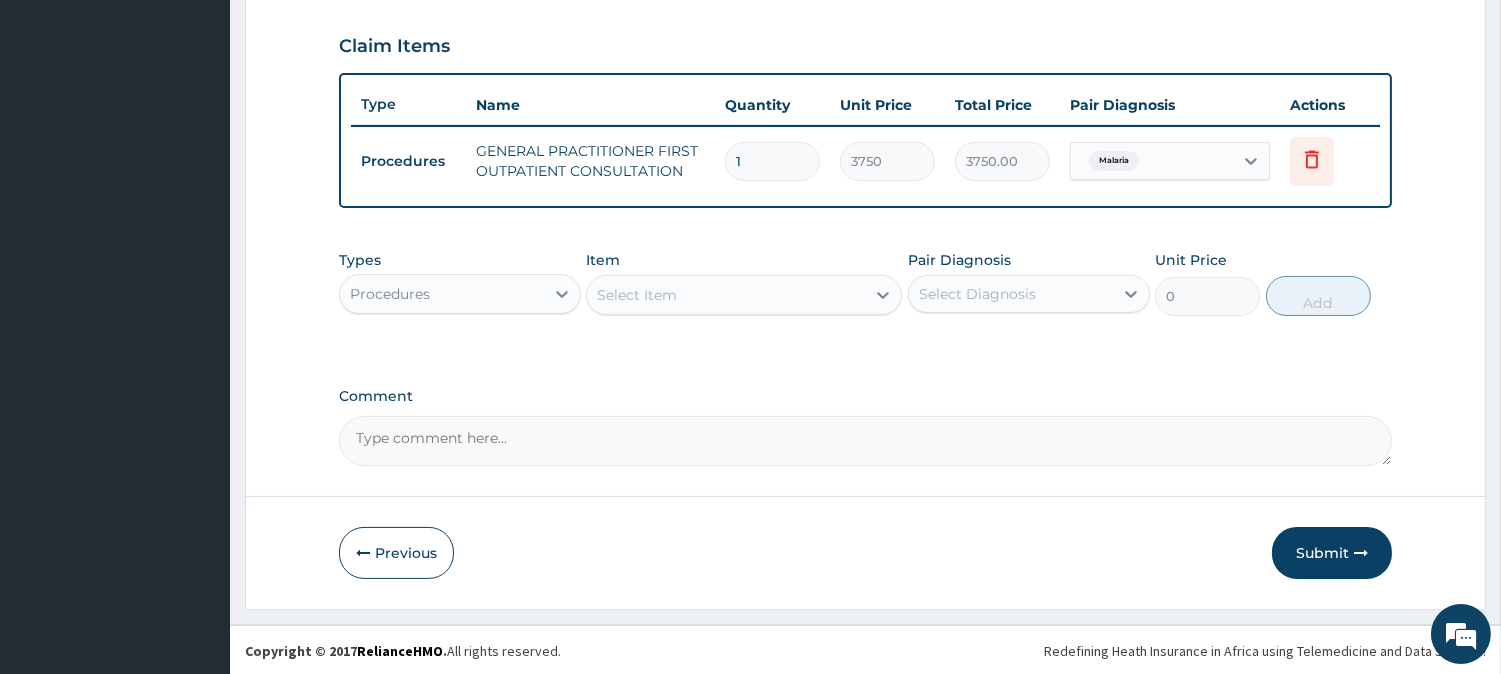 click on "Malaria" at bounding box center [1111, 161] 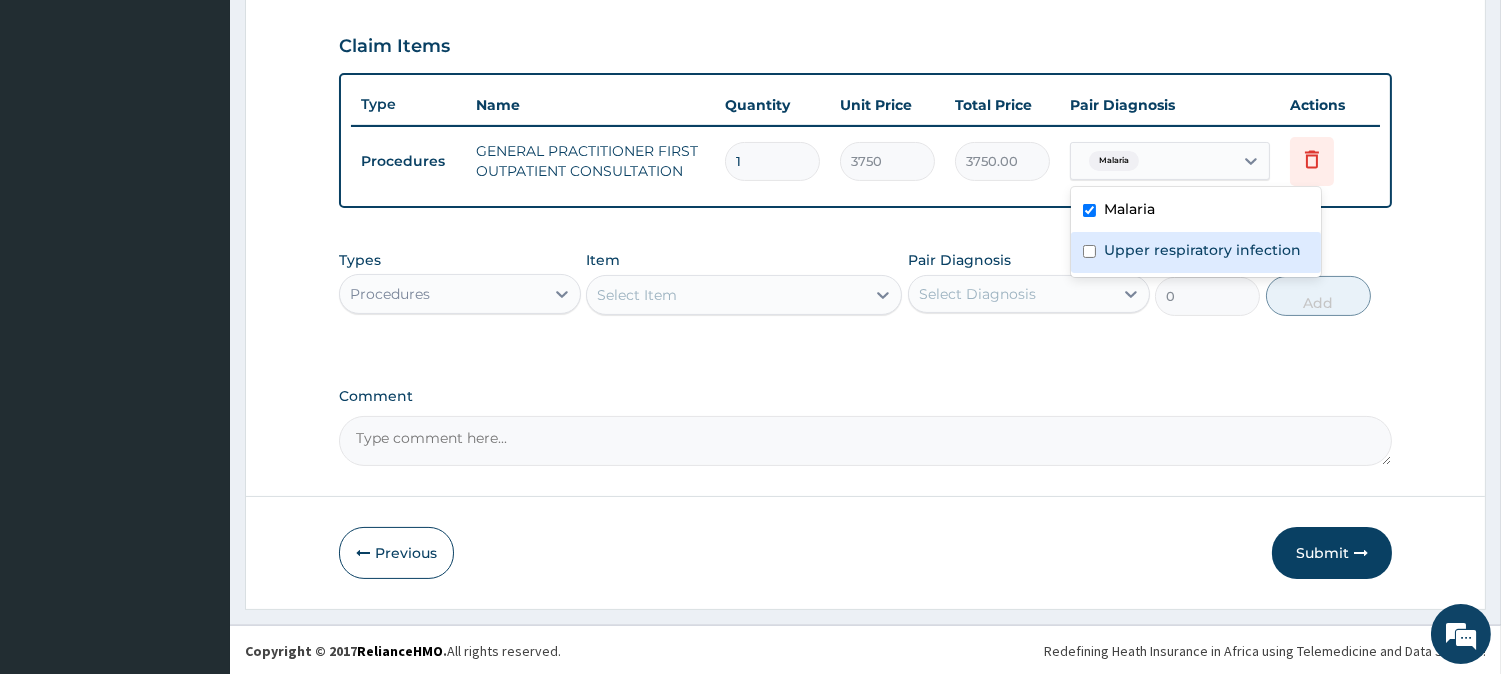 click on "Upper respiratory infection" at bounding box center [1202, 250] 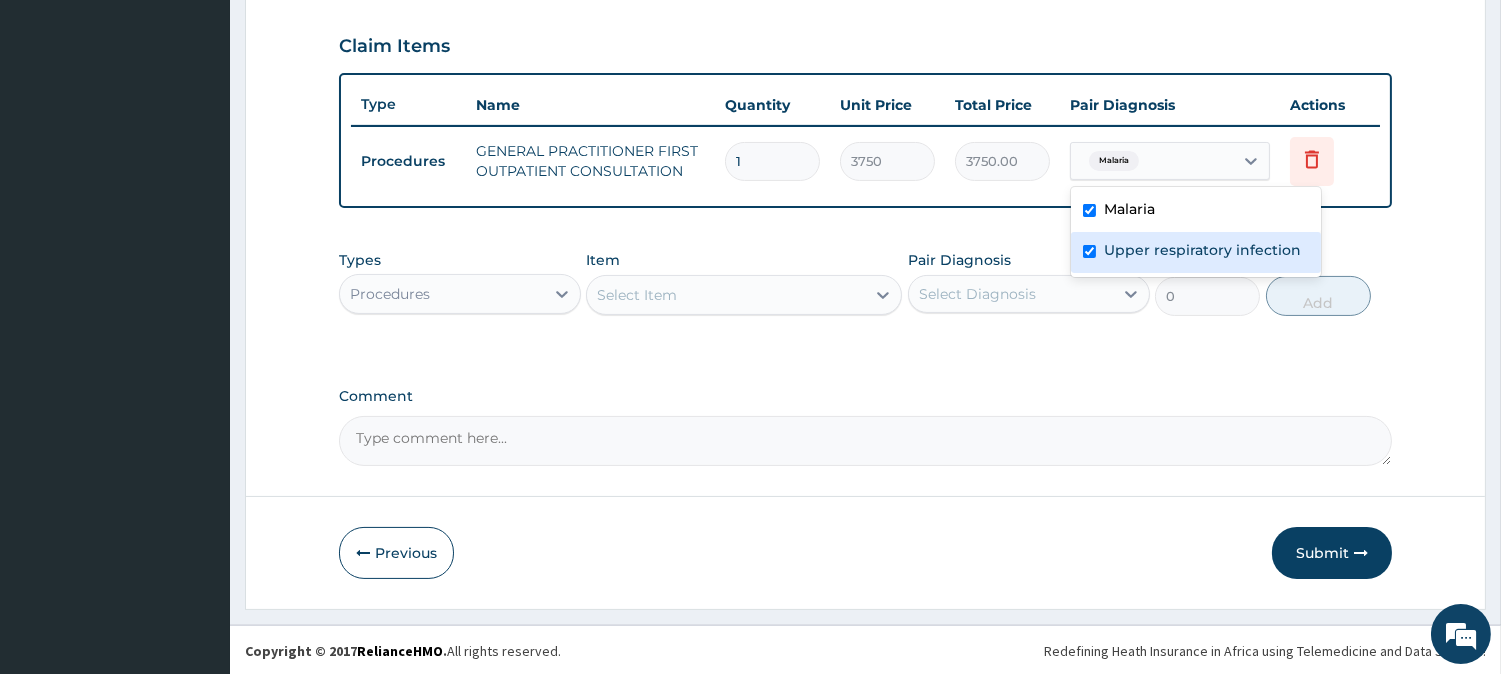 checkbox on "true" 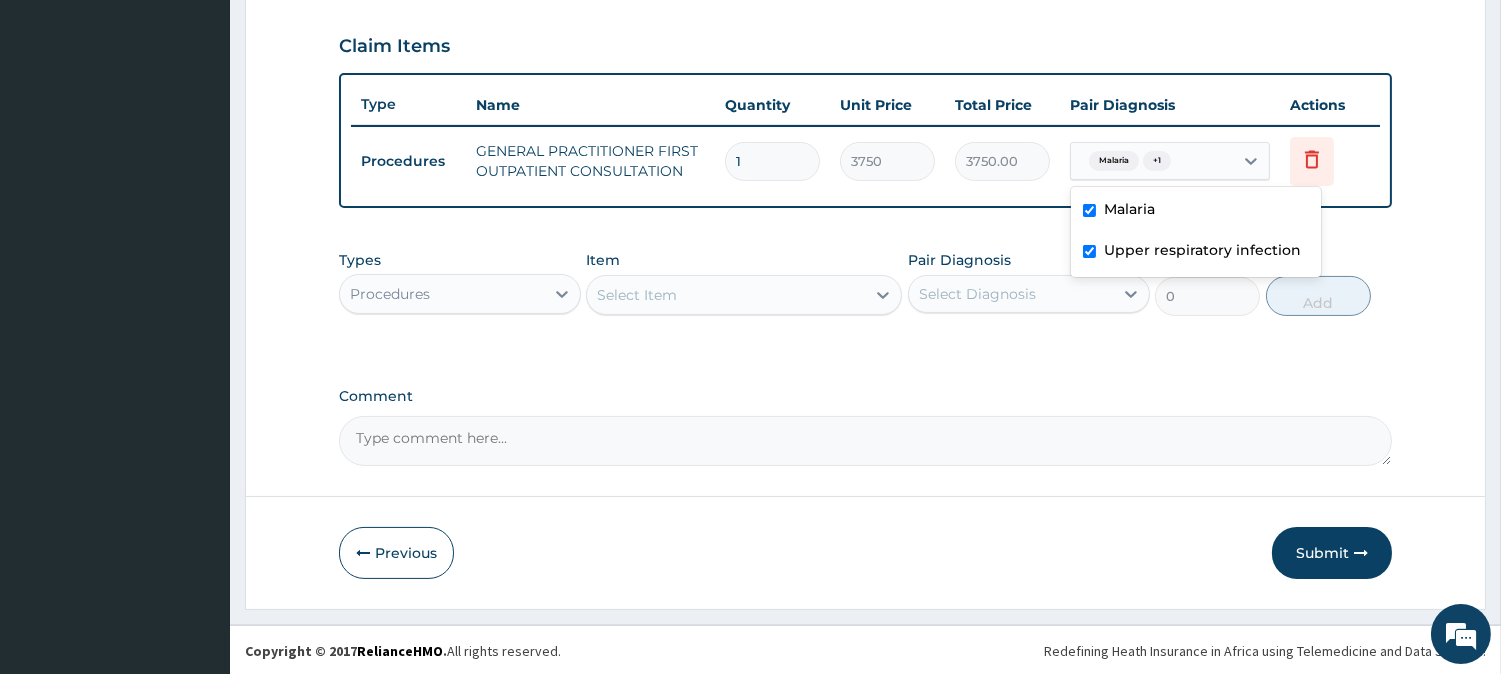 click on "Comment" at bounding box center (865, 441) 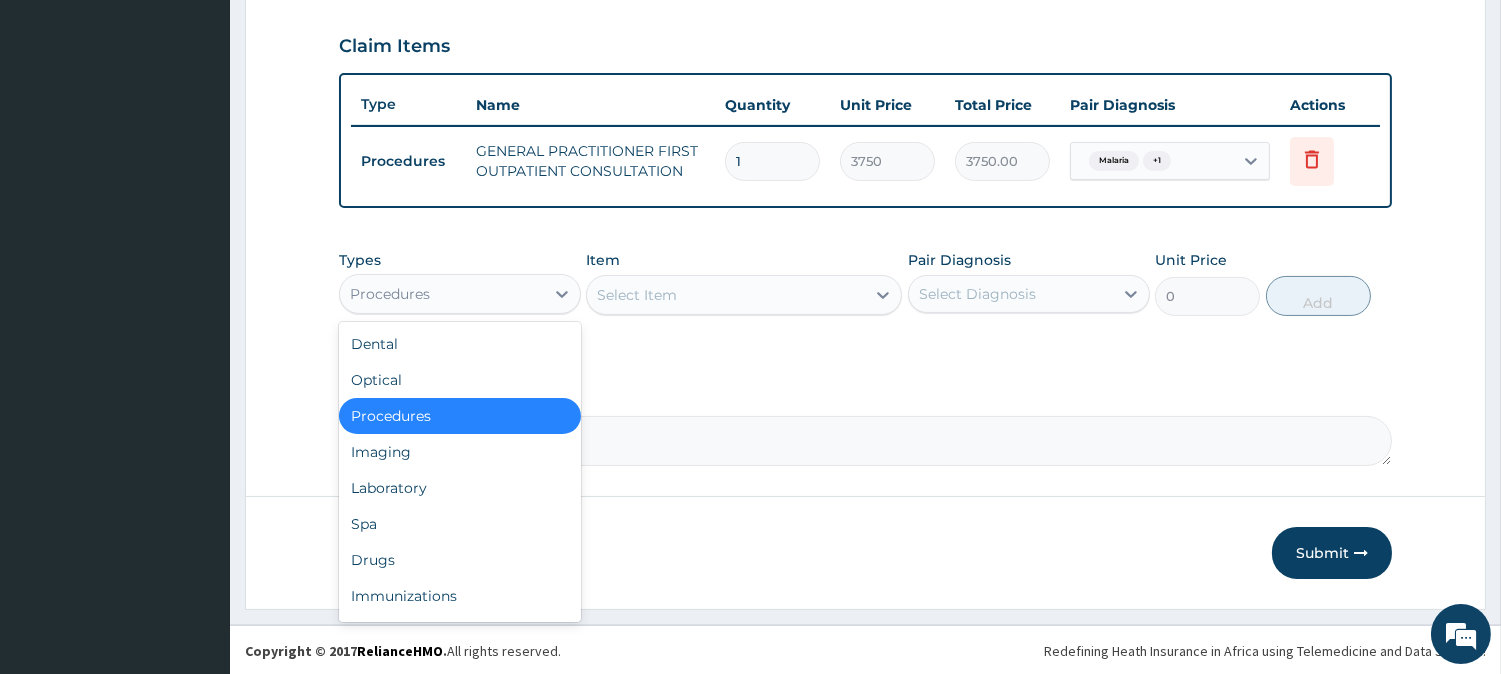 click on "Procedures" at bounding box center (460, 294) 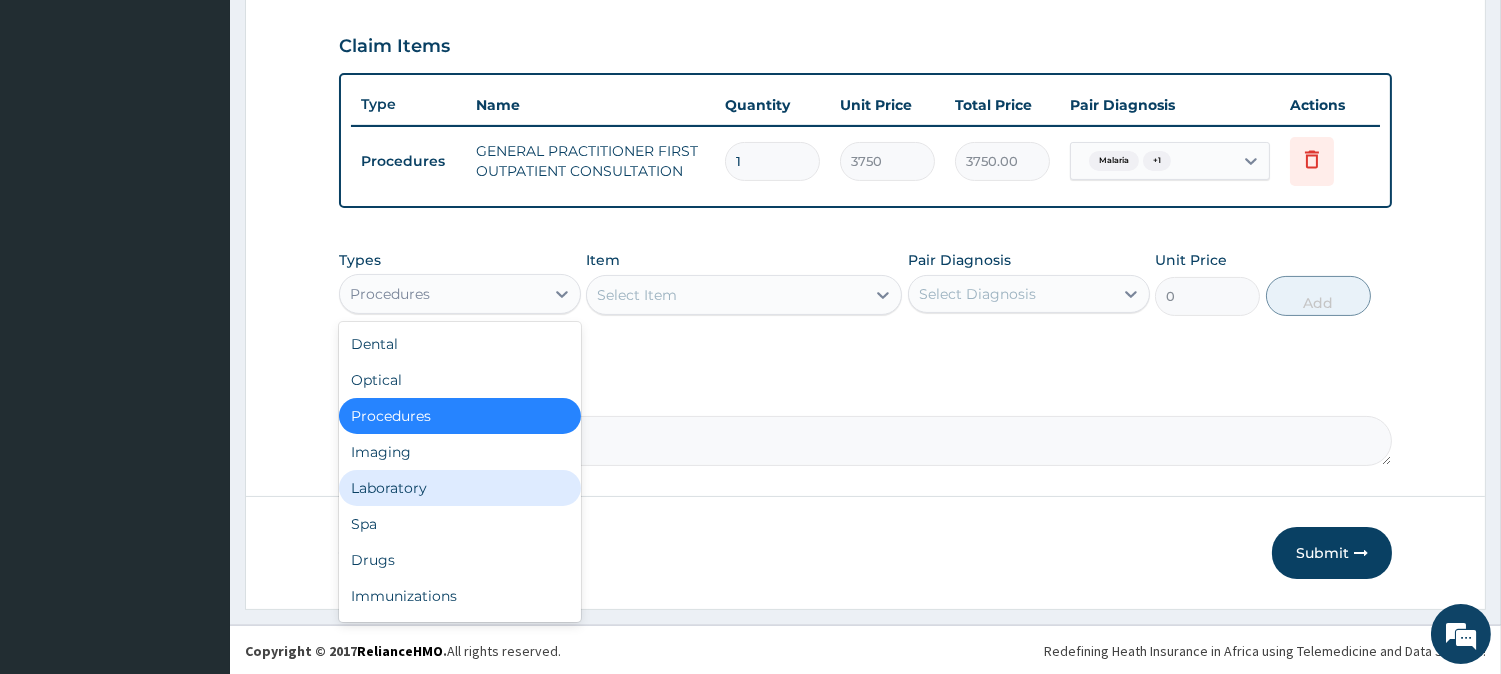 click on "Laboratory" at bounding box center (460, 488) 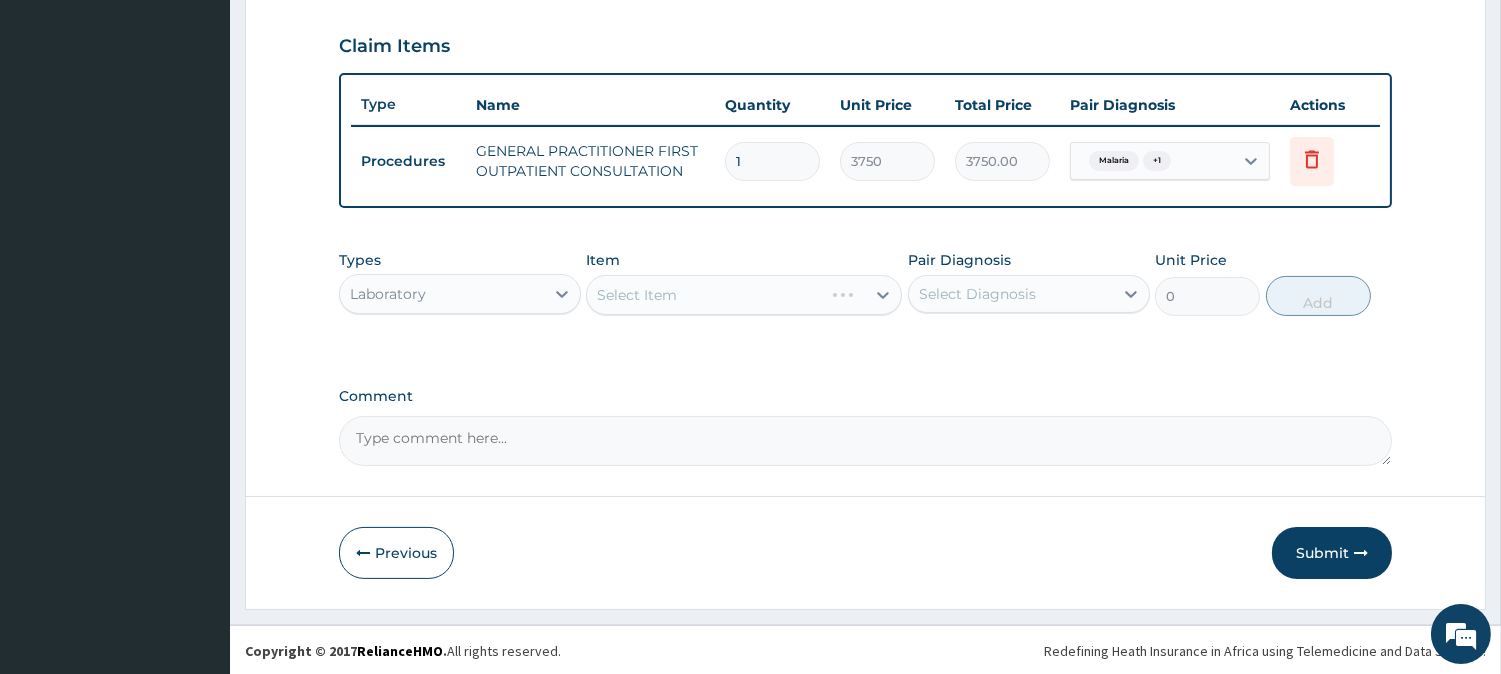 click on "Select Item" at bounding box center (744, 295) 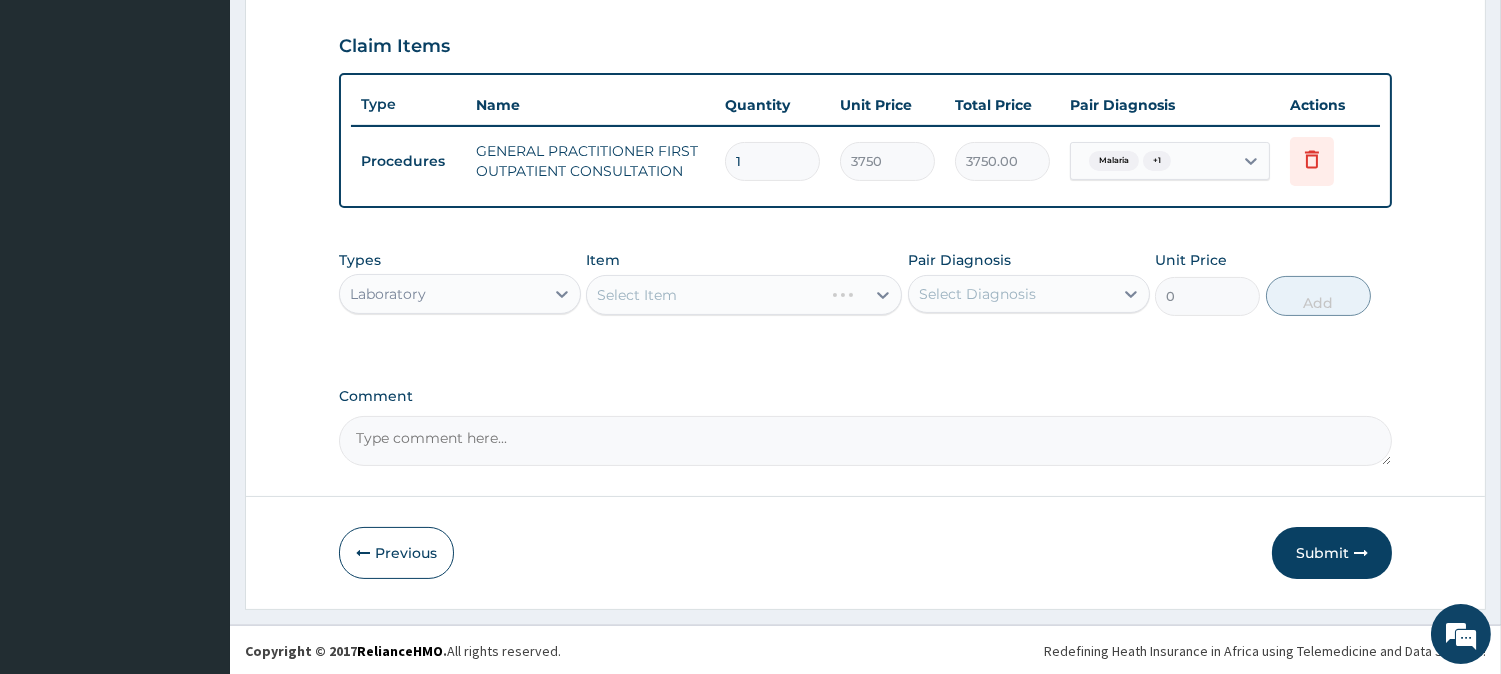 click on "Select Item" at bounding box center (744, 295) 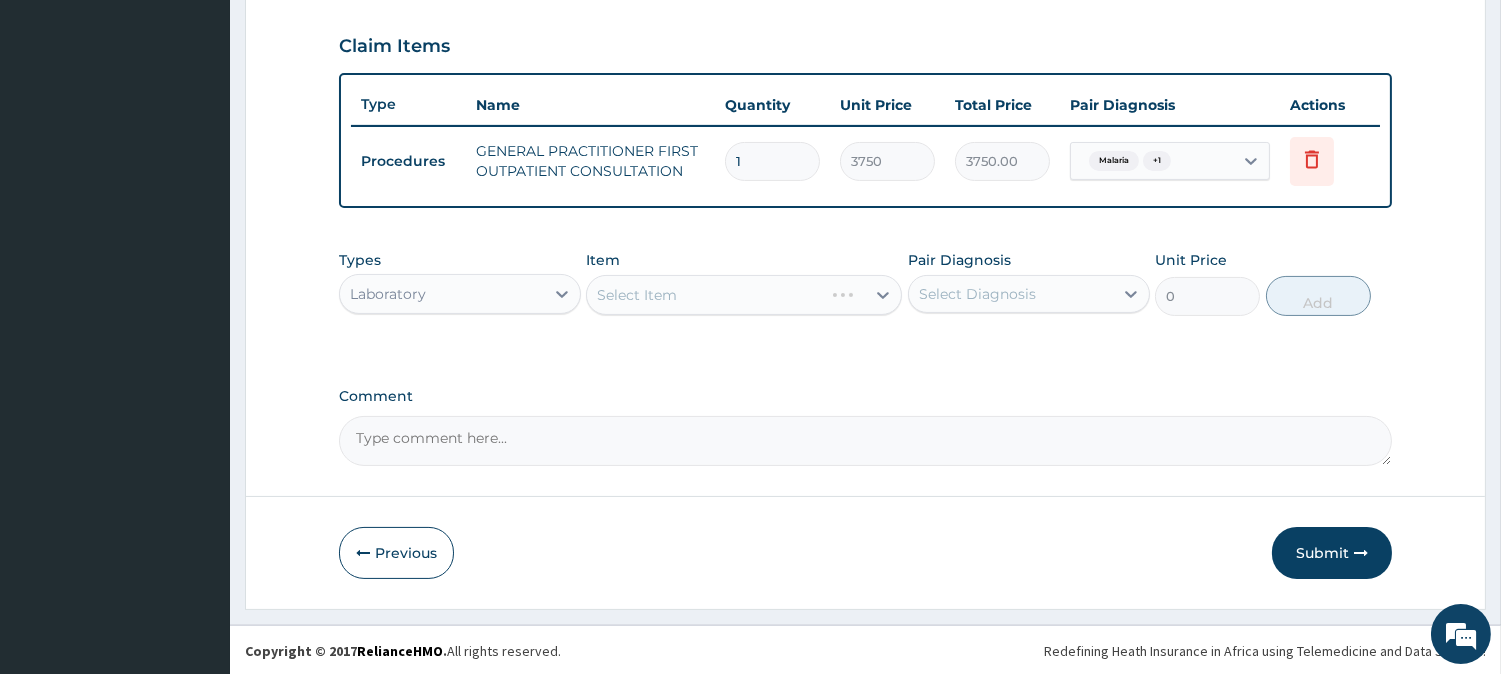 click on "Select Item" at bounding box center (744, 295) 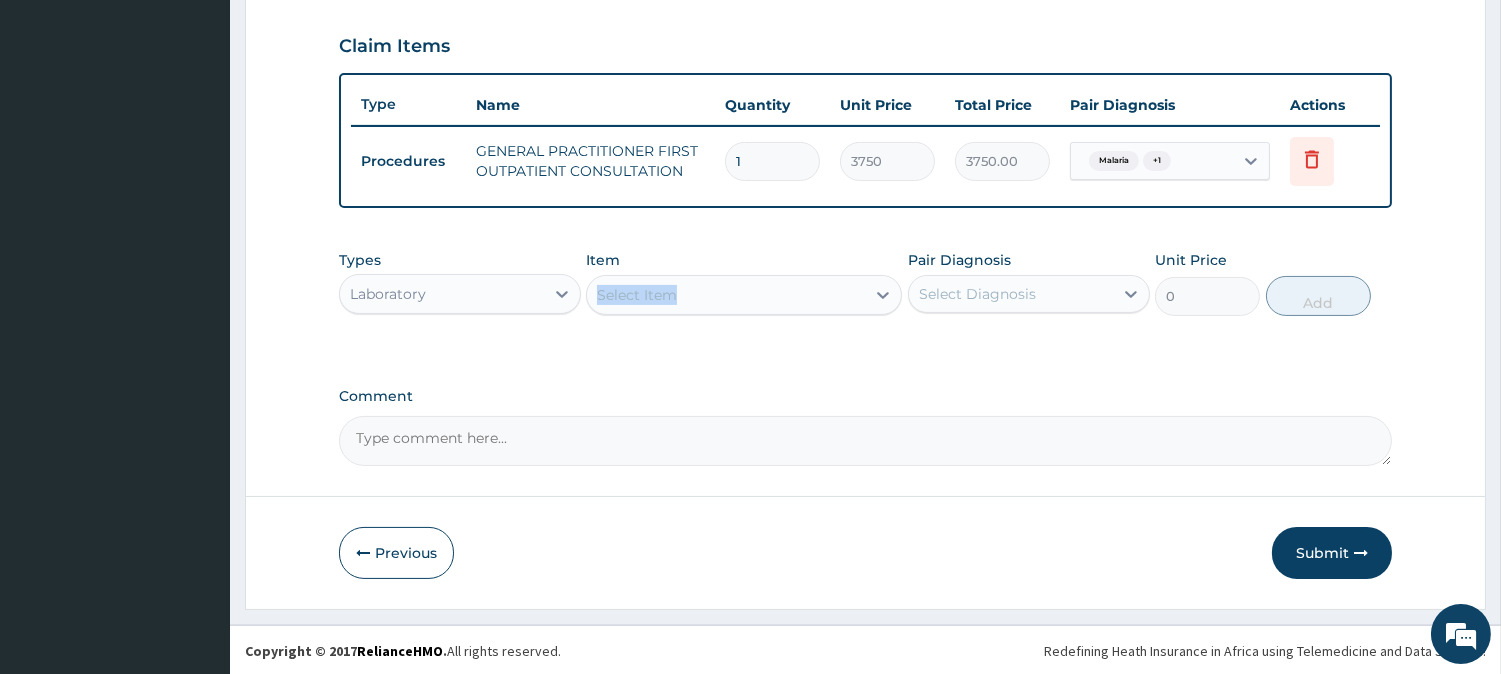 click on "Select Item" at bounding box center [744, 295] 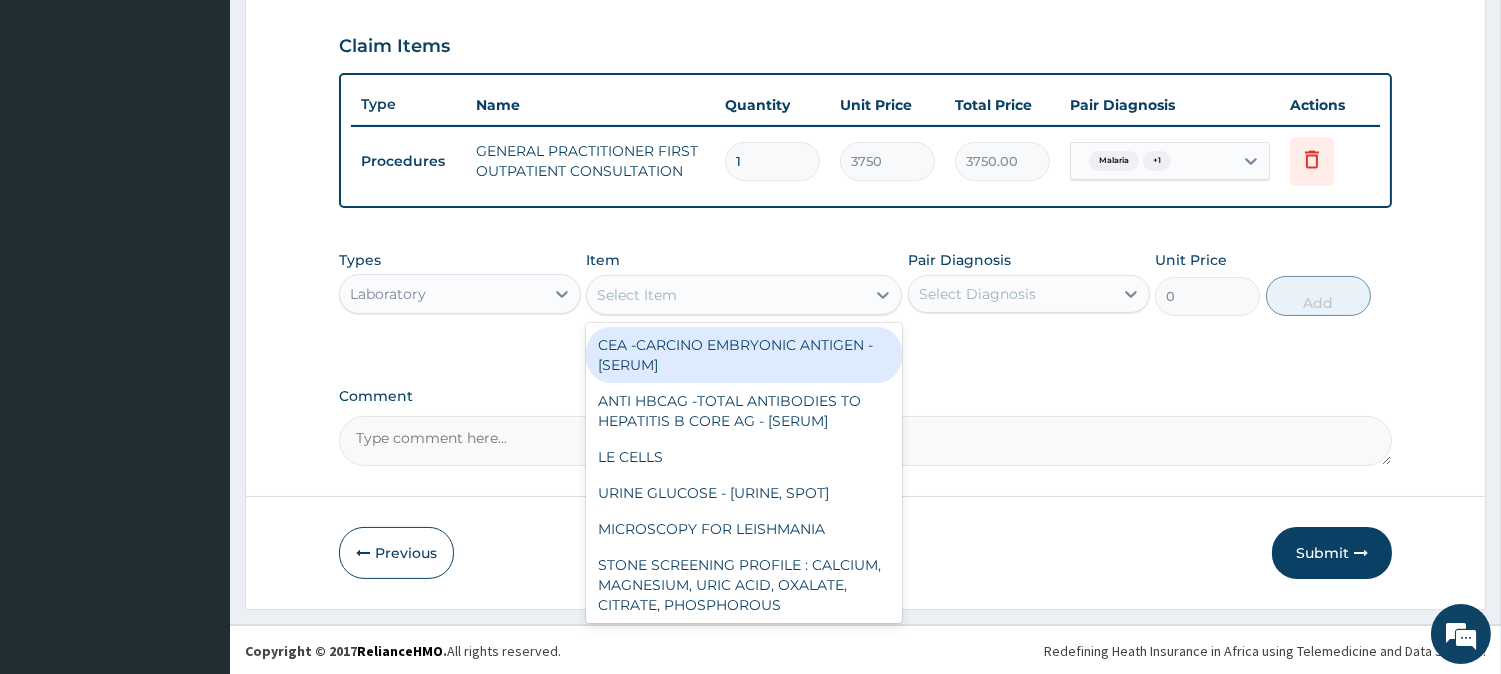 click on "Select Item" at bounding box center [726, 295] 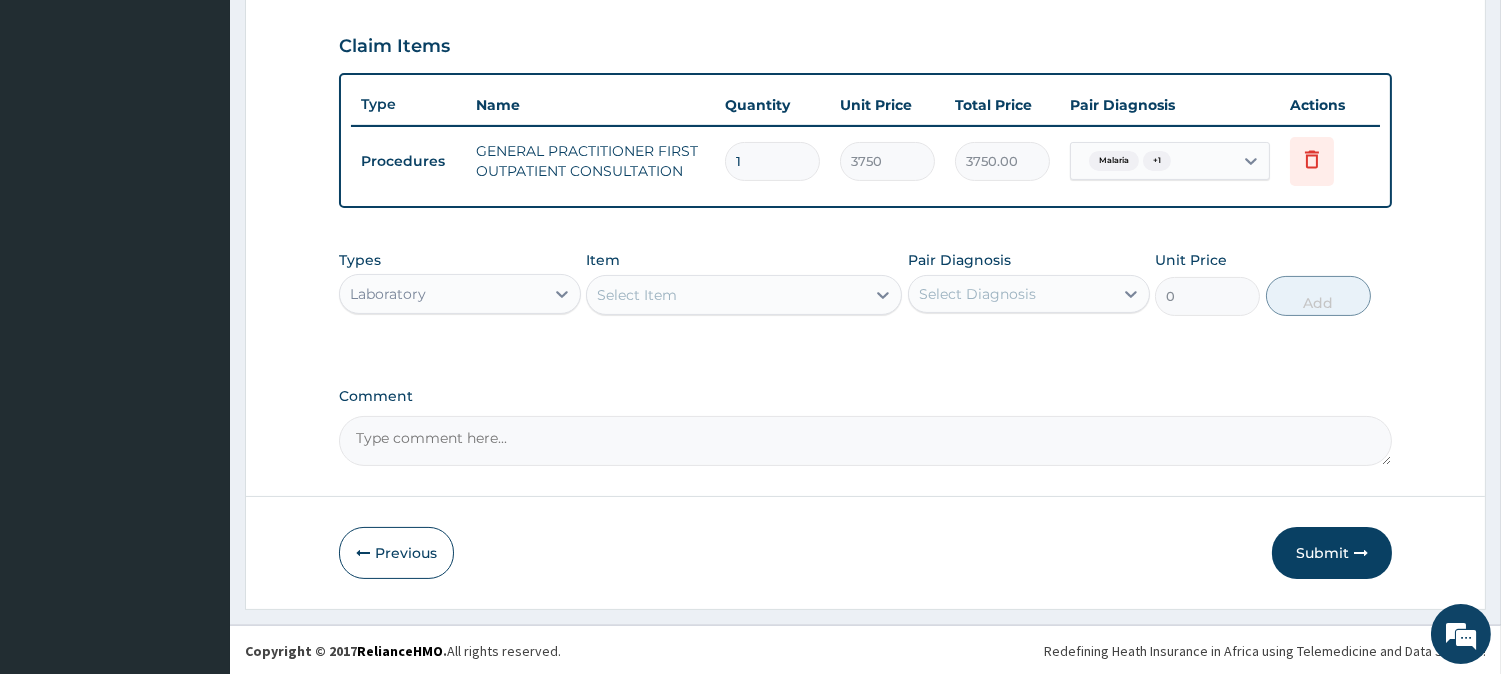 click on "Select Item" at bounding box center (726, 295) 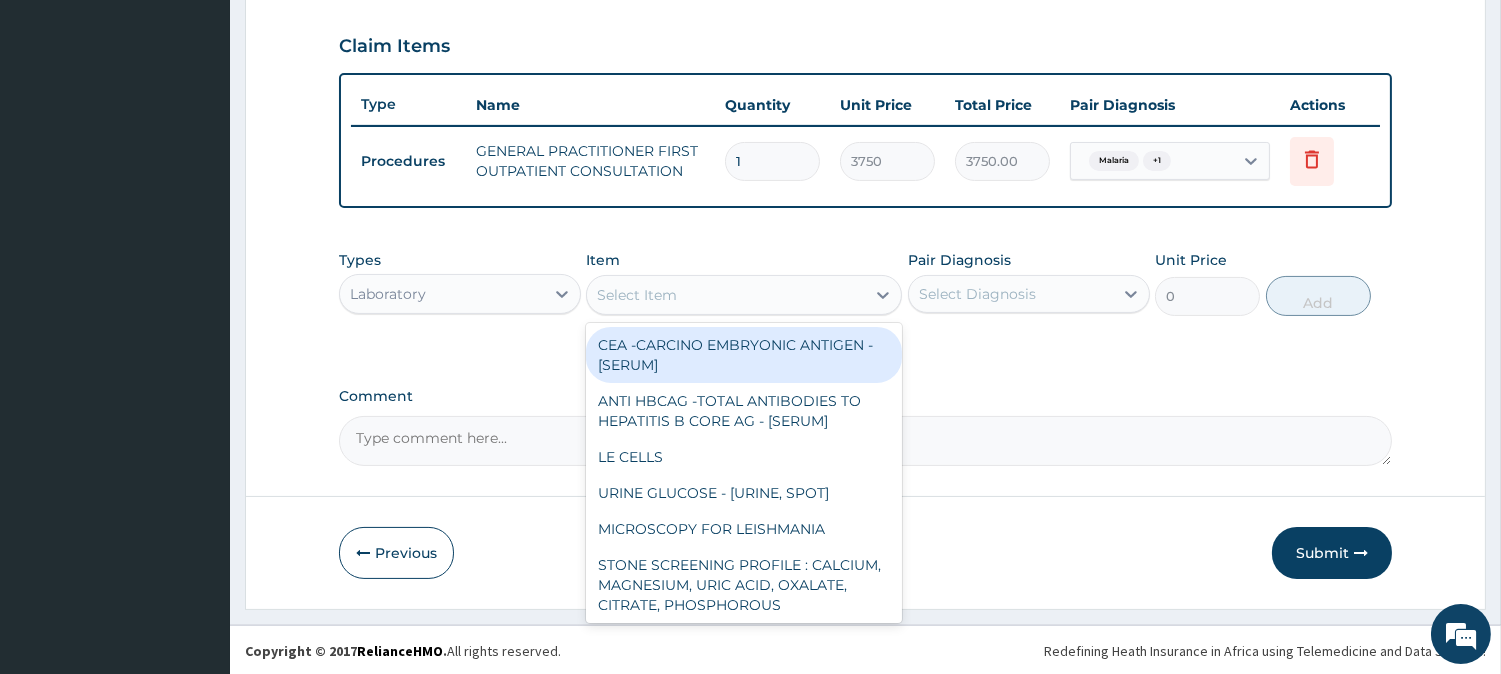 click on "Select Item" at bounding box center [726, 295] 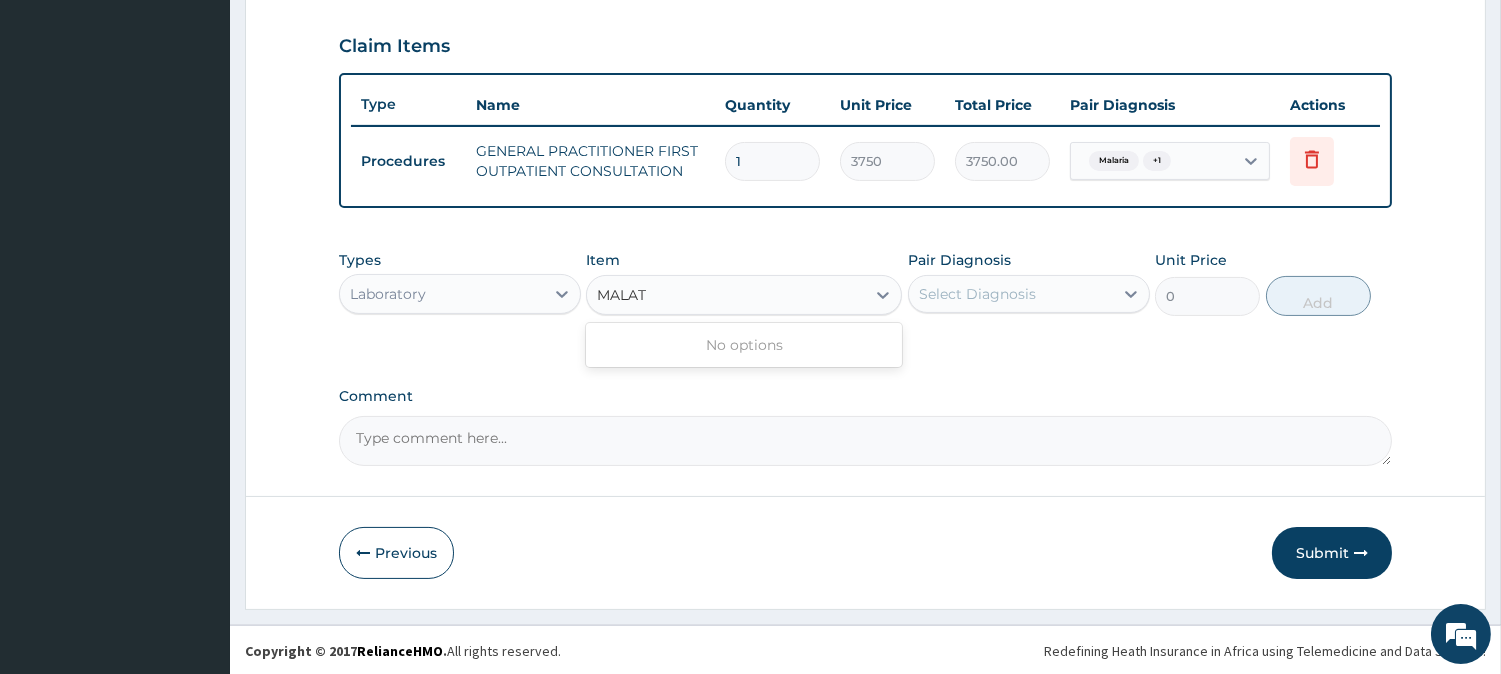 type on "MALA" 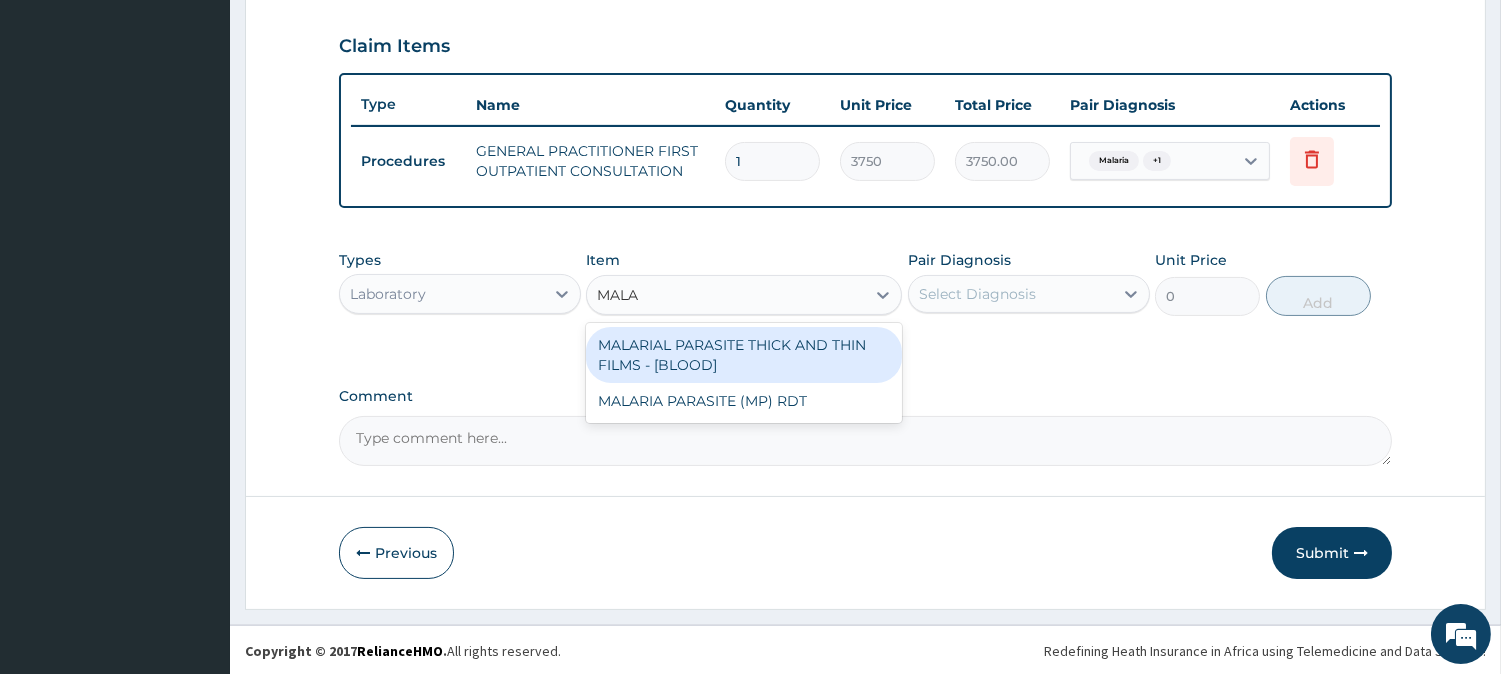 click on "MALARIAL PARASITE THICK AND THIN FILMS - [BLOOD]" at bounding box center (744, 355) 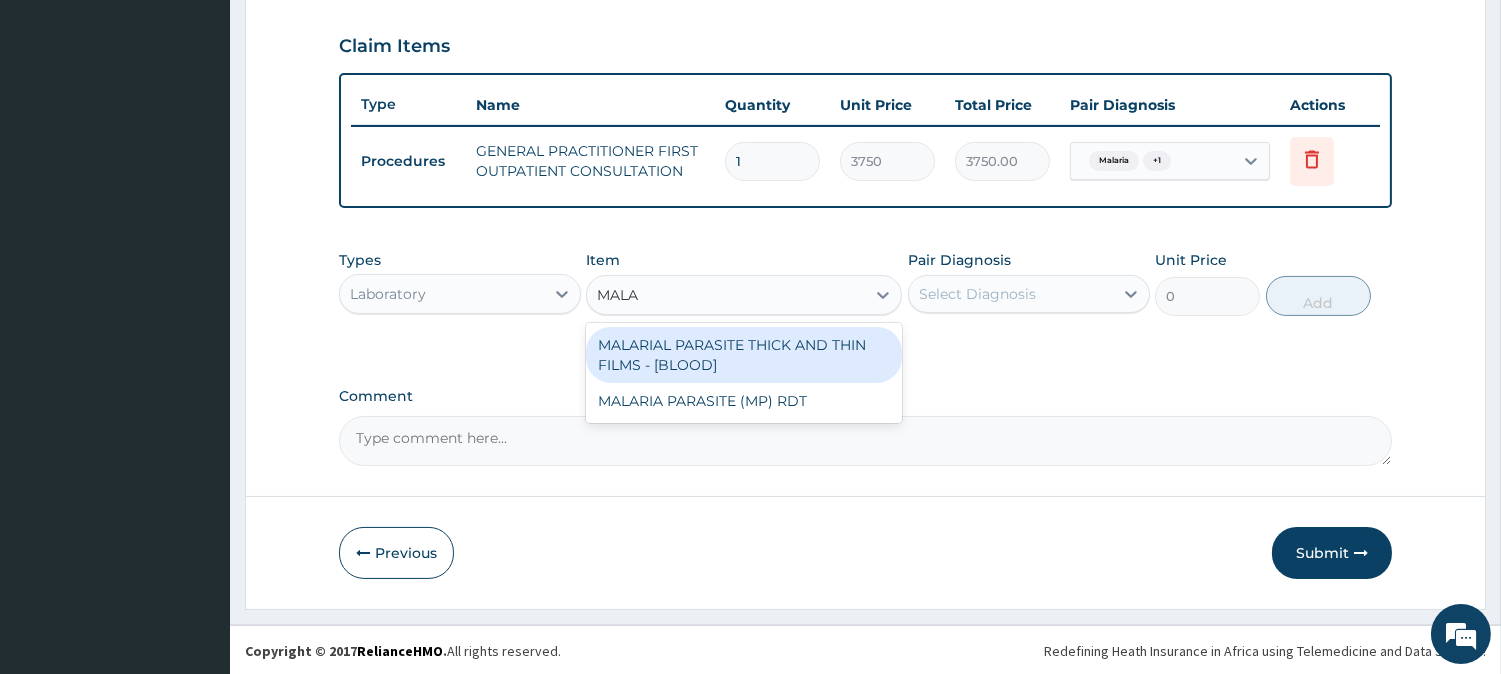 type 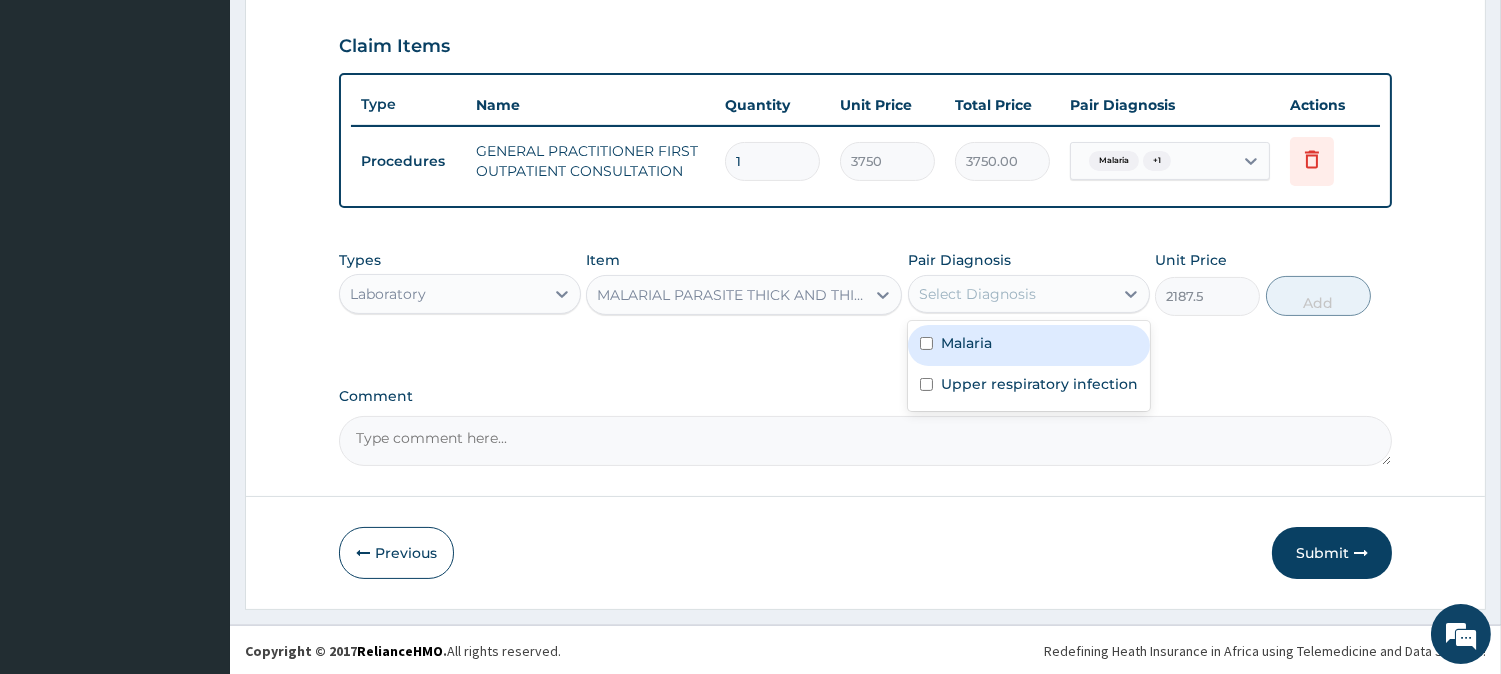 click on "Select Diagnosis" at bounding box center [977, 294] 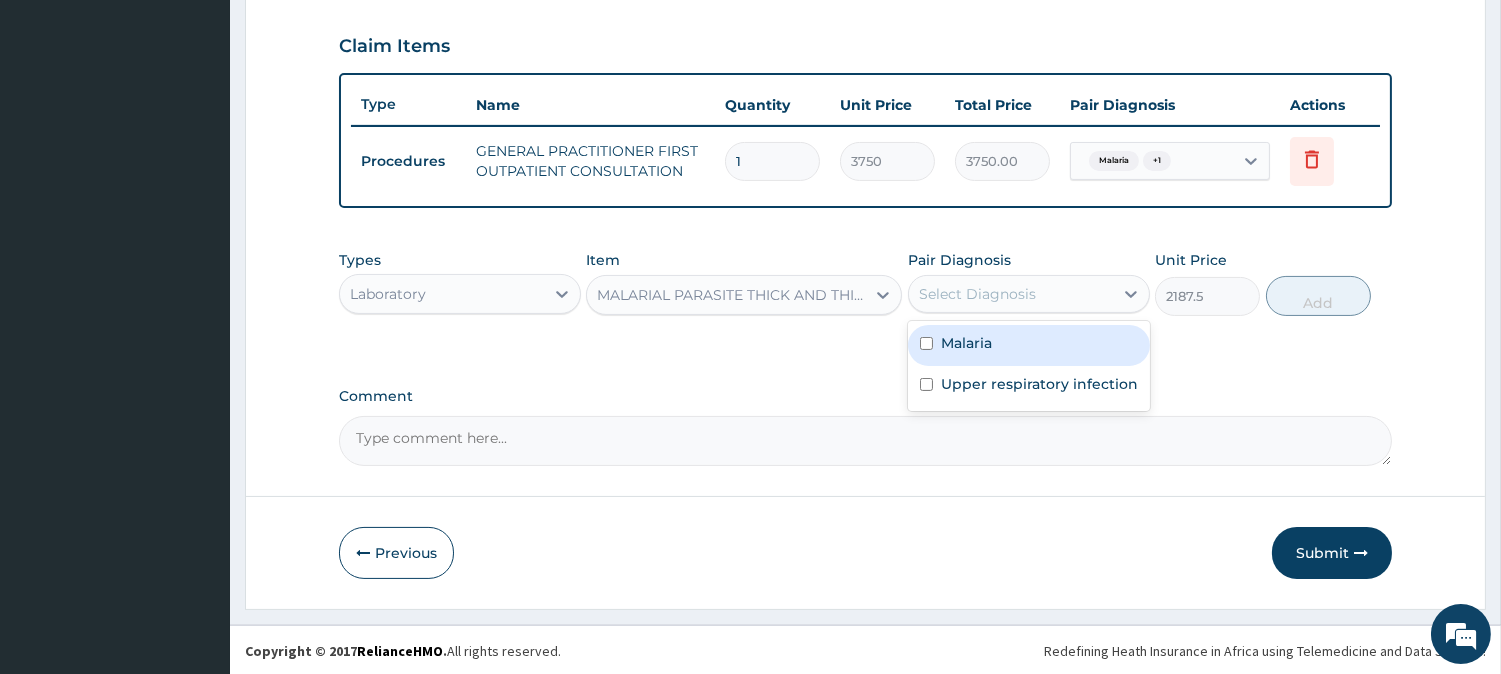 click on "Malaria" at bounding box center [966, 343] 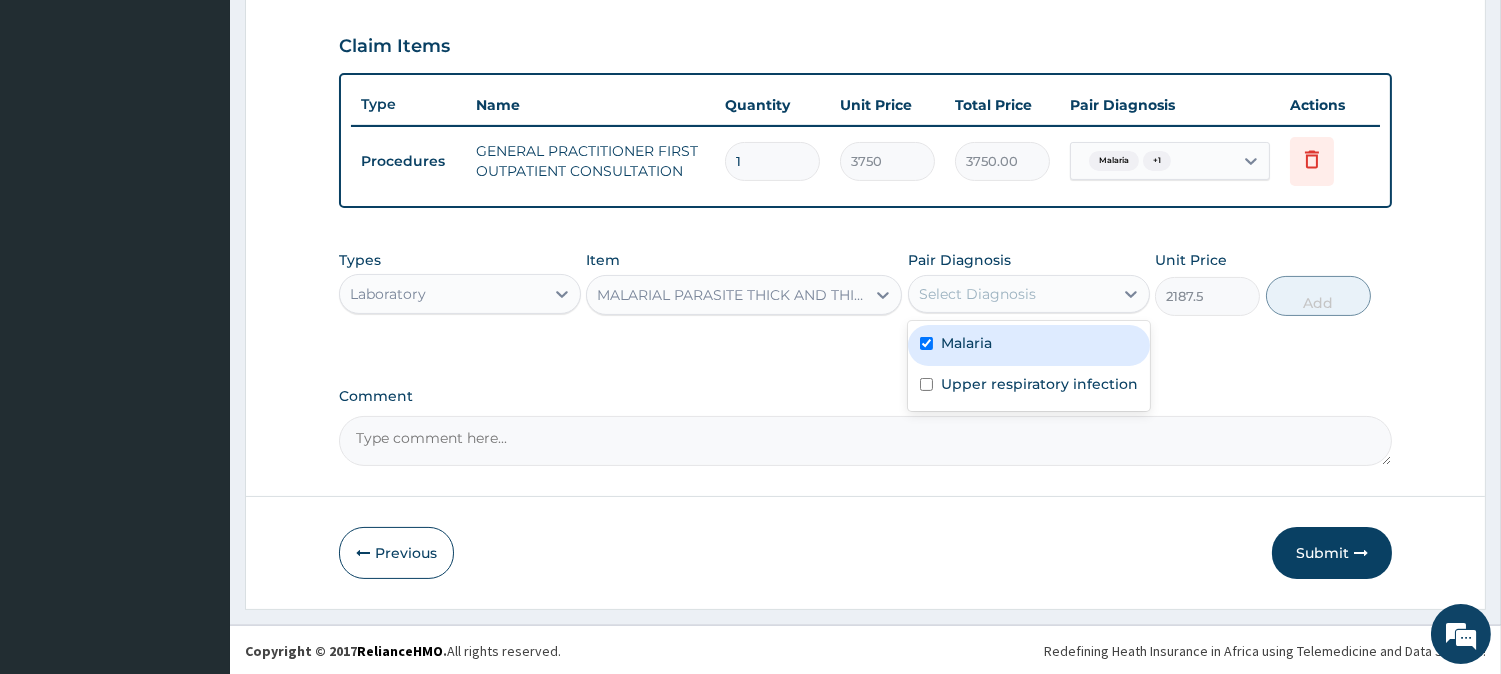 checkbox on "true" 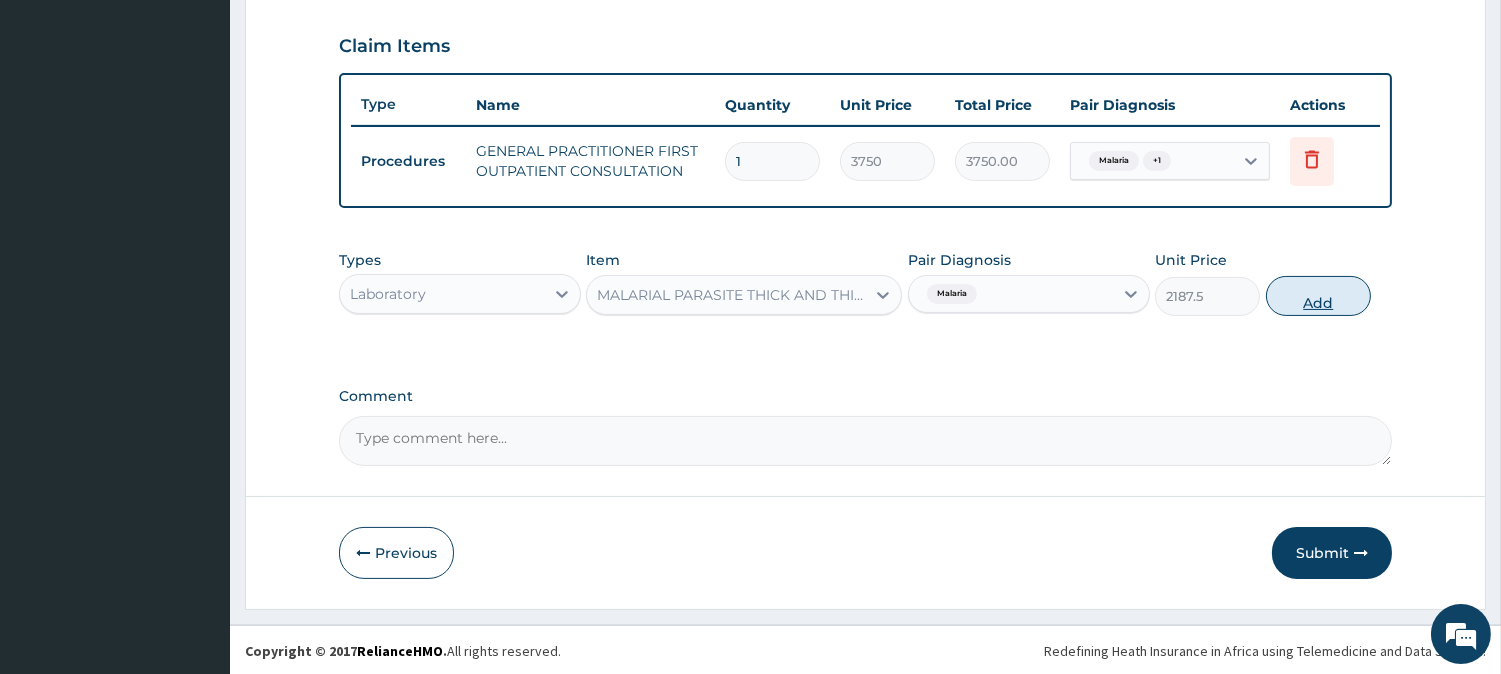 click on "Add" at bounding box center (1318, 296) 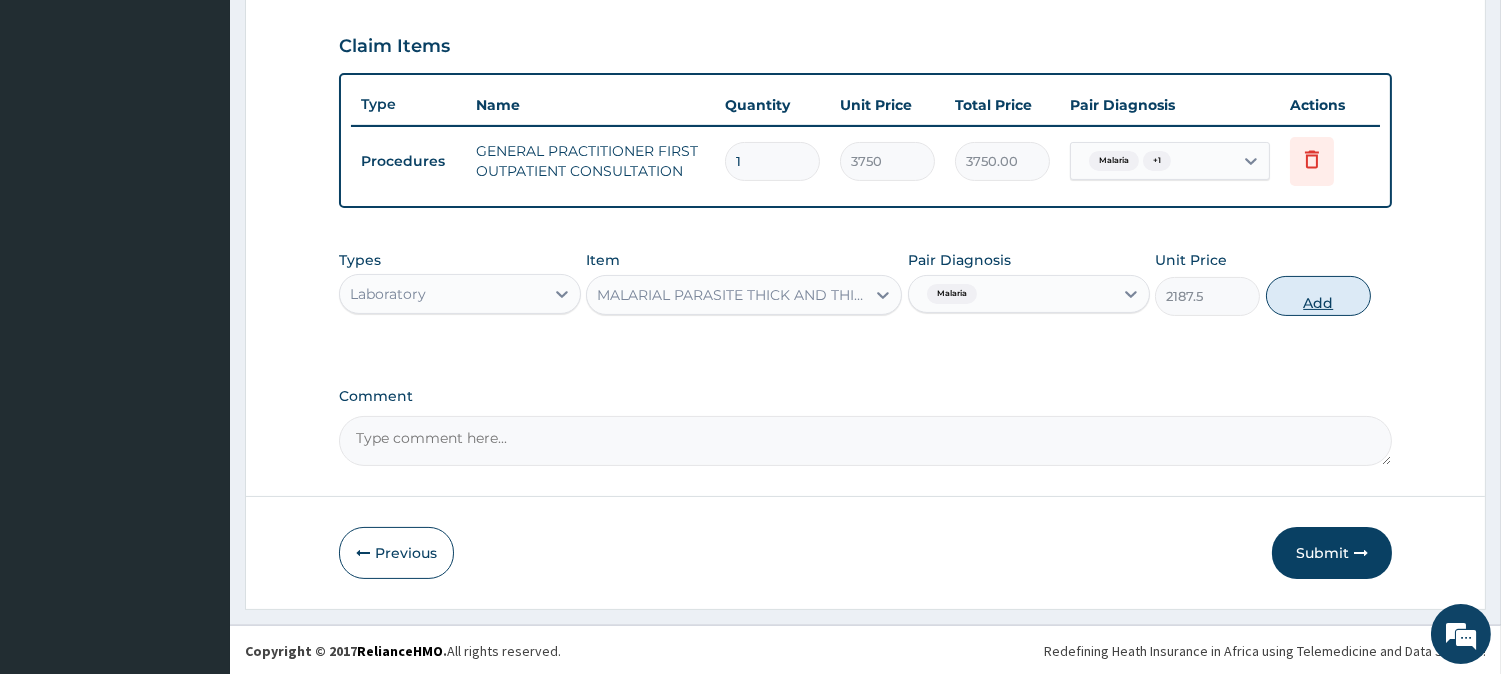 type on "0" 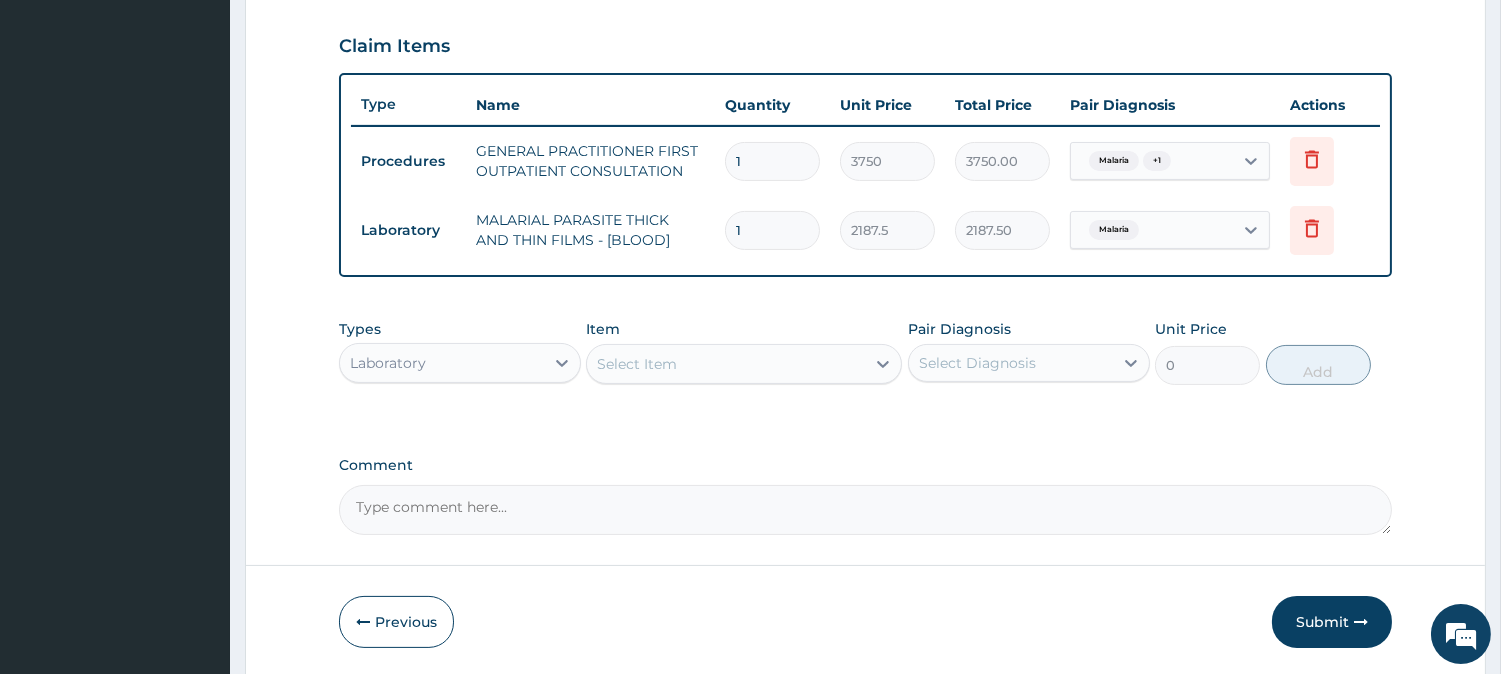 click on "Item Select Item" at bounding box center [744, 352] 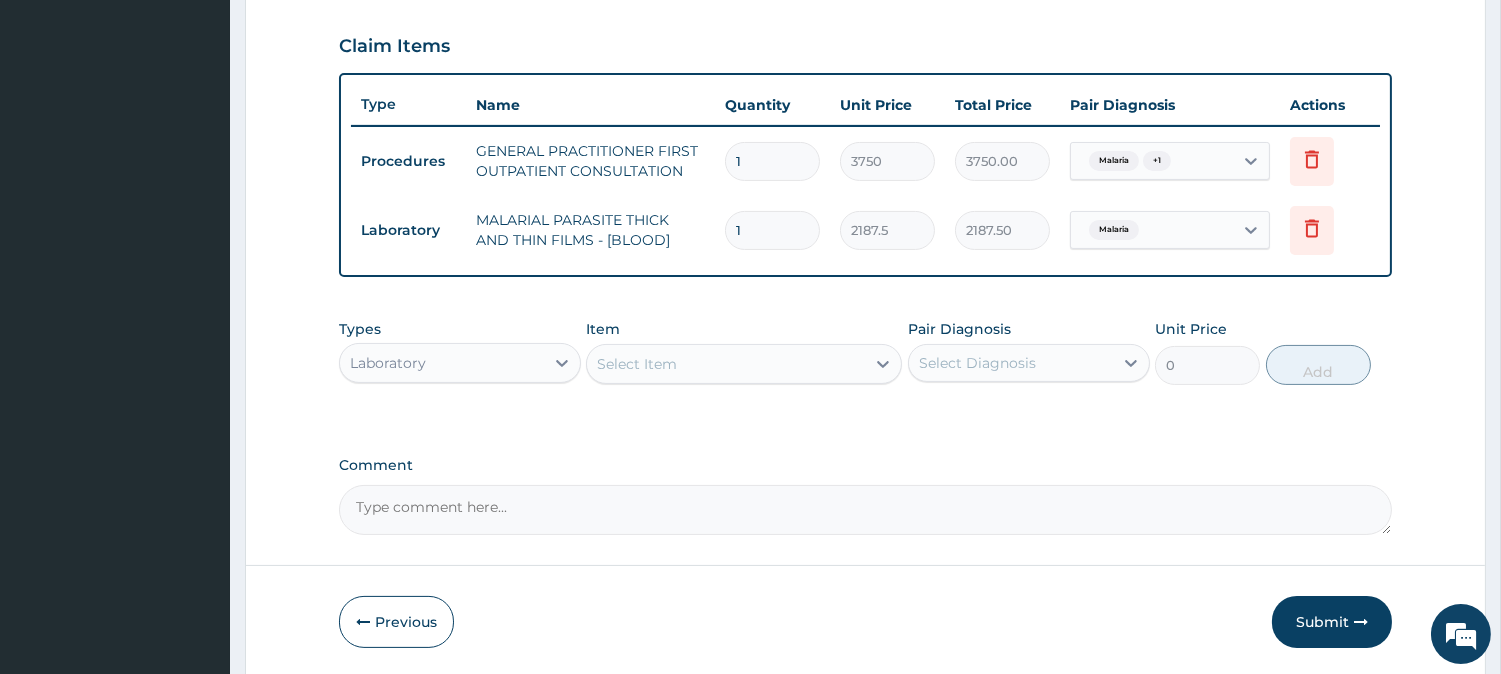 click on "Select Item" at bounding box center [637, 364] 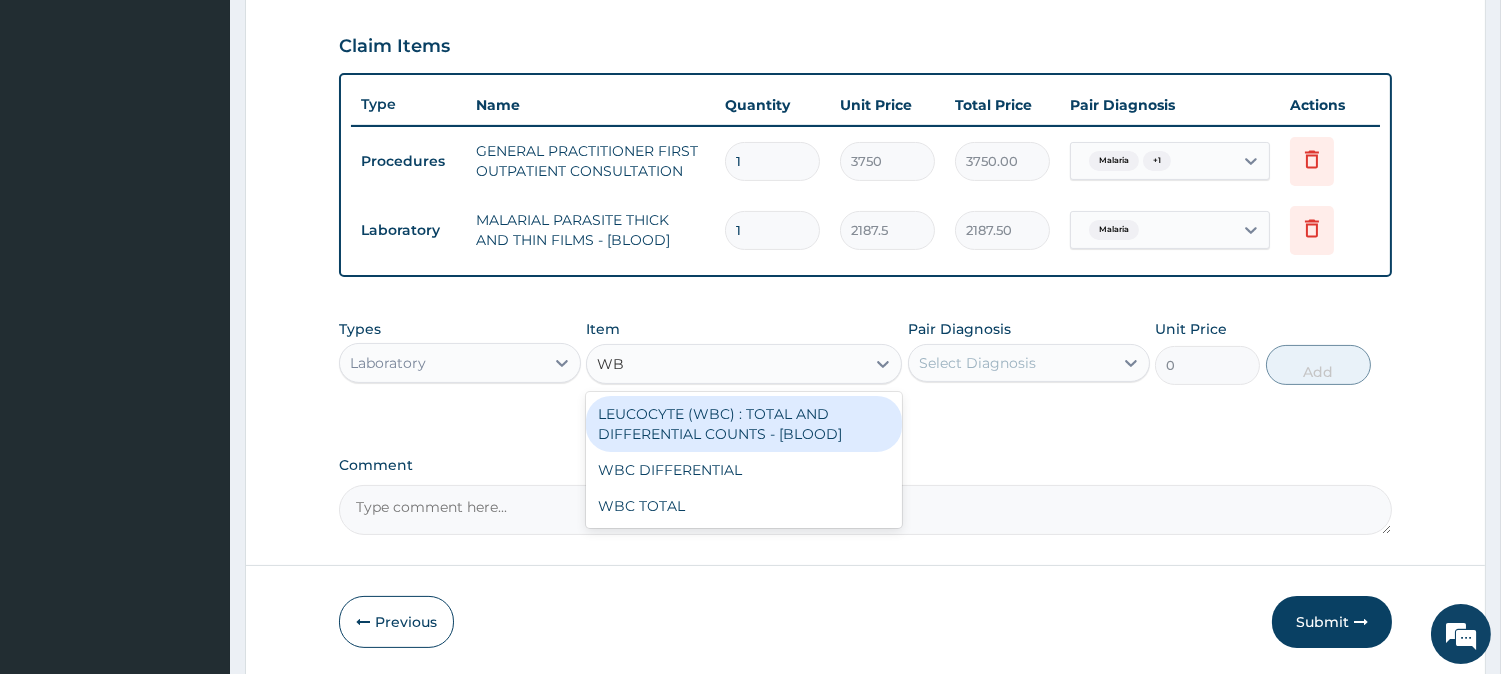 type on "WBC" 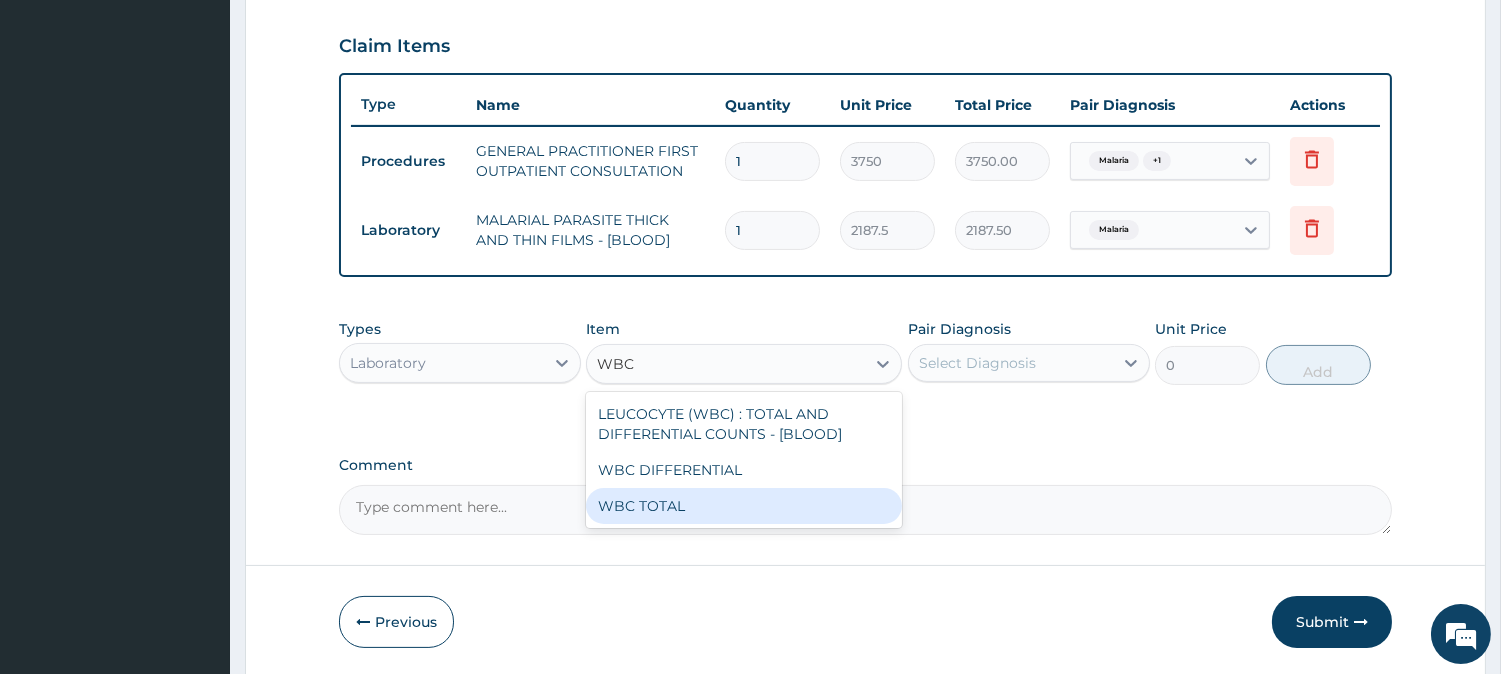 click on "WBC TOTAL" at bounding box center (744, 506) 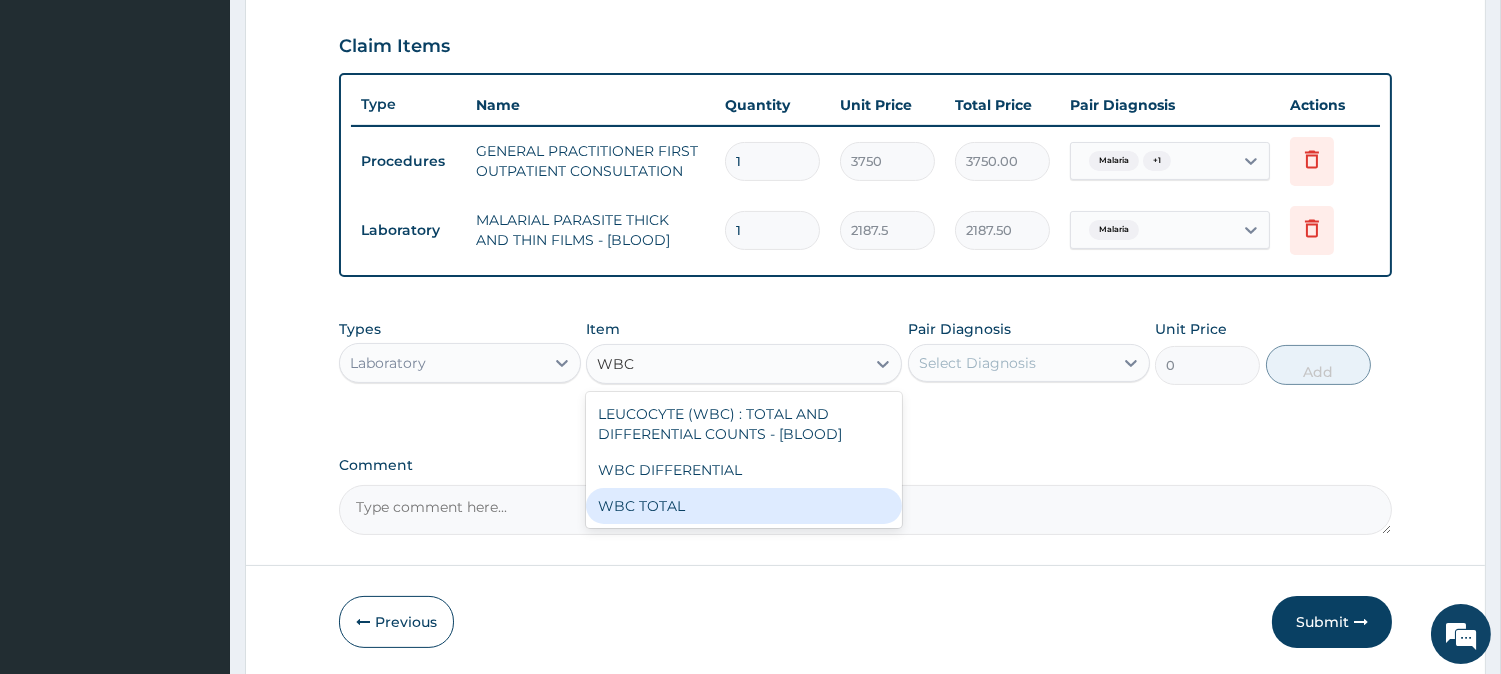 type 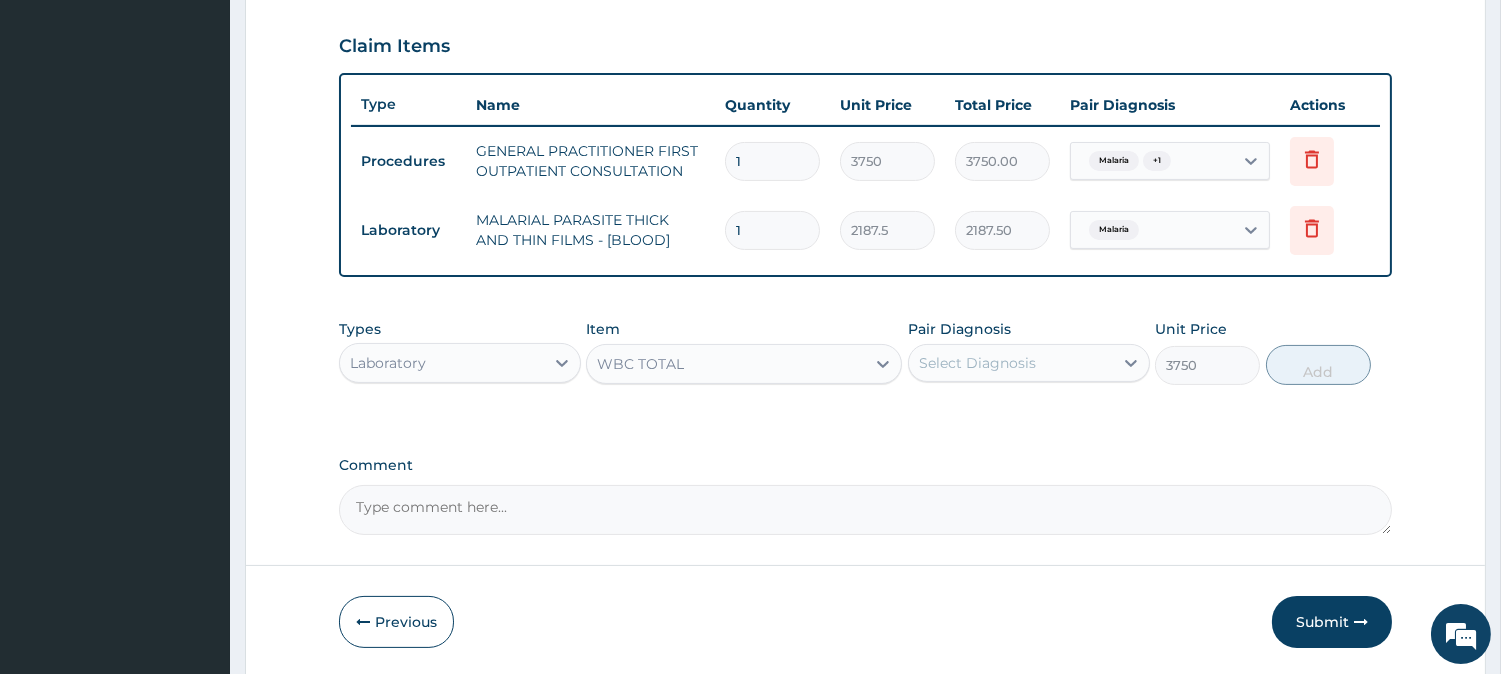 click on "Select Diagnosis" at bounding box center (1011, 363) 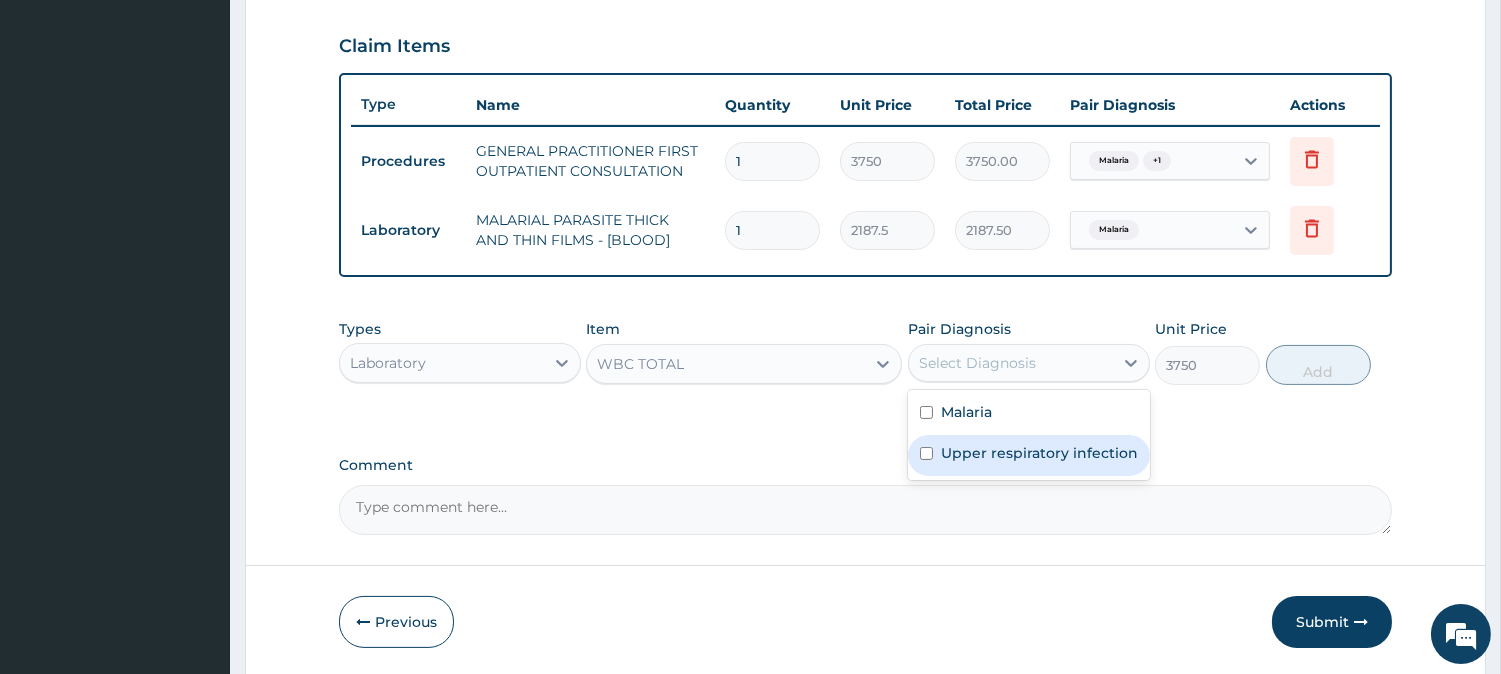 click on "Upper respiratory infection" at bounding box center (1039, 453) 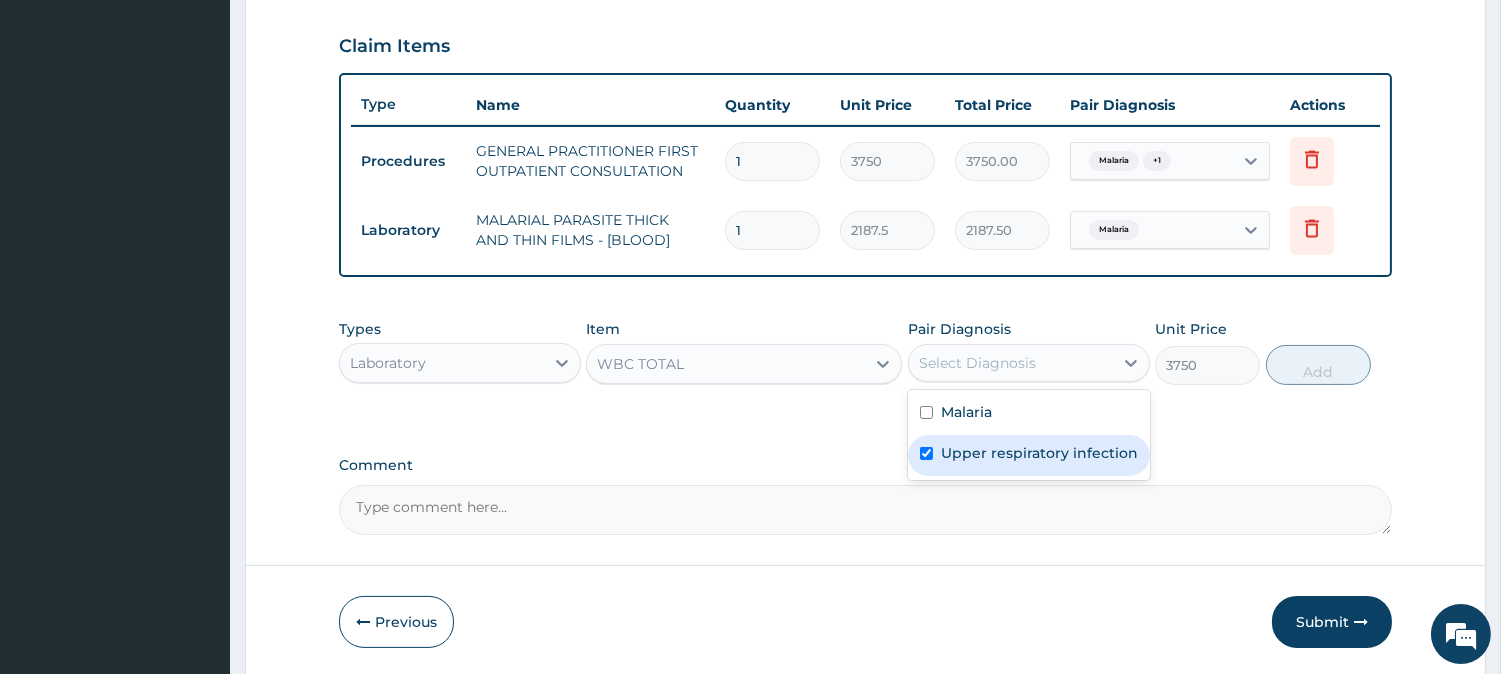 checkbox on "true" 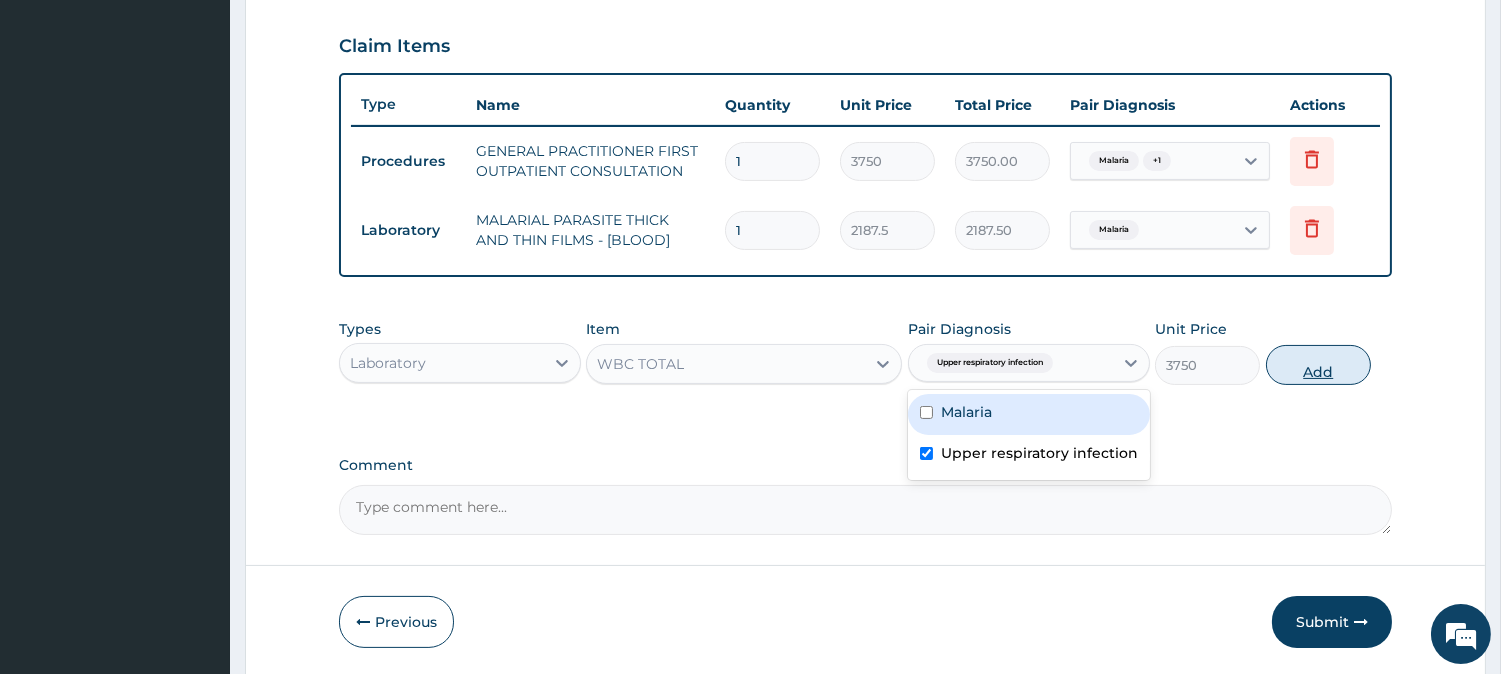 click on "Add" at bounding box center [1318, 365] 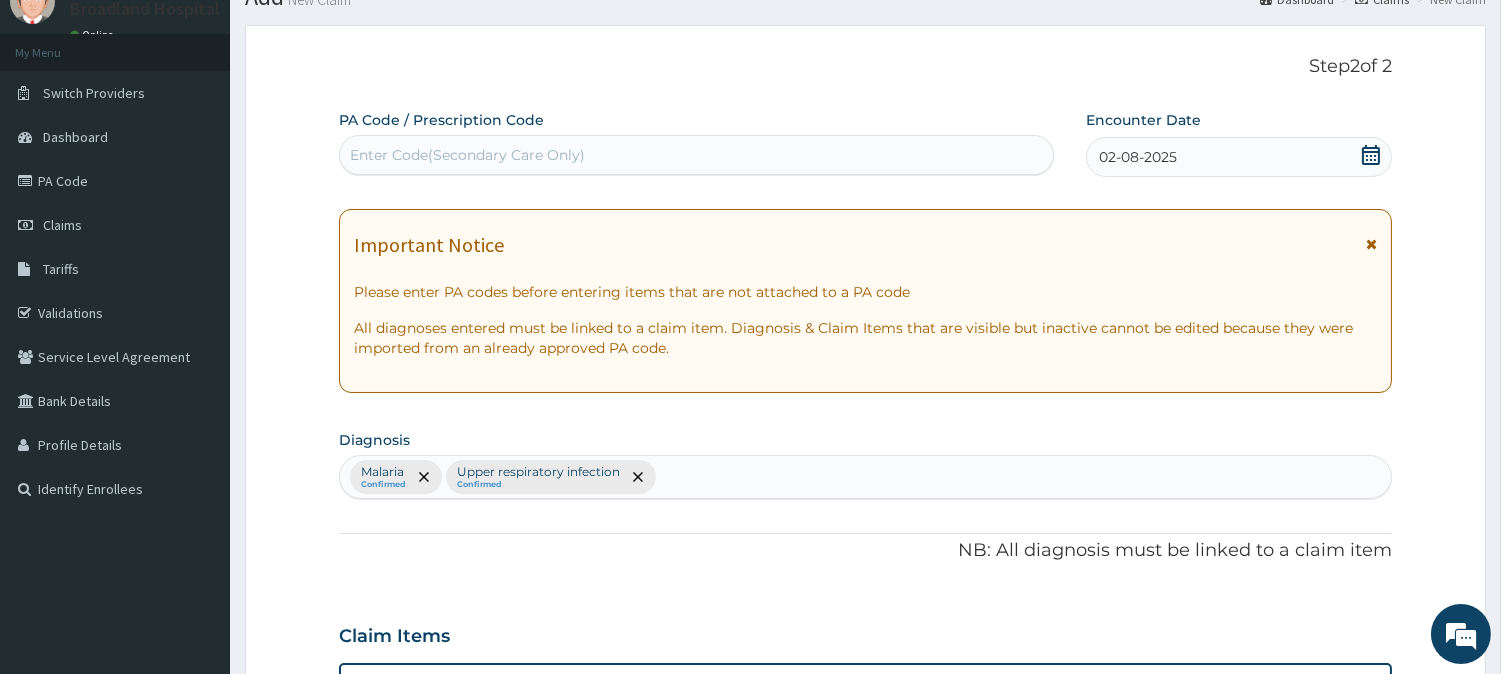 scroll, scrollTop: 671, scrollLeft: 0, axis: vertical 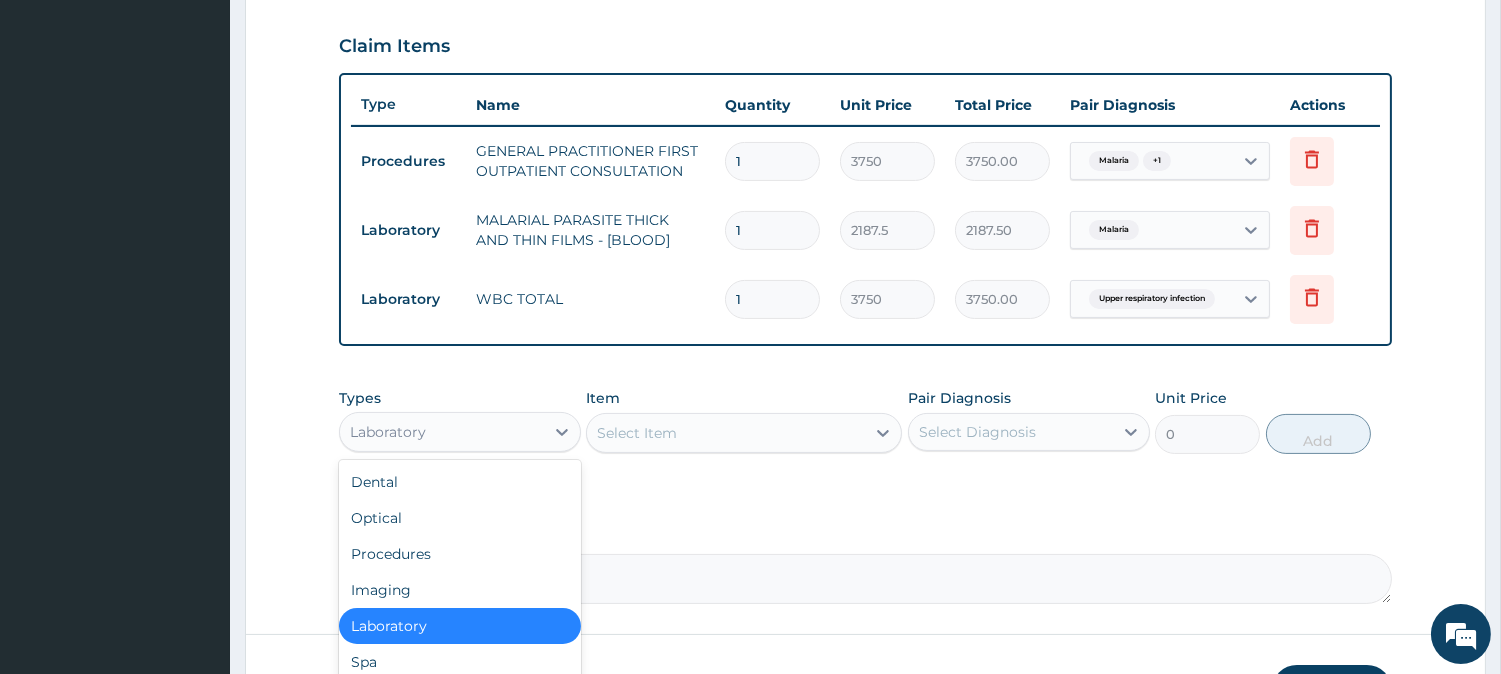 click on "Laboratory" at bounding box center (388, 432) 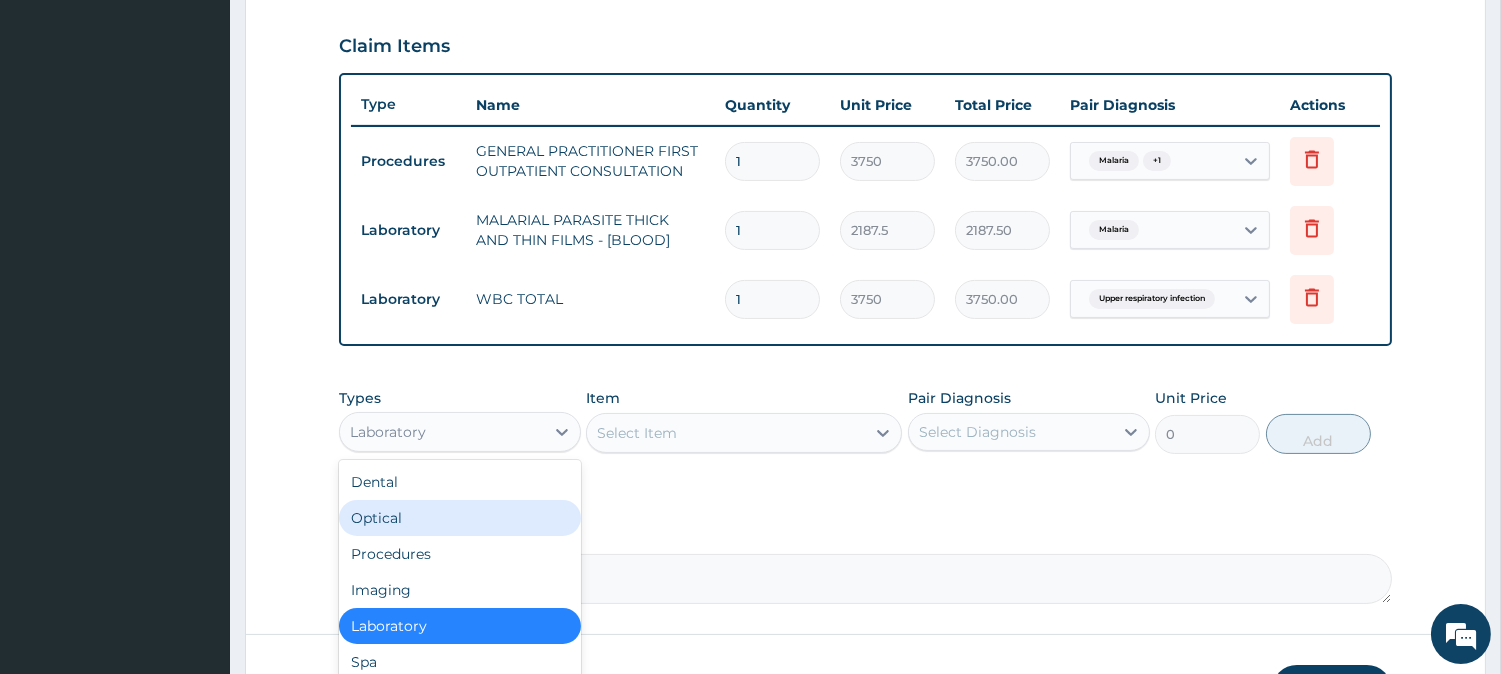 scroll, scrollTop: 67, scrollLeft: 0, axis: vertical 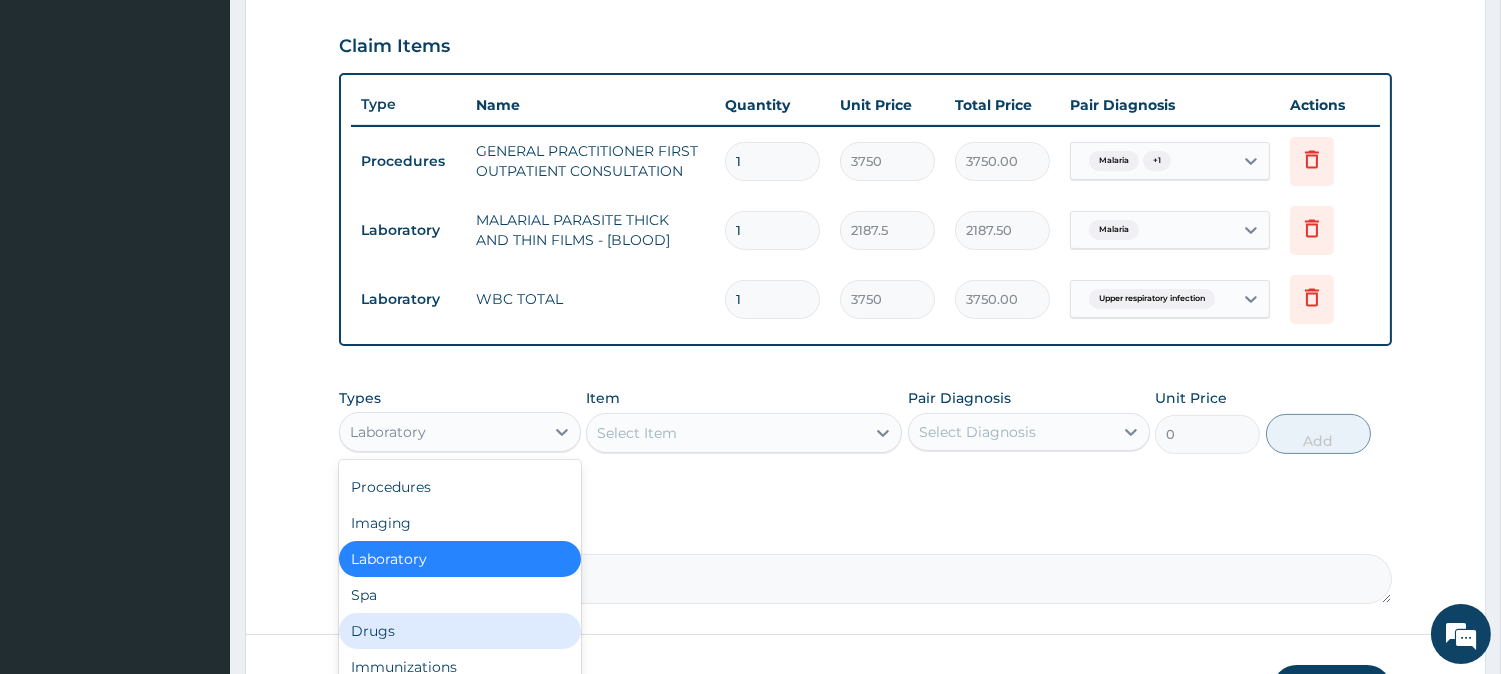 click on "Drugs" at bounding box center [460, 631] 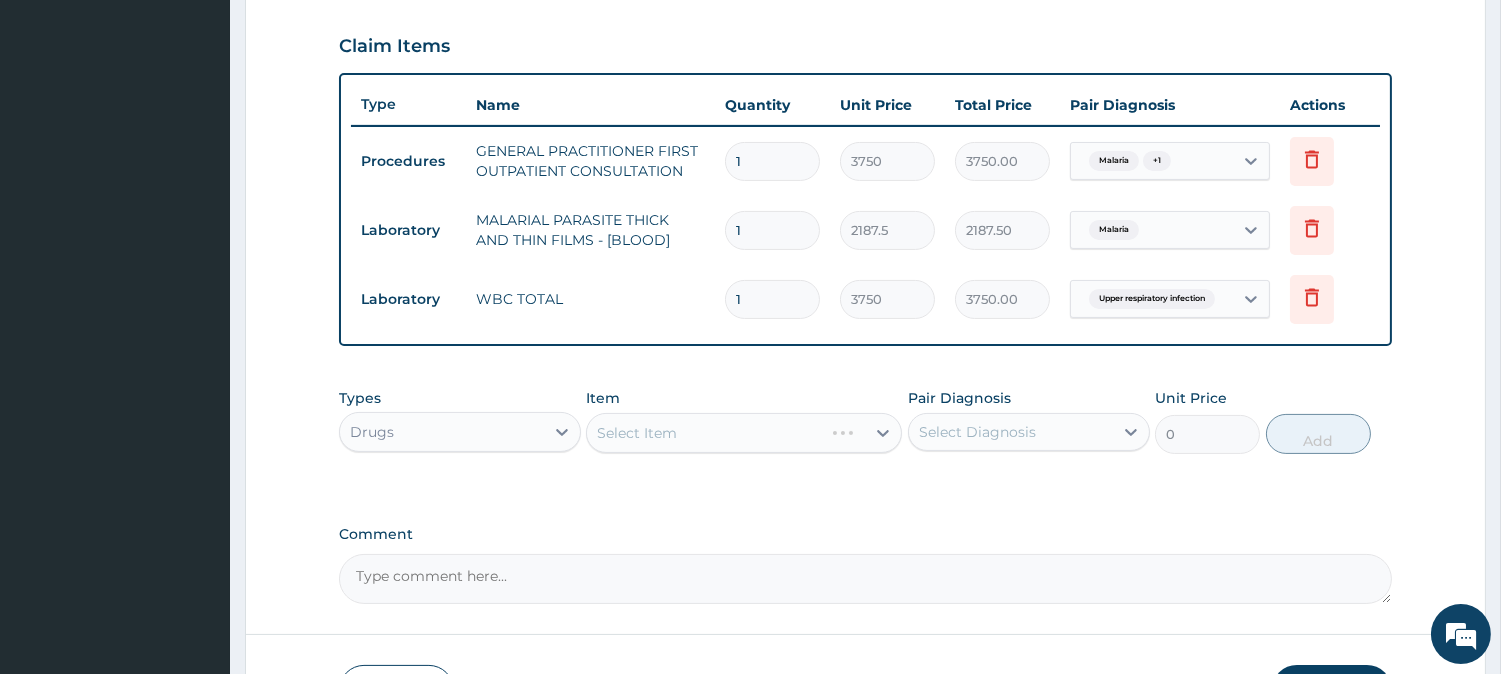 click on "Select Item" at bounding box center (744, 433) 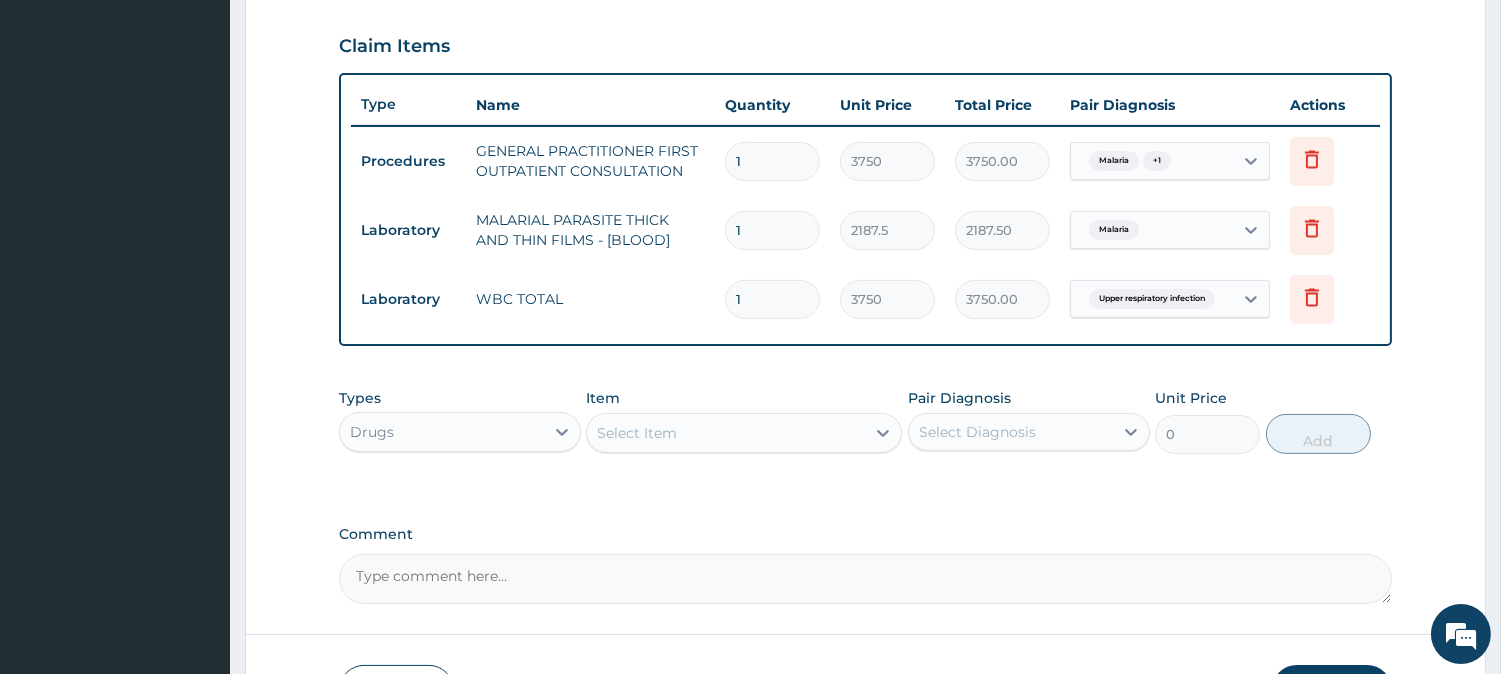 click on "Select Item" at bounding box center [637, 433] 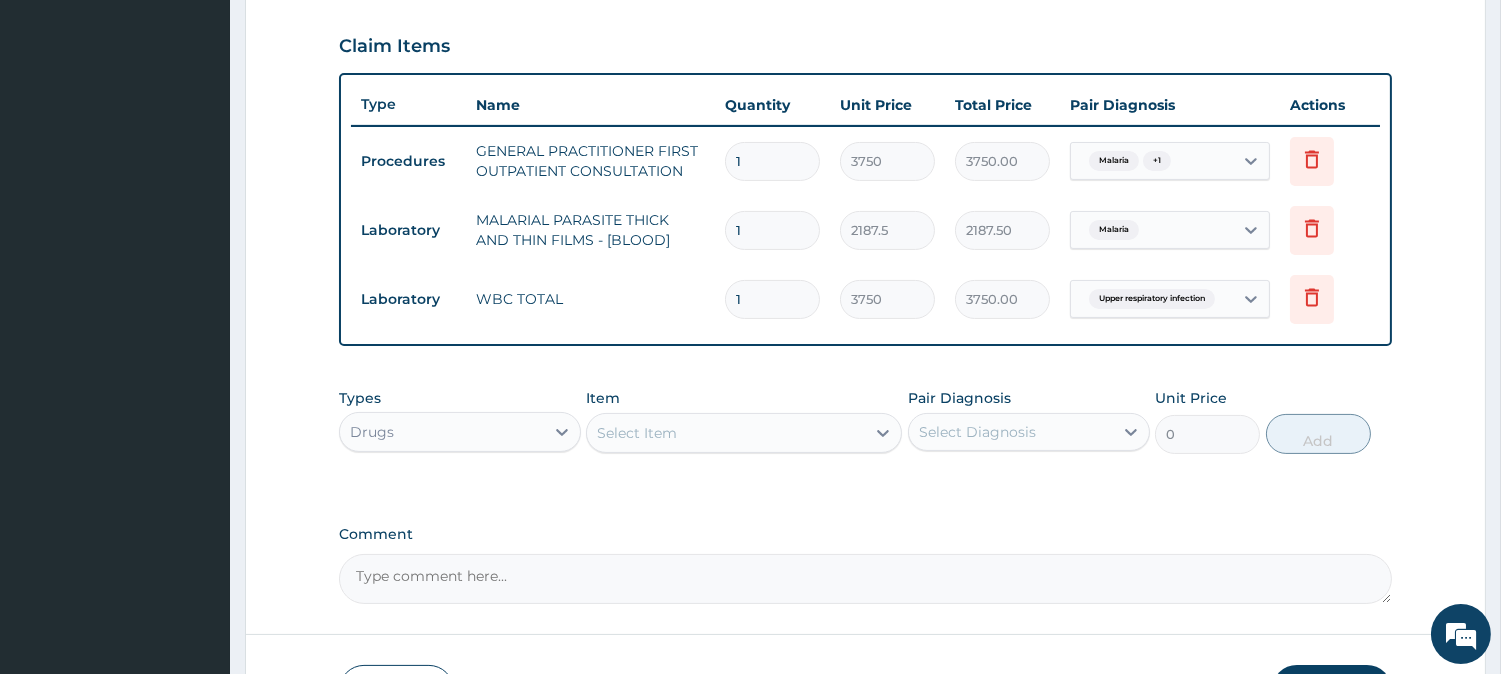 click on "Select Item" at bounding box center [637, 433] 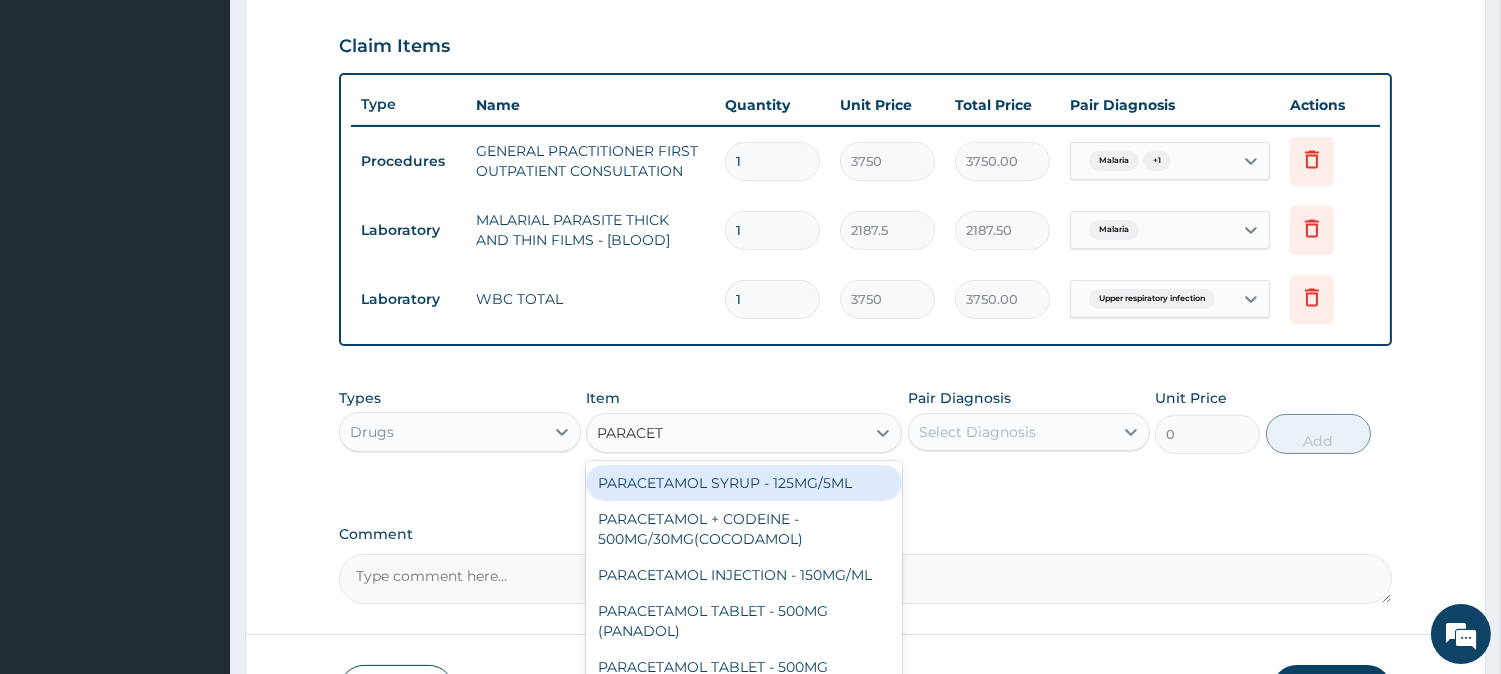 type on "PARACETA" 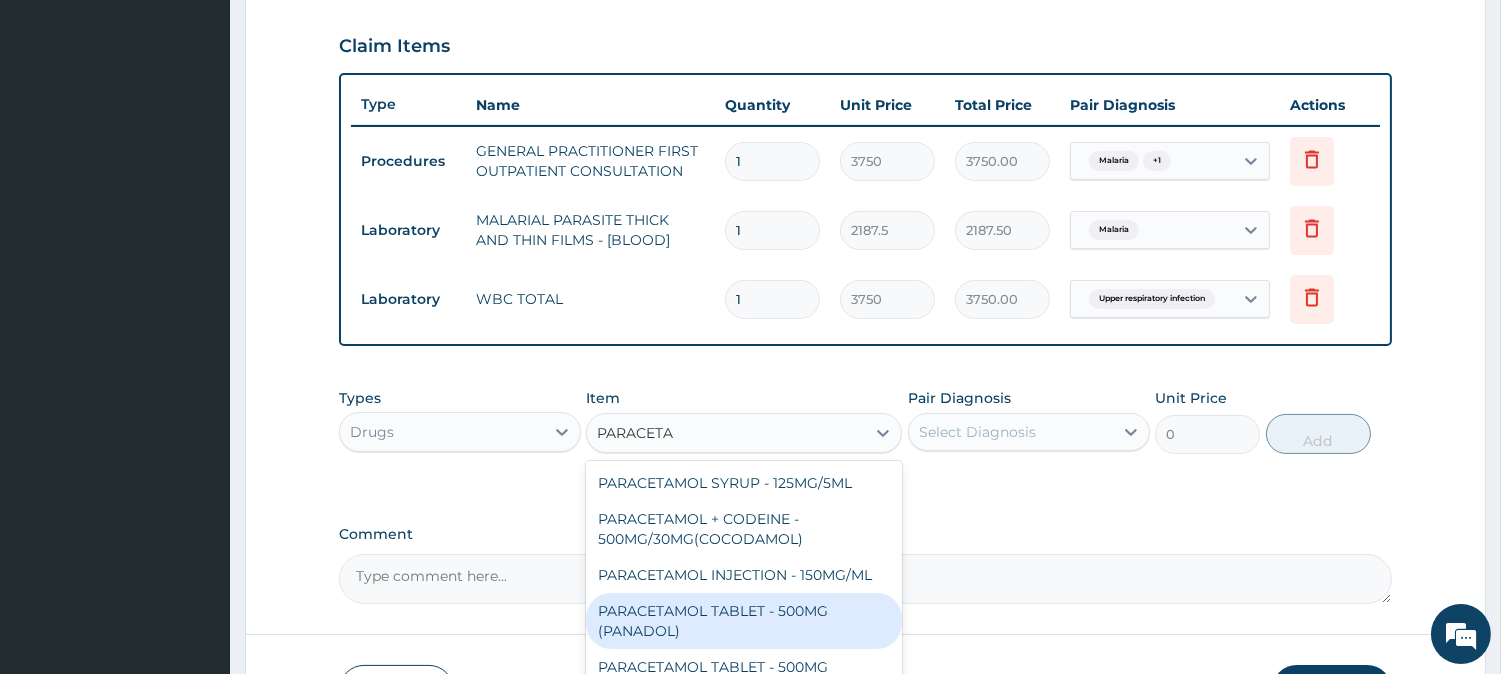click on "PARACETAMOL TABLET - 500MG (PANADOL)" at bounding box center (744, 621) 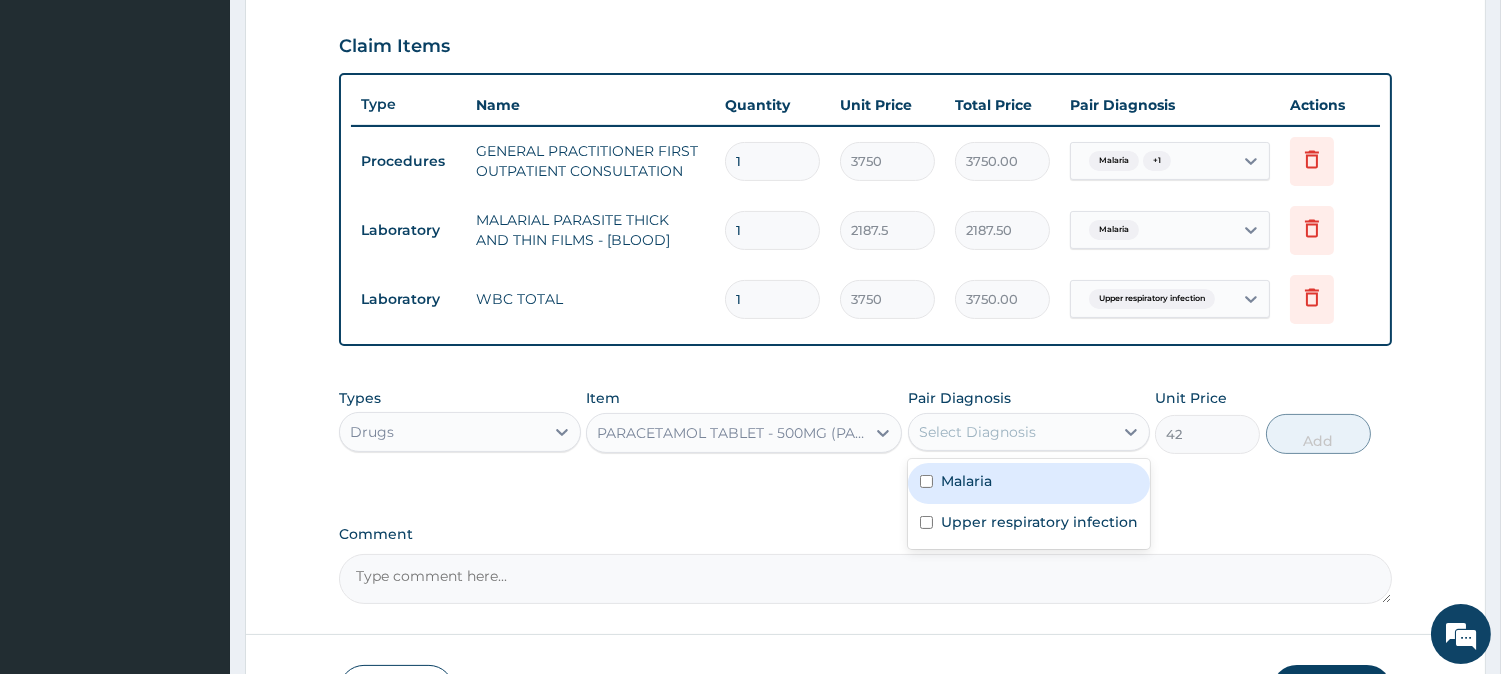 click on "Select Diagnosis" at bounding box center [1011, 432] 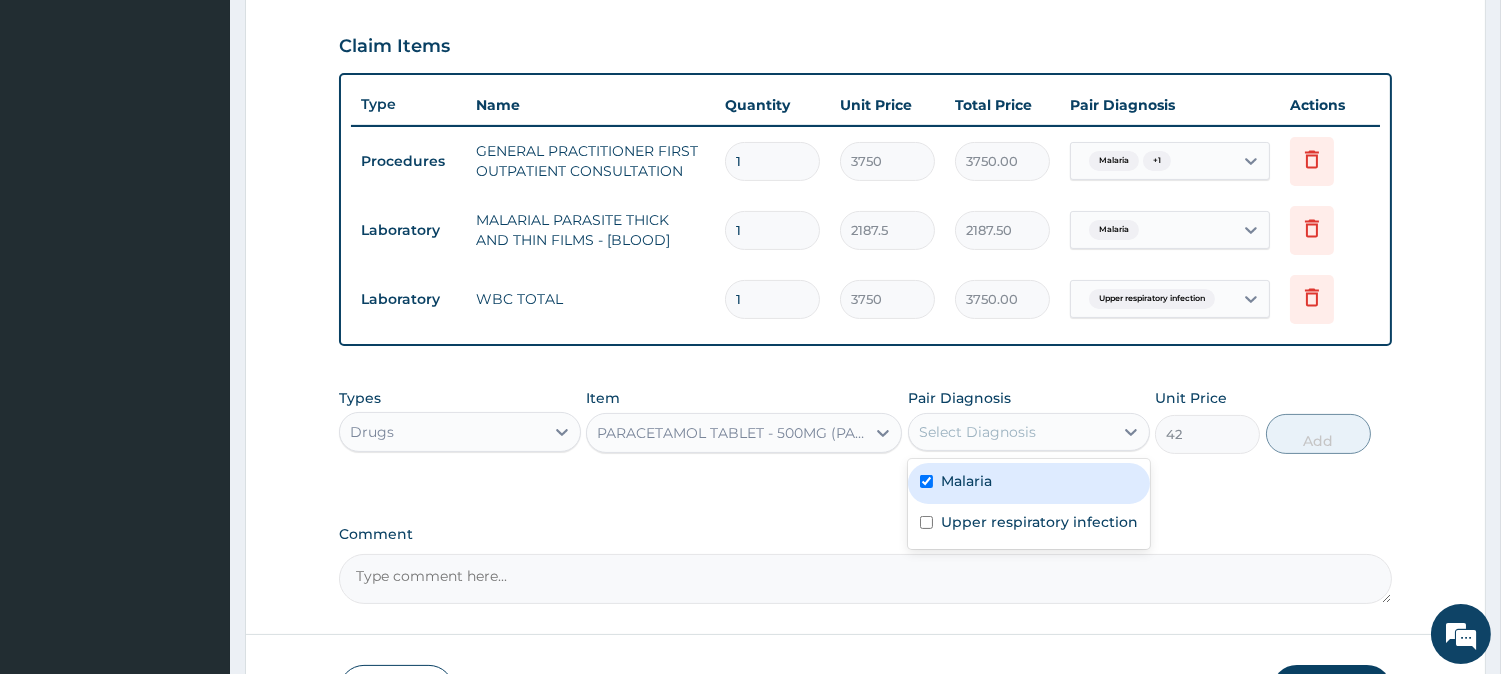 checkbox on "true" 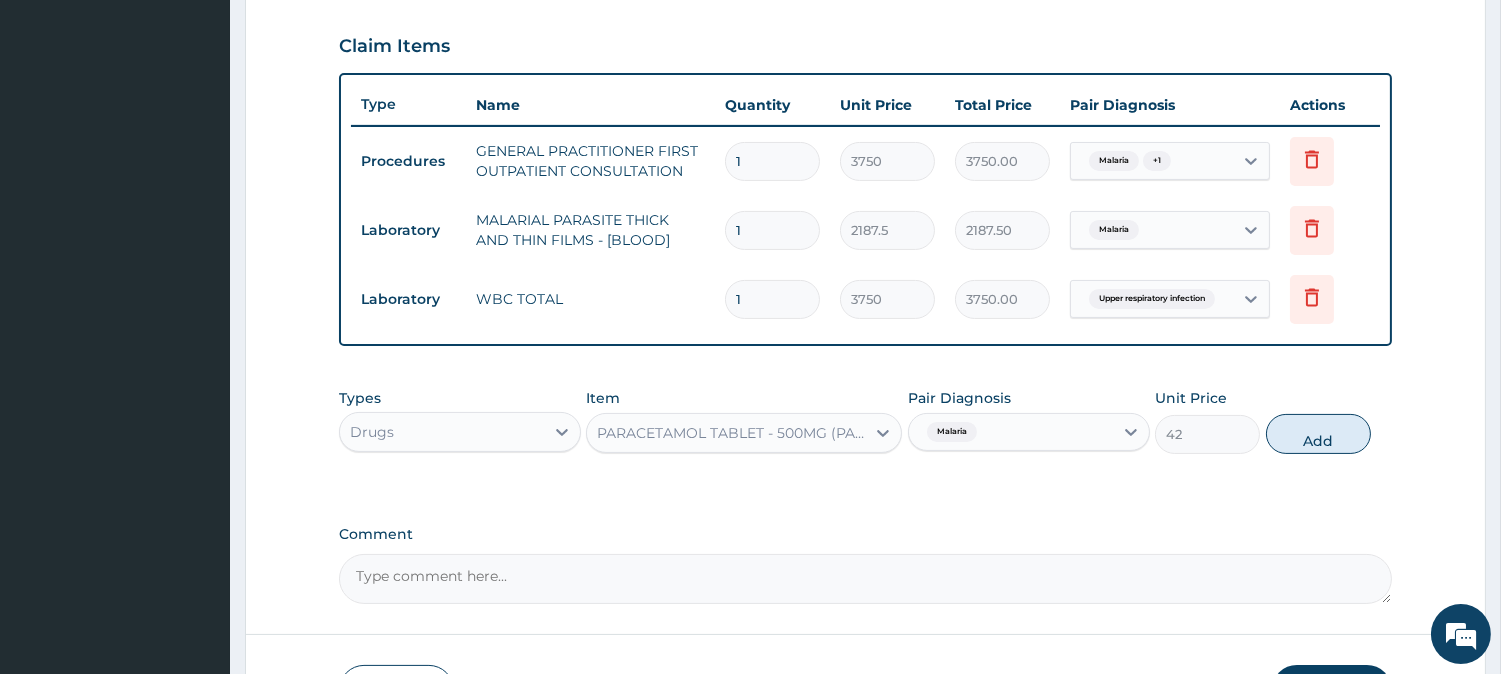 click on "Types Drugs Item PARACETAMOL TABLET - 500MG (PANADOL) Pair Diagnosis Malaria Unit Price 42 Add" at bounding box center [865, 421] 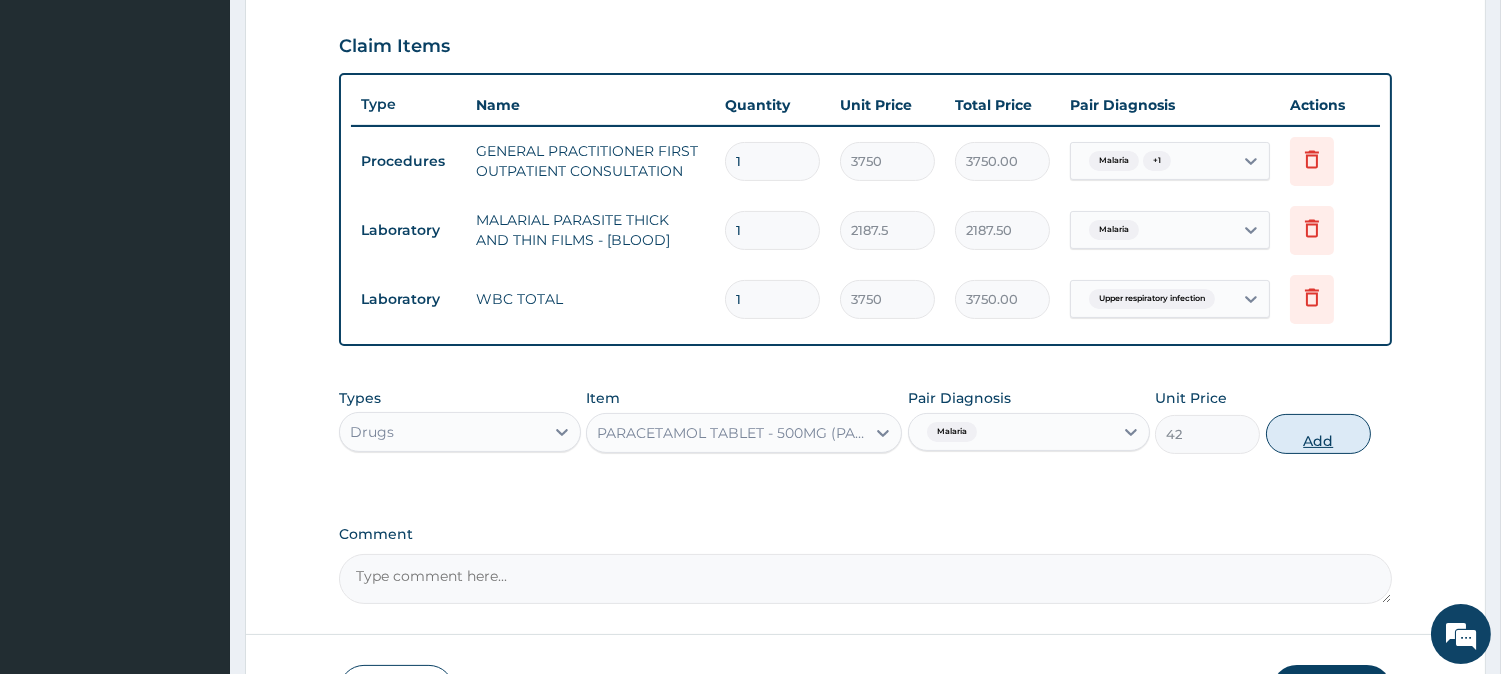 click on "Add" at bounding box center [1318, 434] 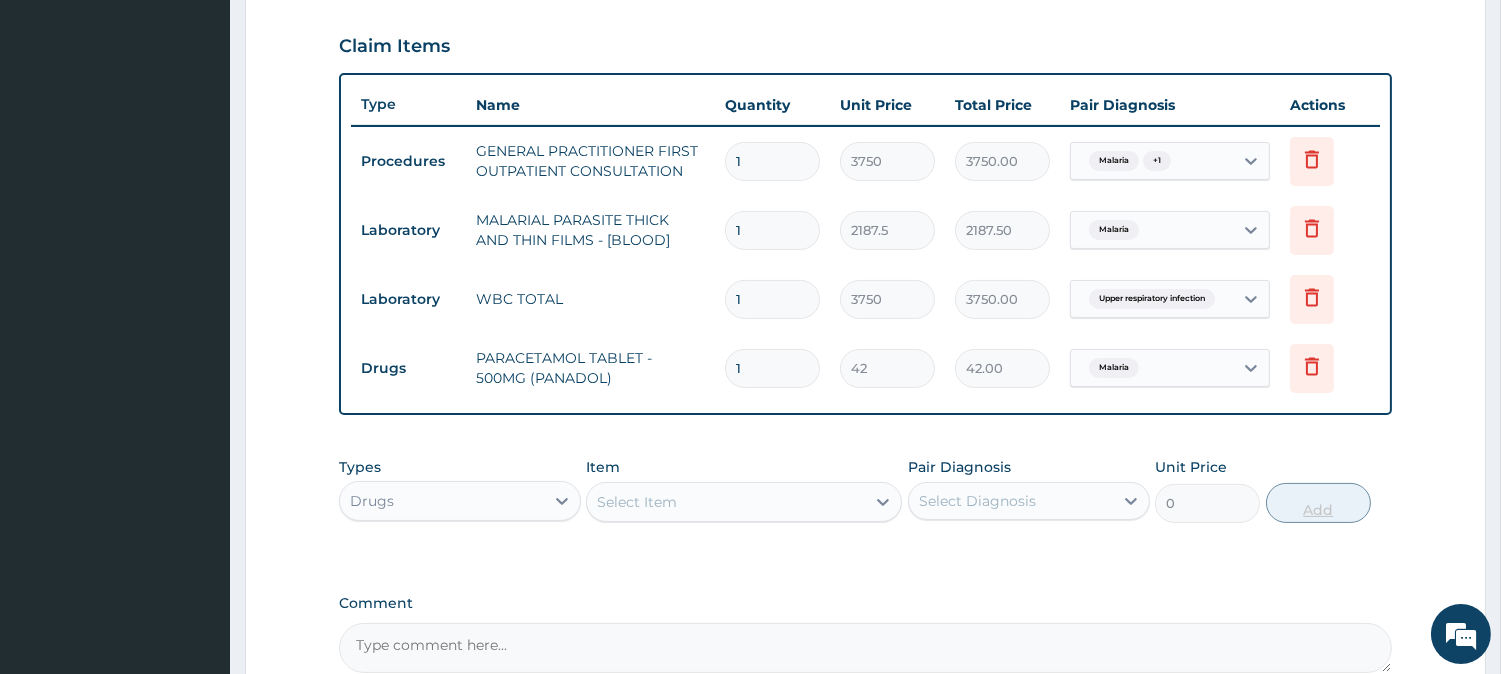 type on "13" 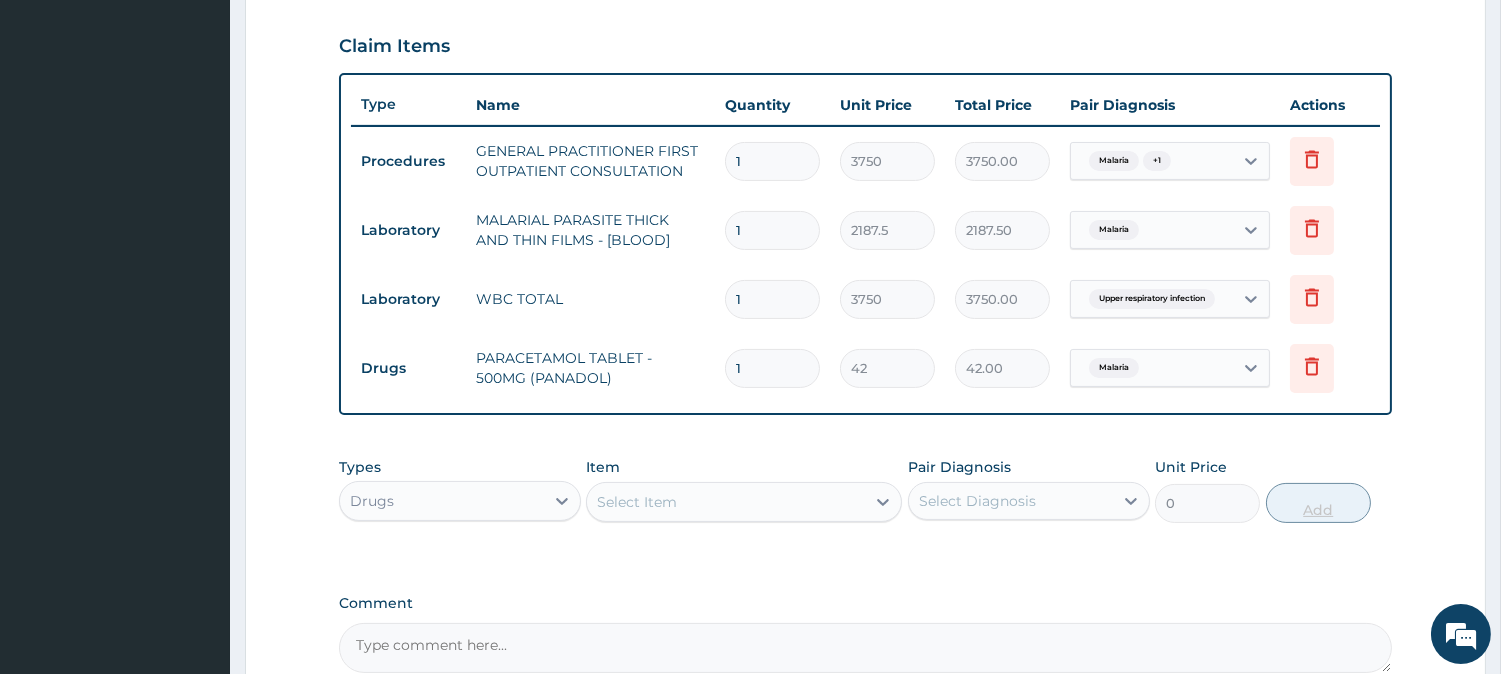 type on "[PRICE]" 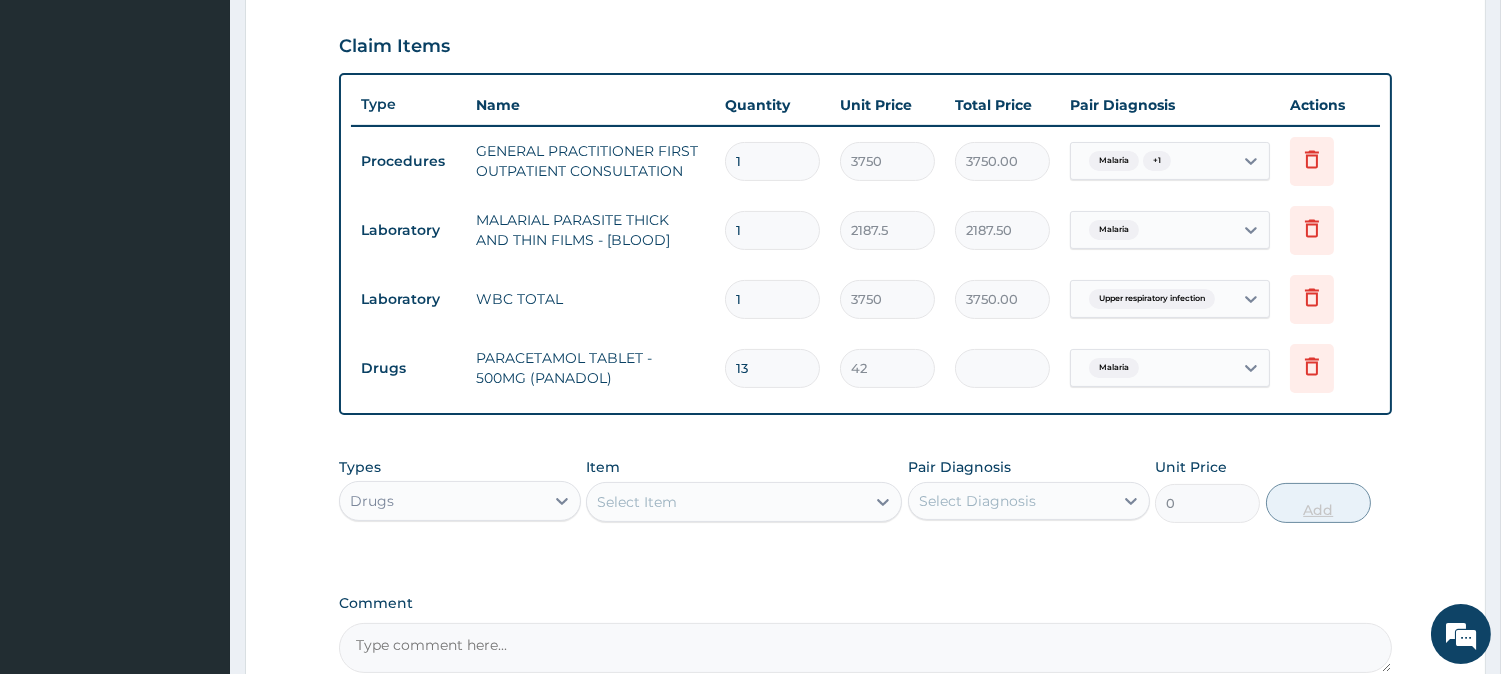 type on "130" 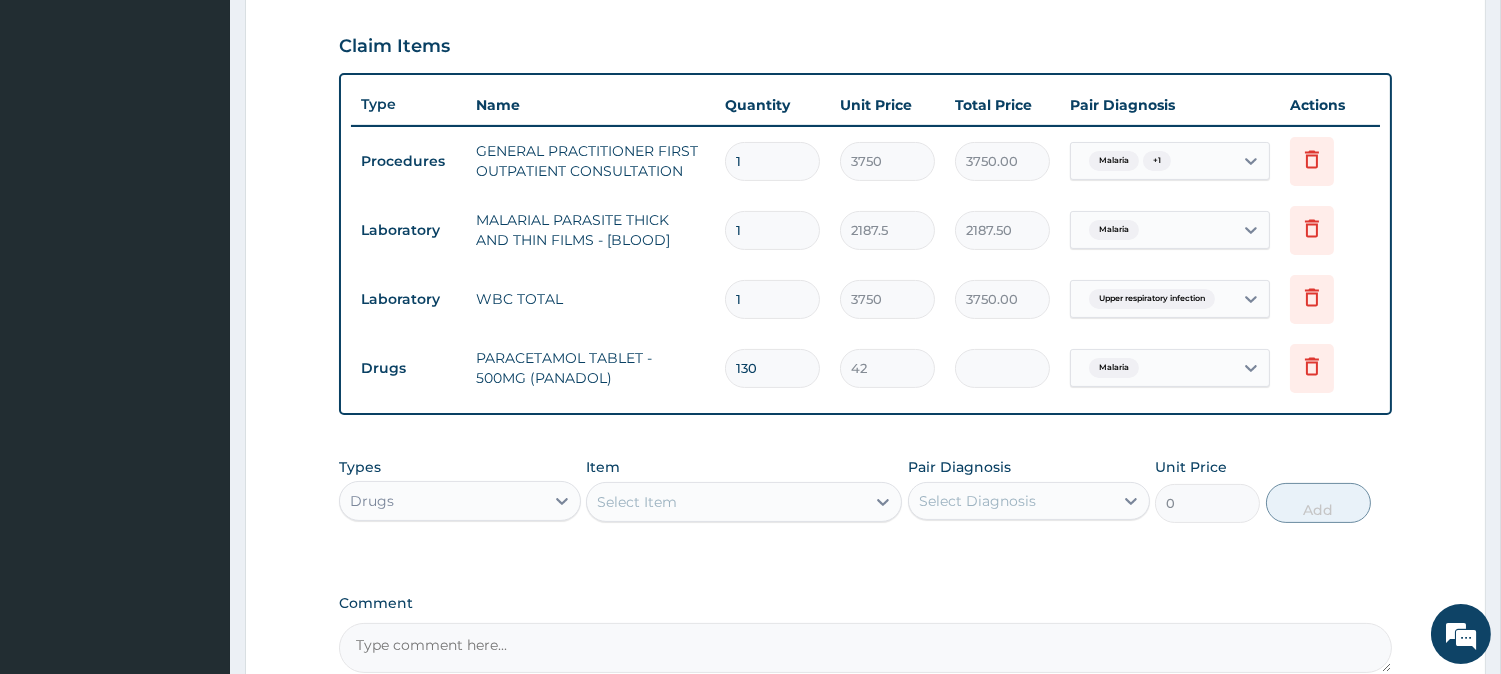 scroll, scrollTop: 880, scrollLeft: 0, axis: vertical 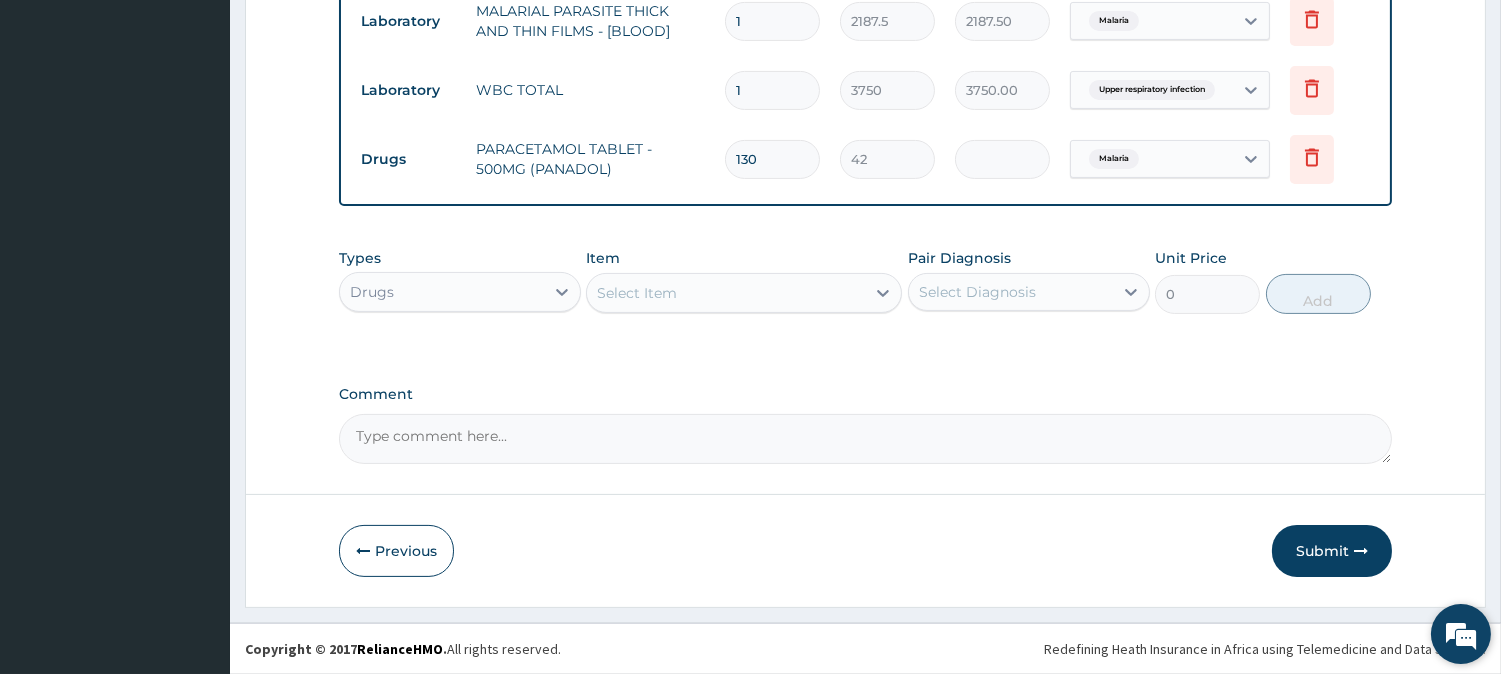 type on "13" 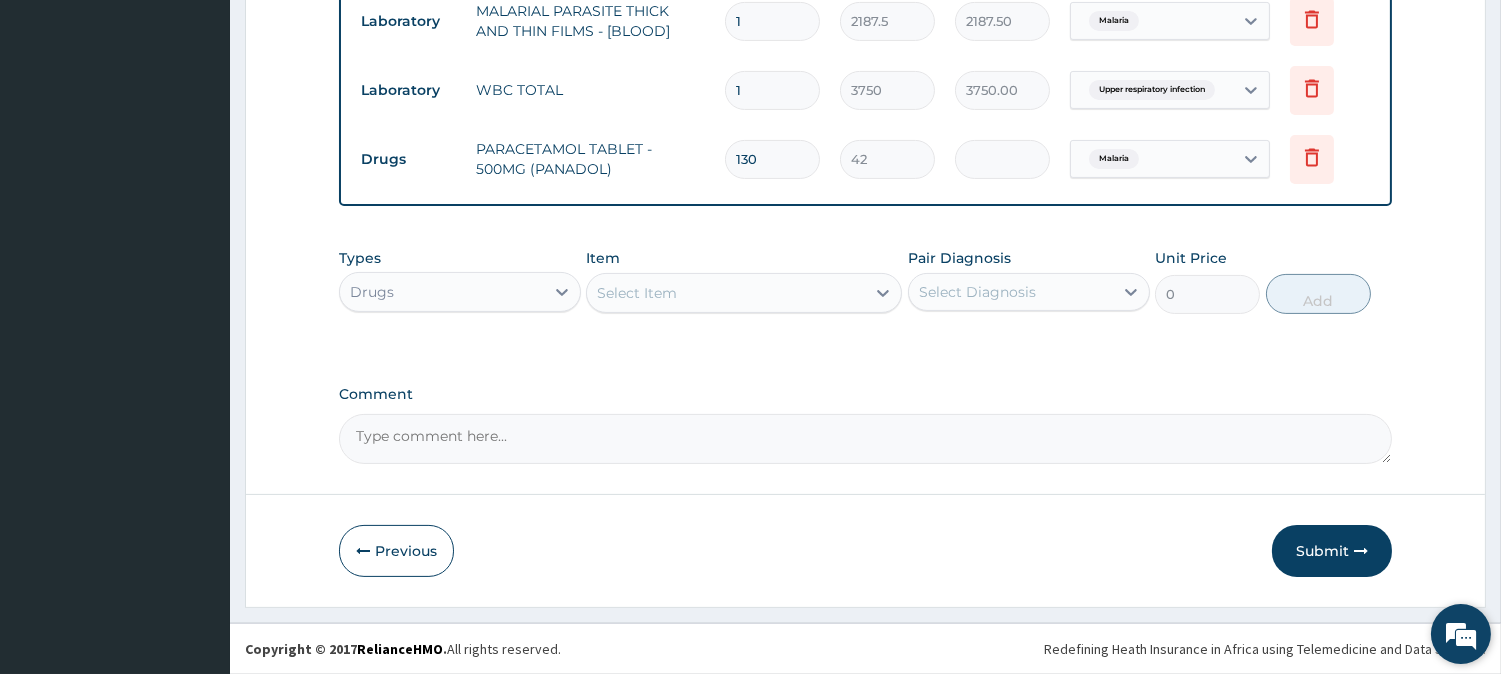 type on "[PRICE]" 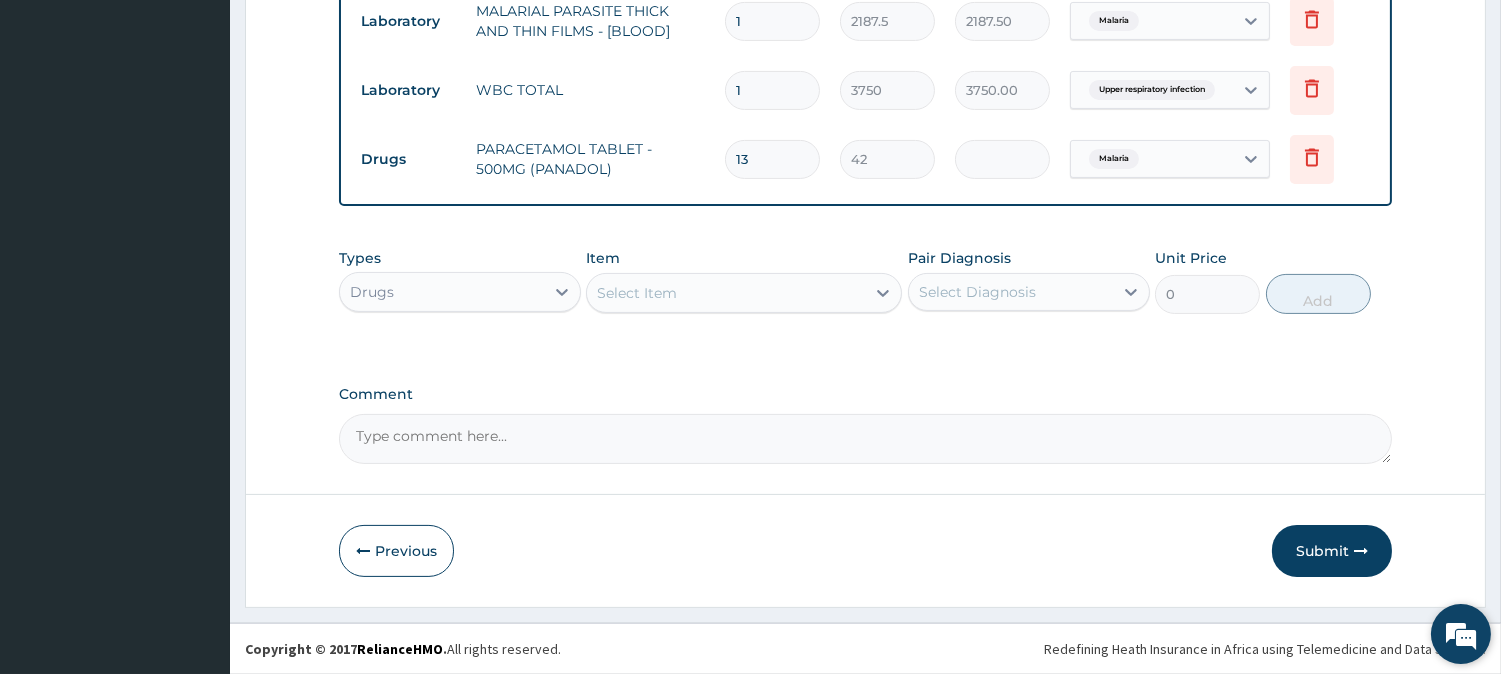 type on "1" 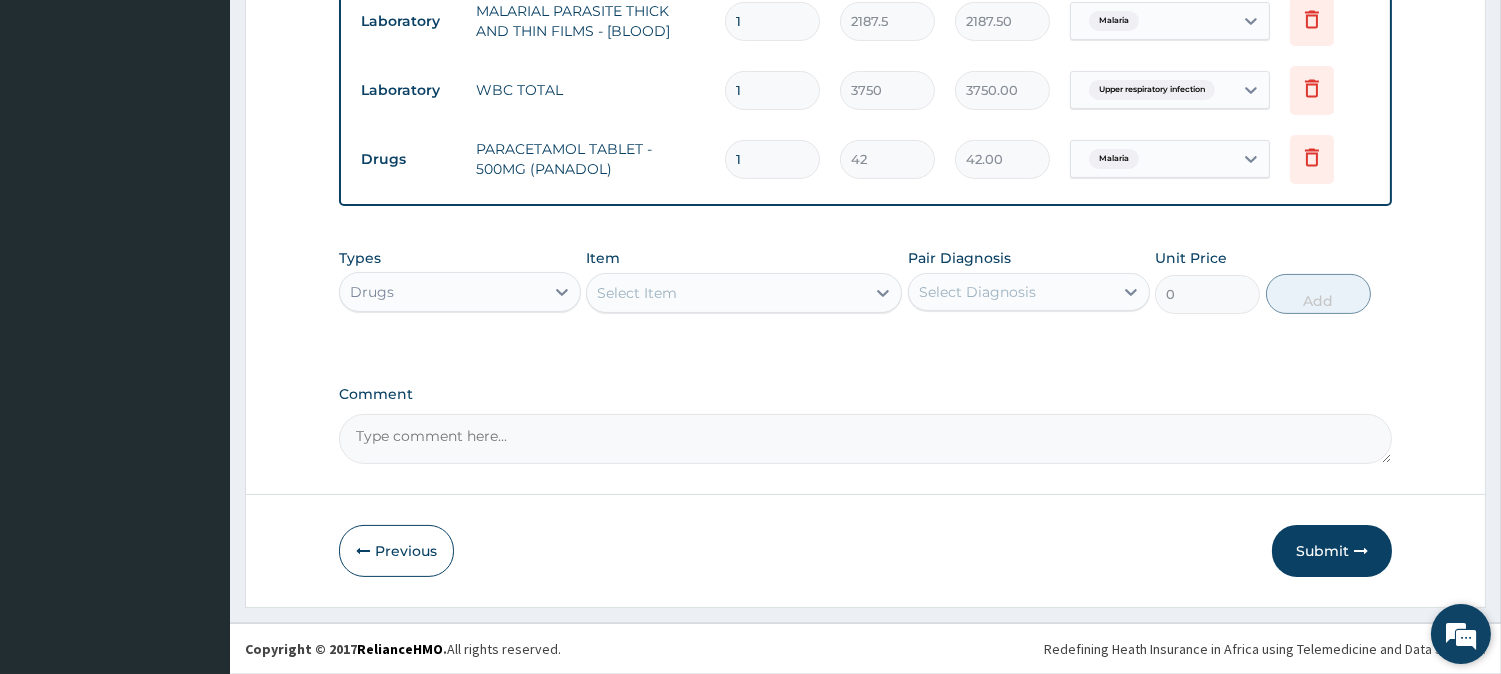 type 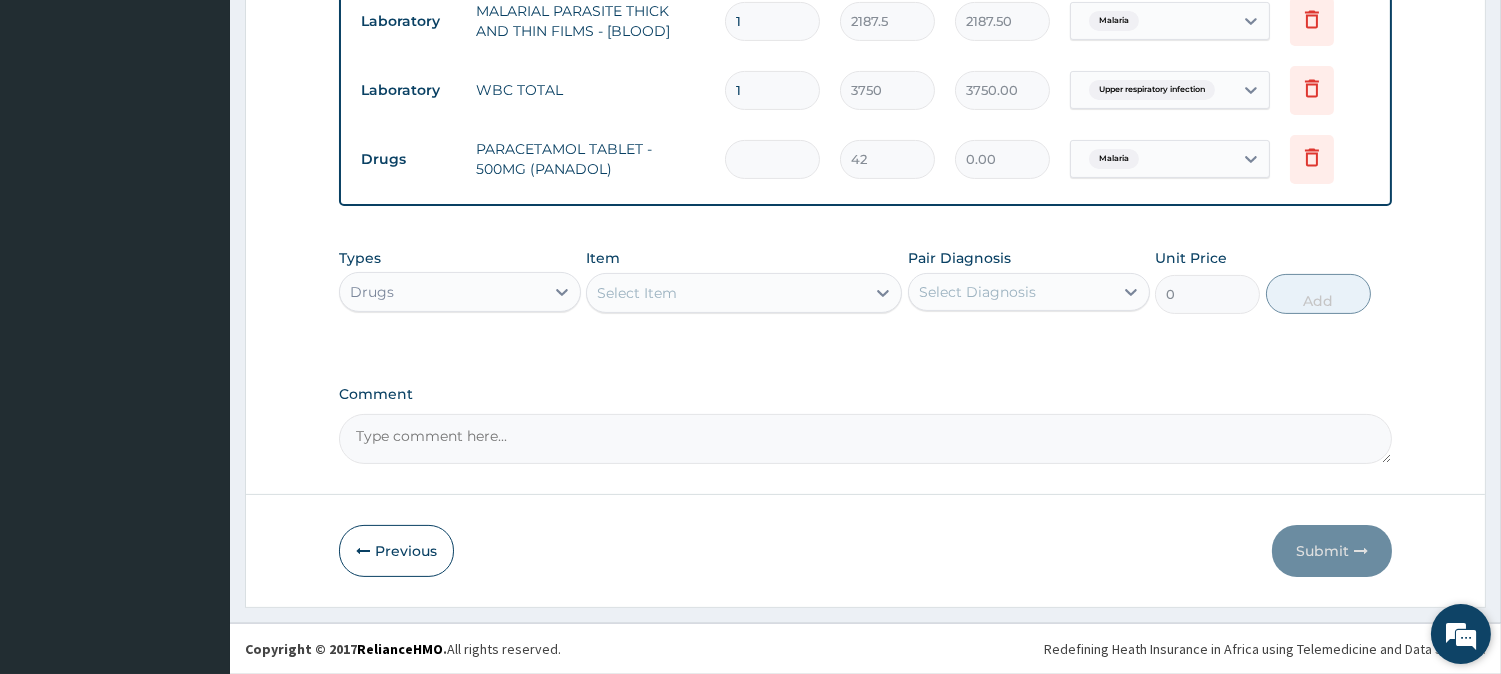 type on "3" 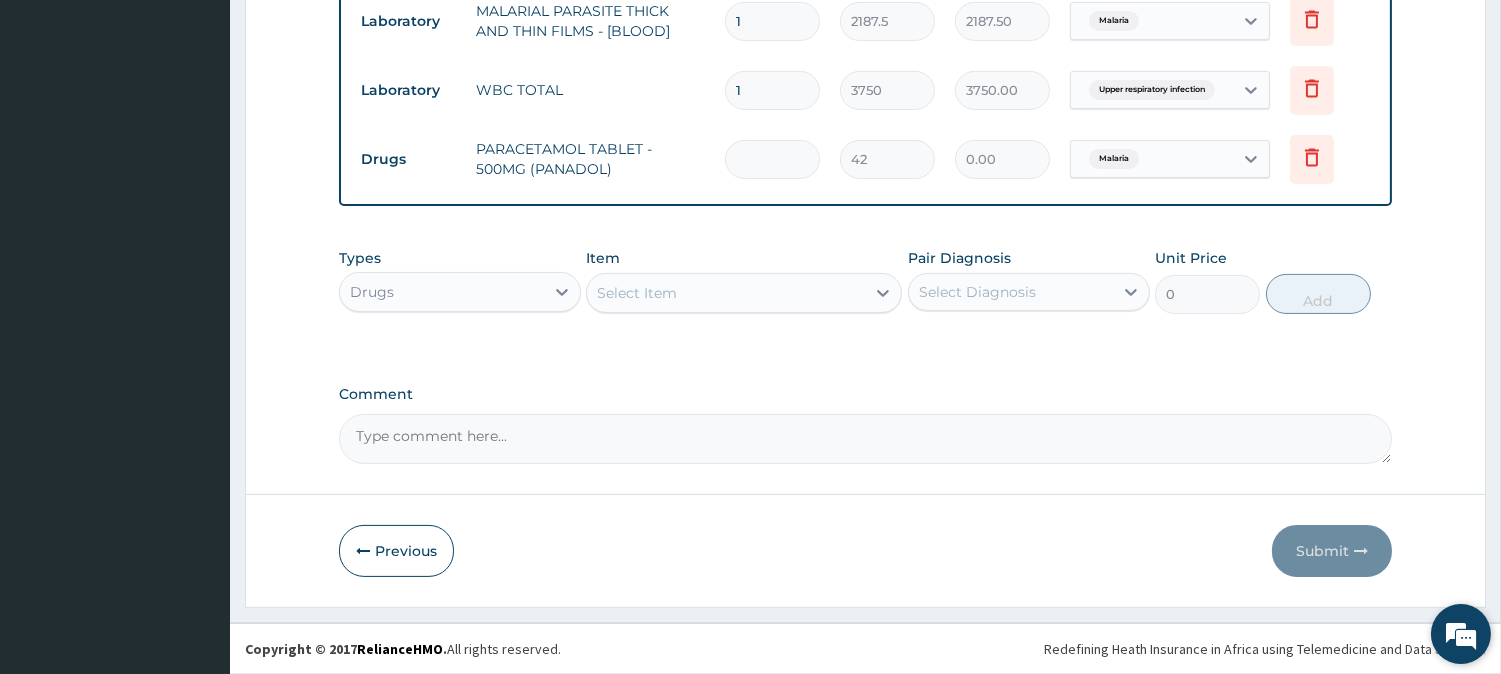 type on "126.00" 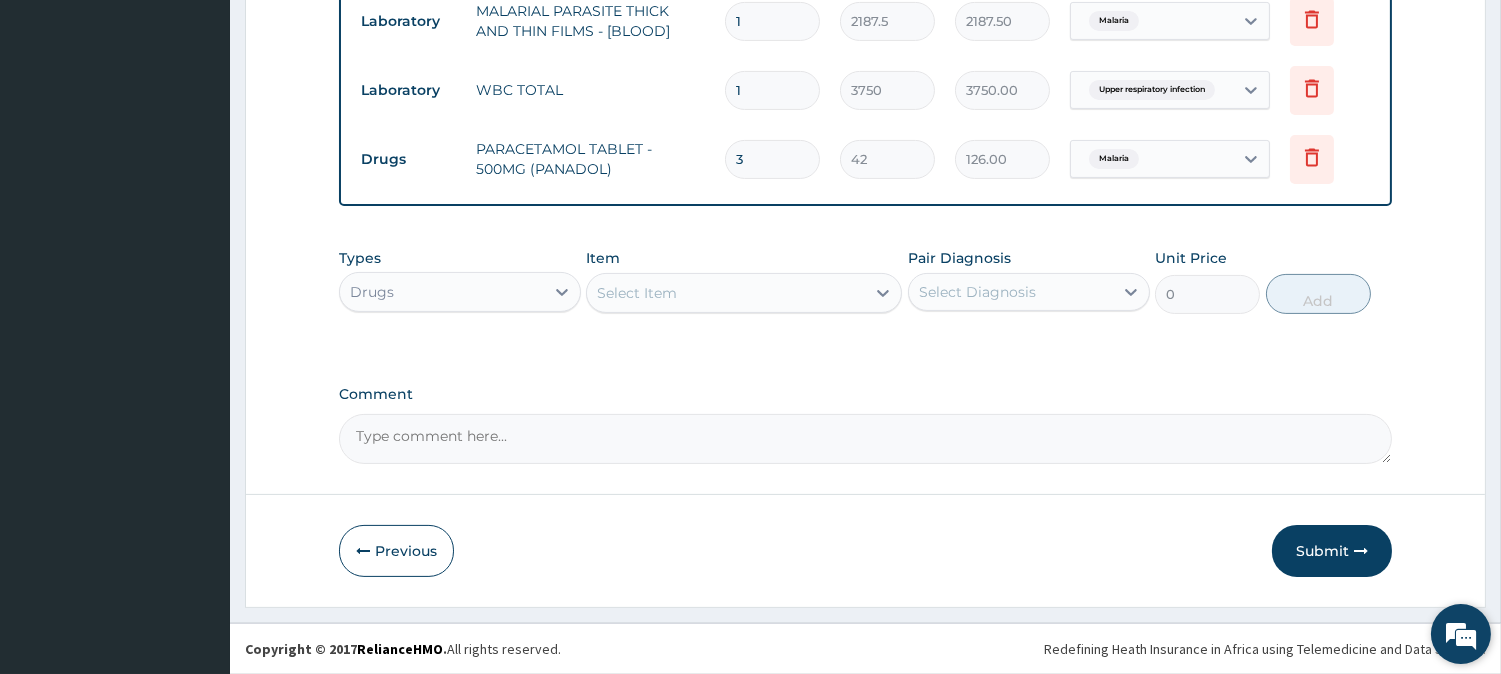 type on "30" 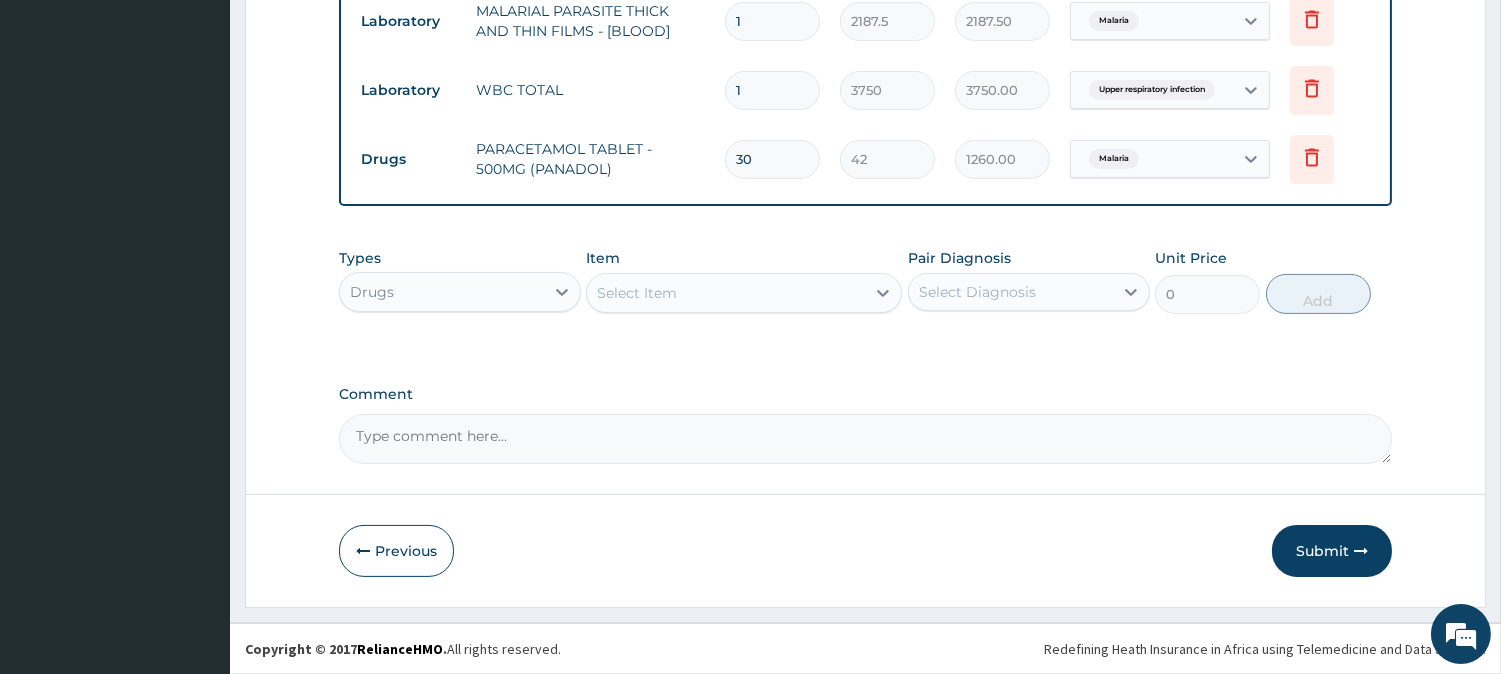 type on "30" 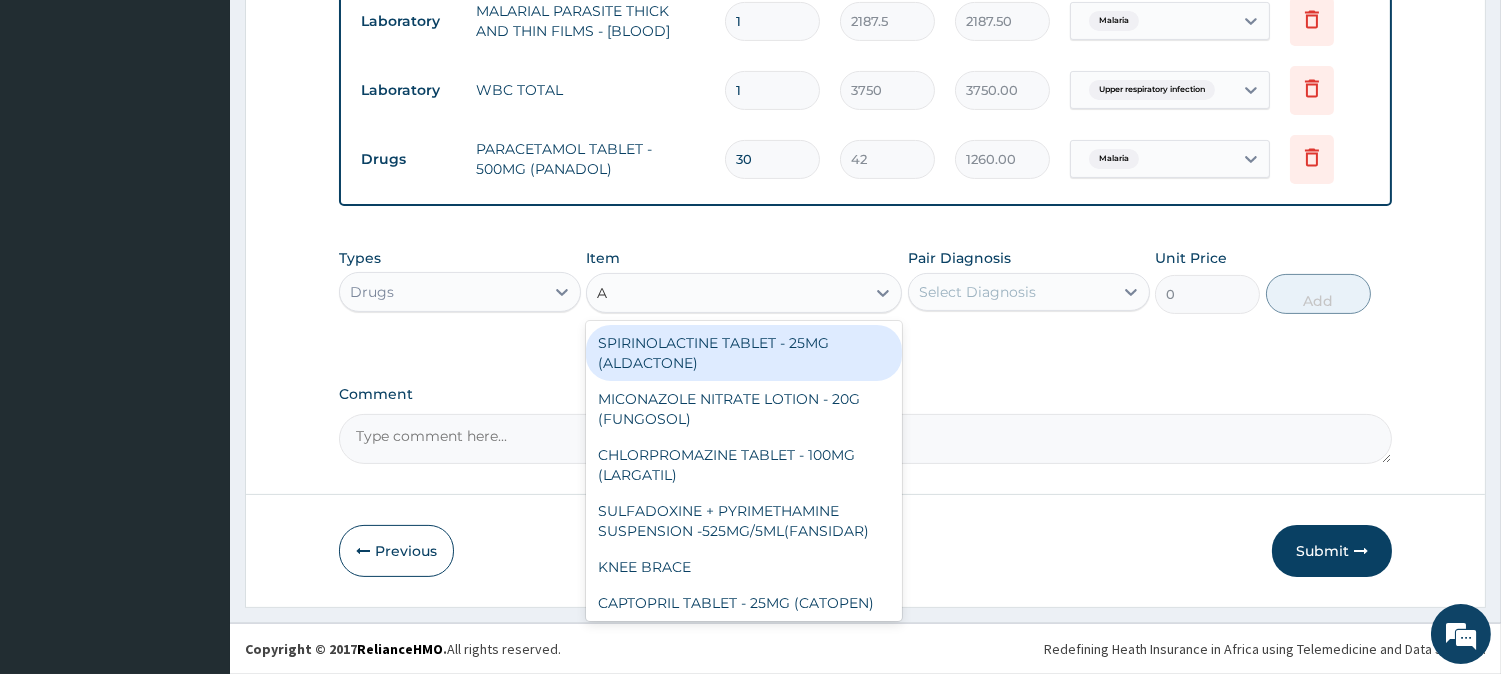 type on "A" 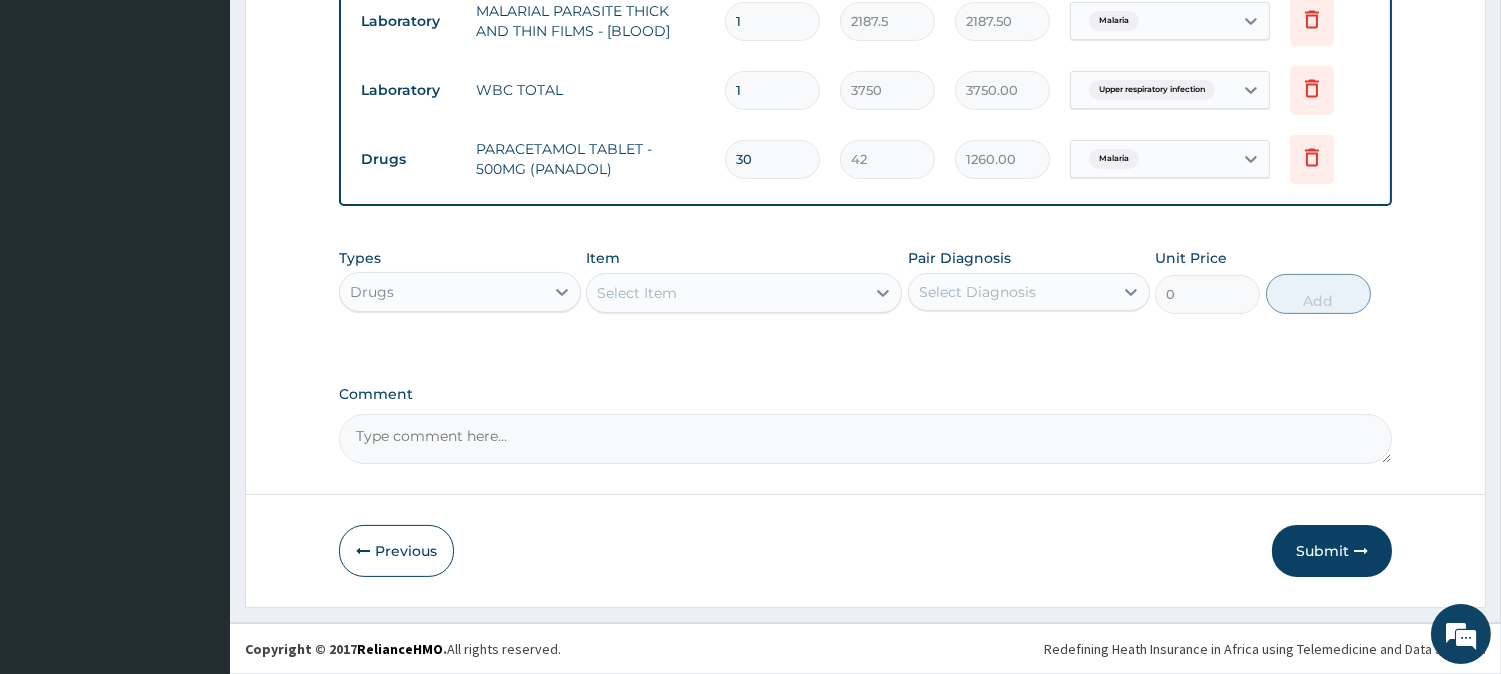 click on "Select Item" at bounding box center [637, 293] 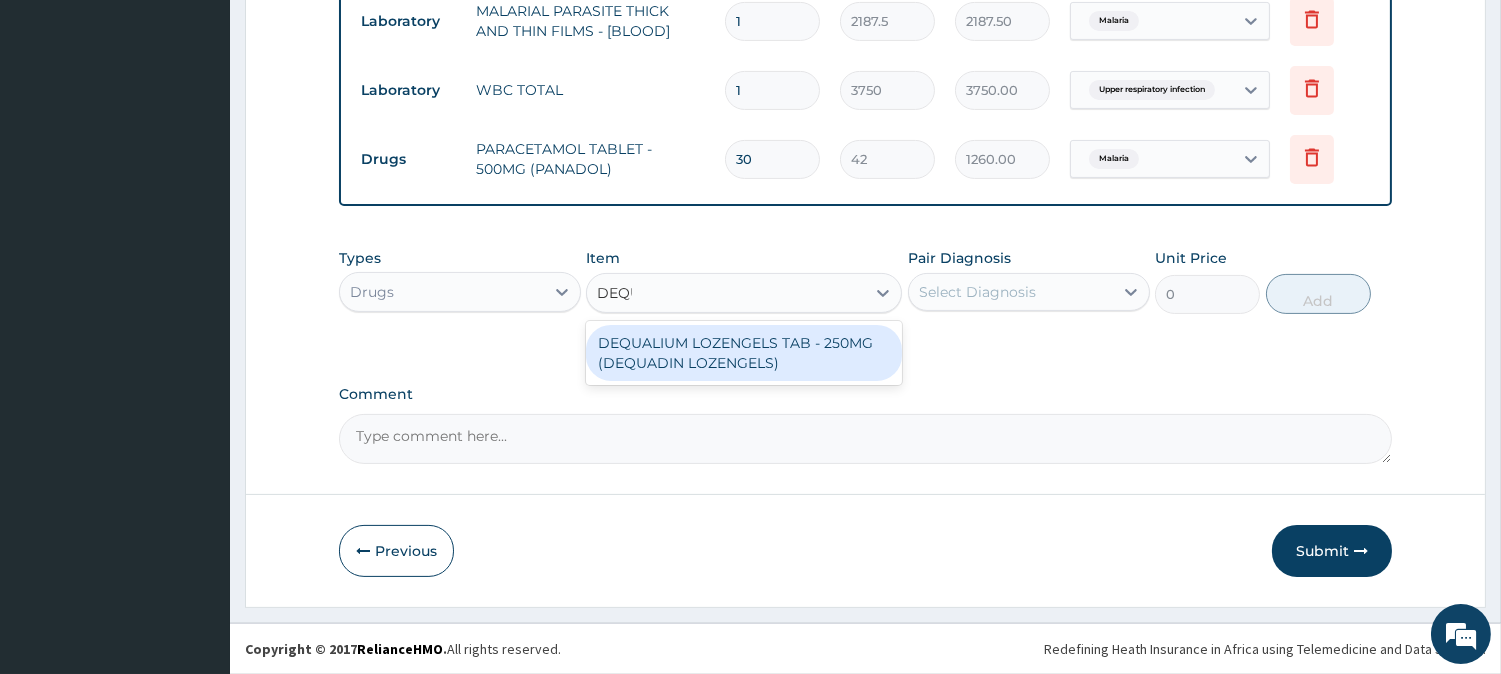 type on "DEQUA" 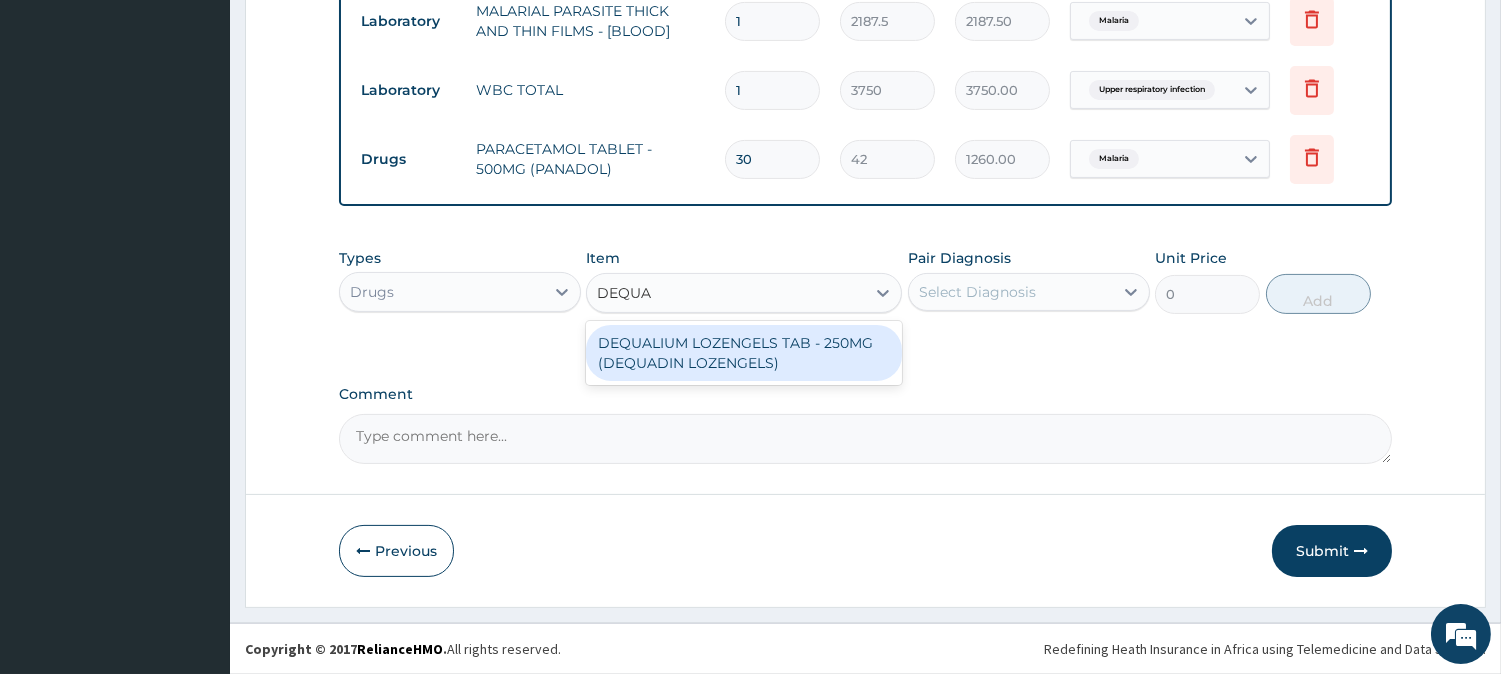 click on "DEQUALIUM LOZENGELS TAB - 250MG (DEQUADIN LOZENGELS)" at bounding box center [744, 353] 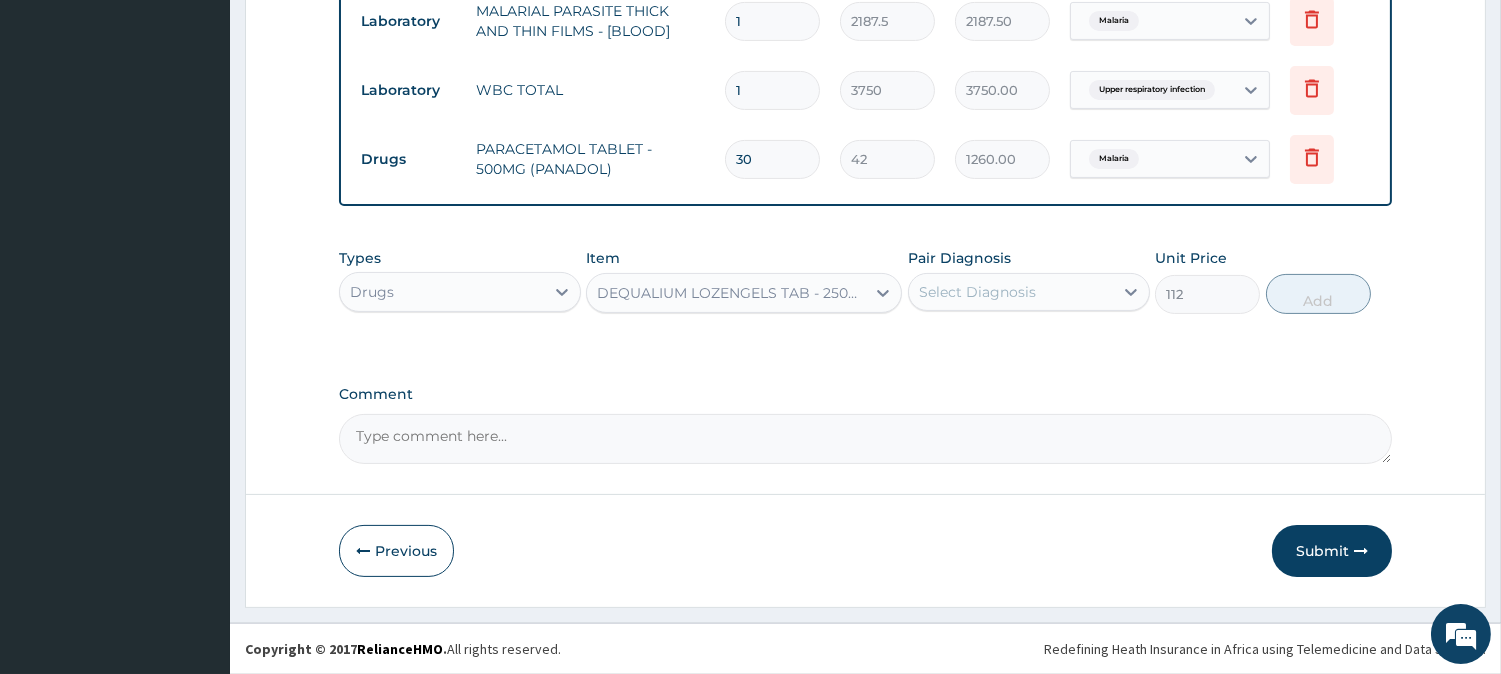 click on "Select Diagnosis" at bounding box center [1011, 292] 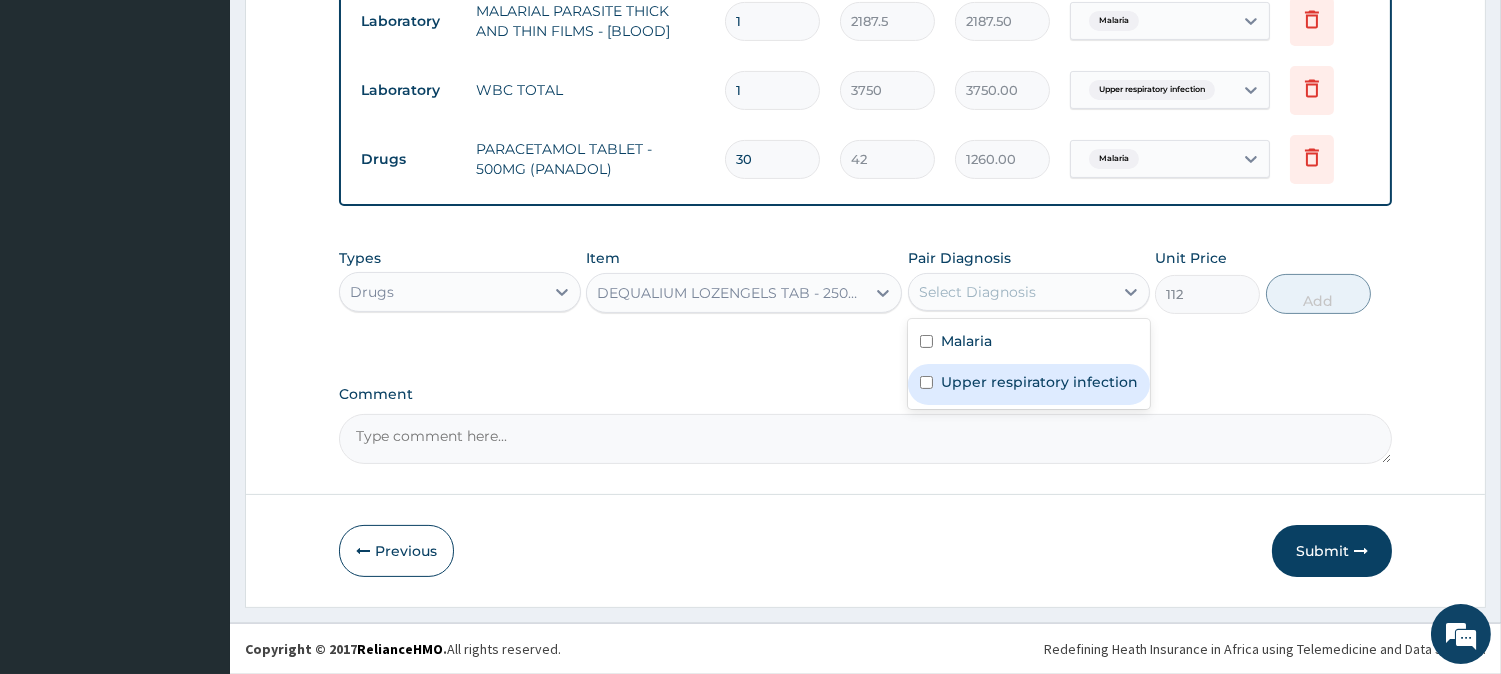 click on "Upper respiratory infection" at bounding box center [1039, 382] 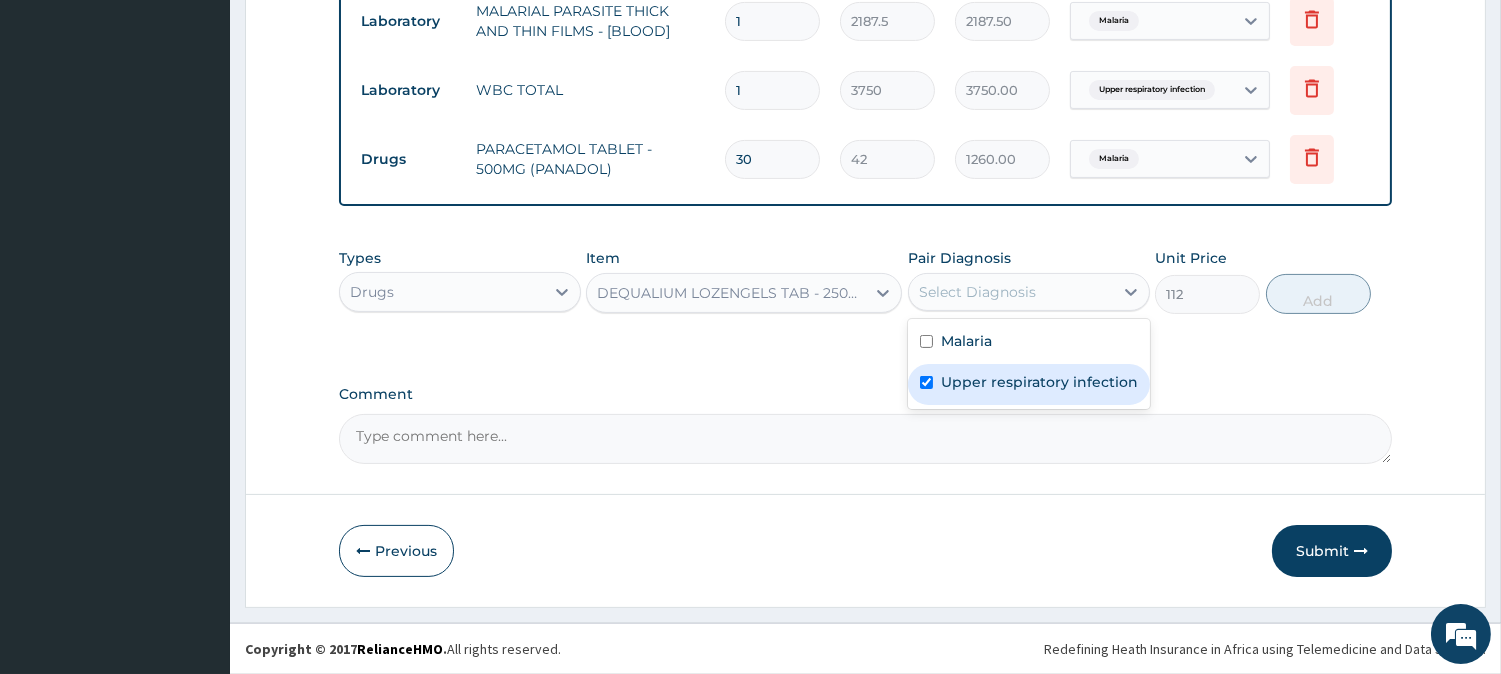checkbox on "true" 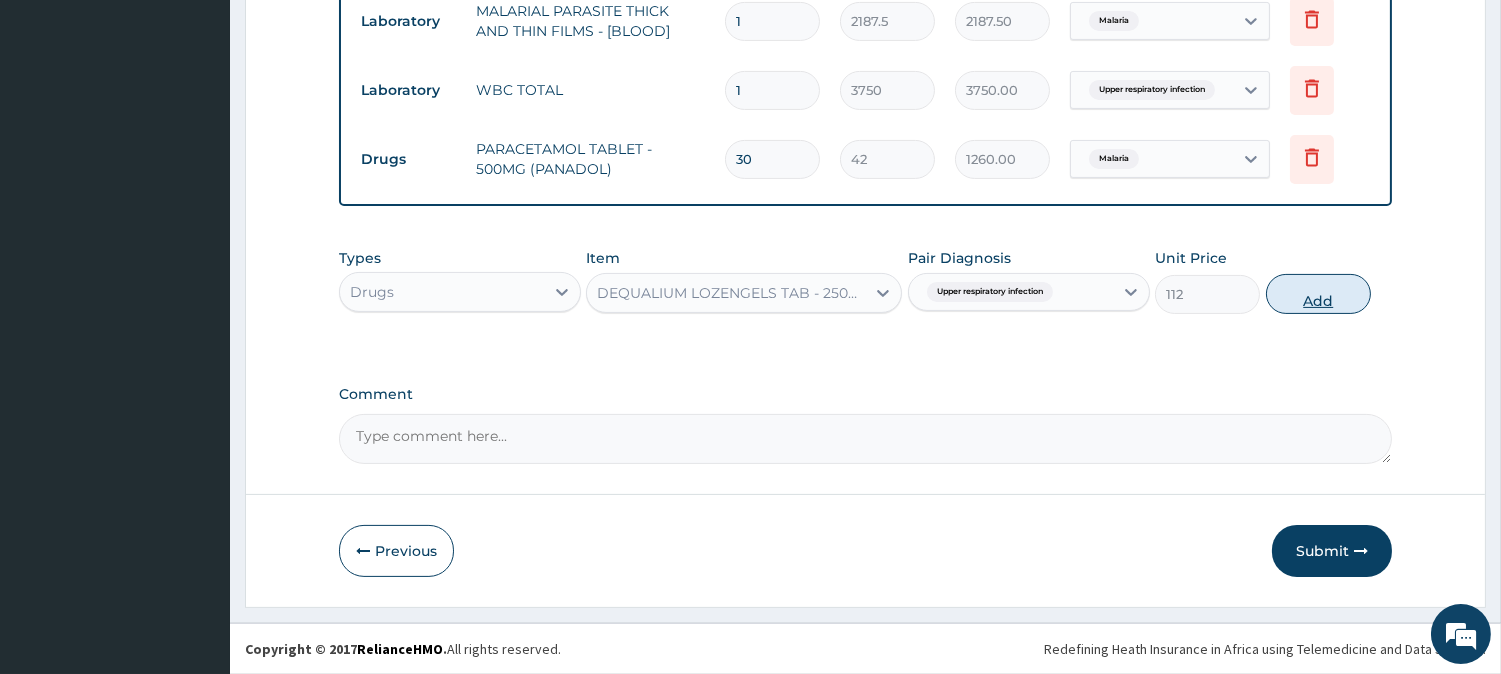 click on "Add" at bounding box center (1318, 294) 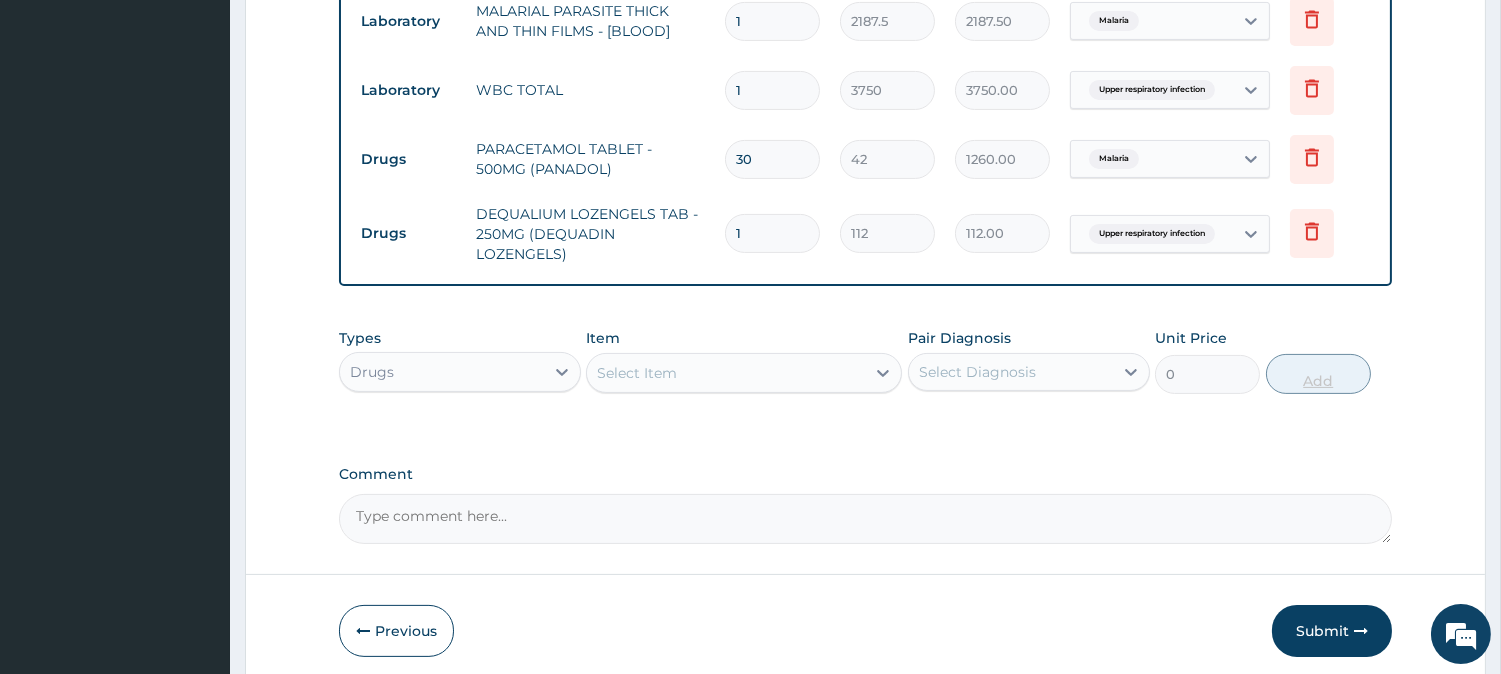 type on "10" 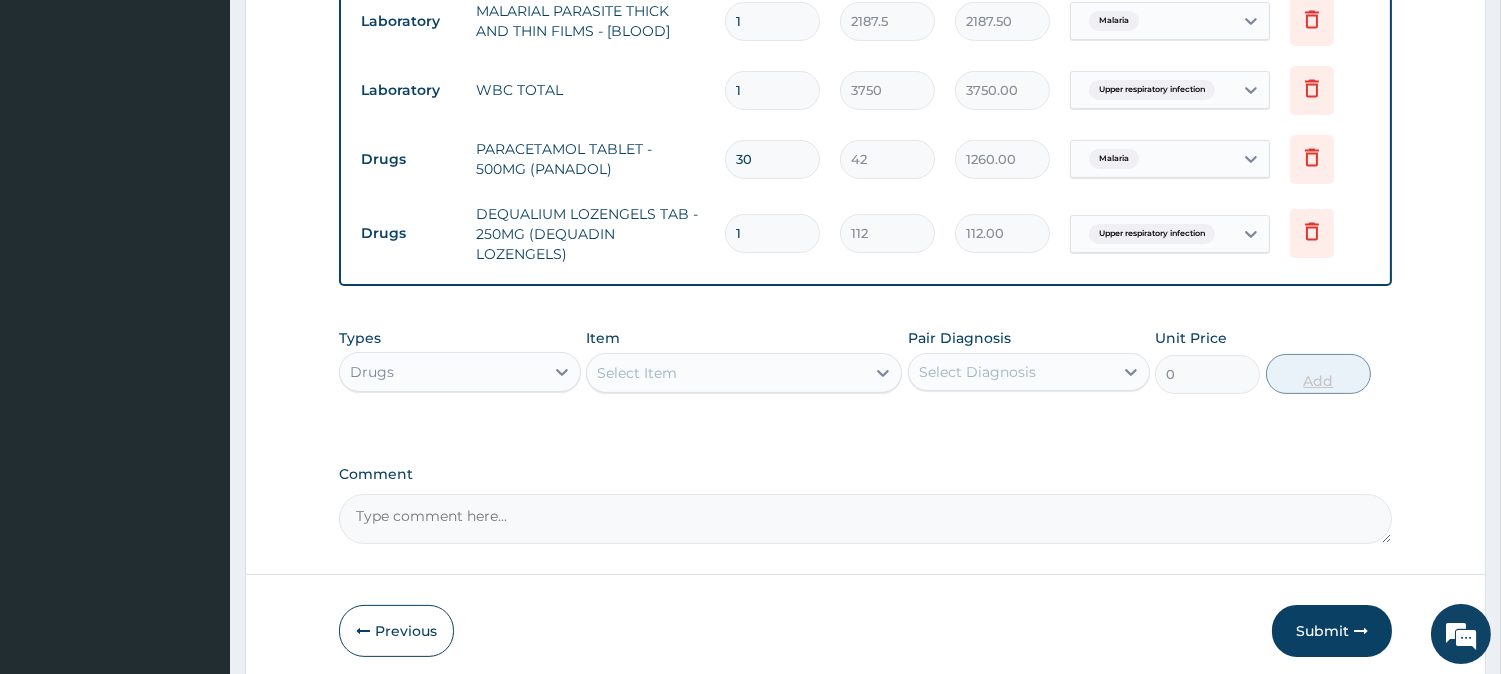 type on "1120.00" 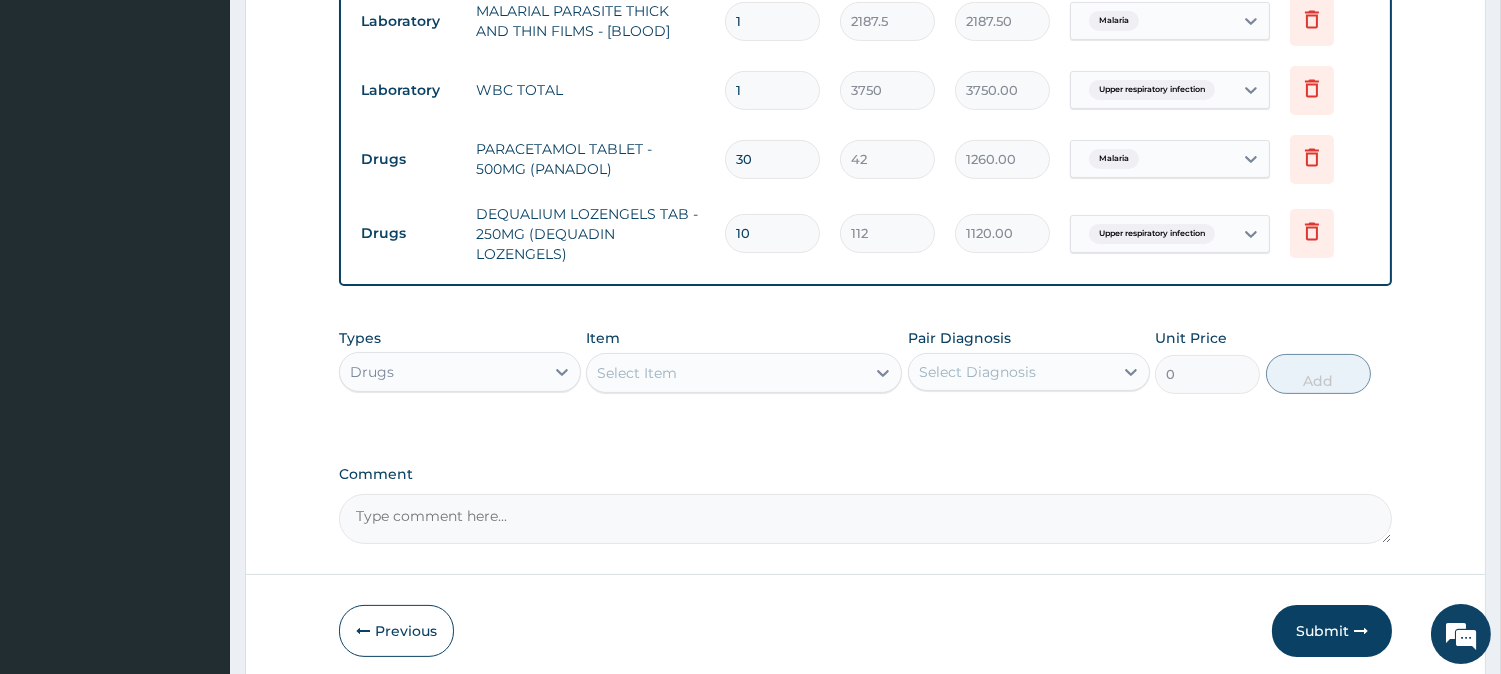 type on "10" 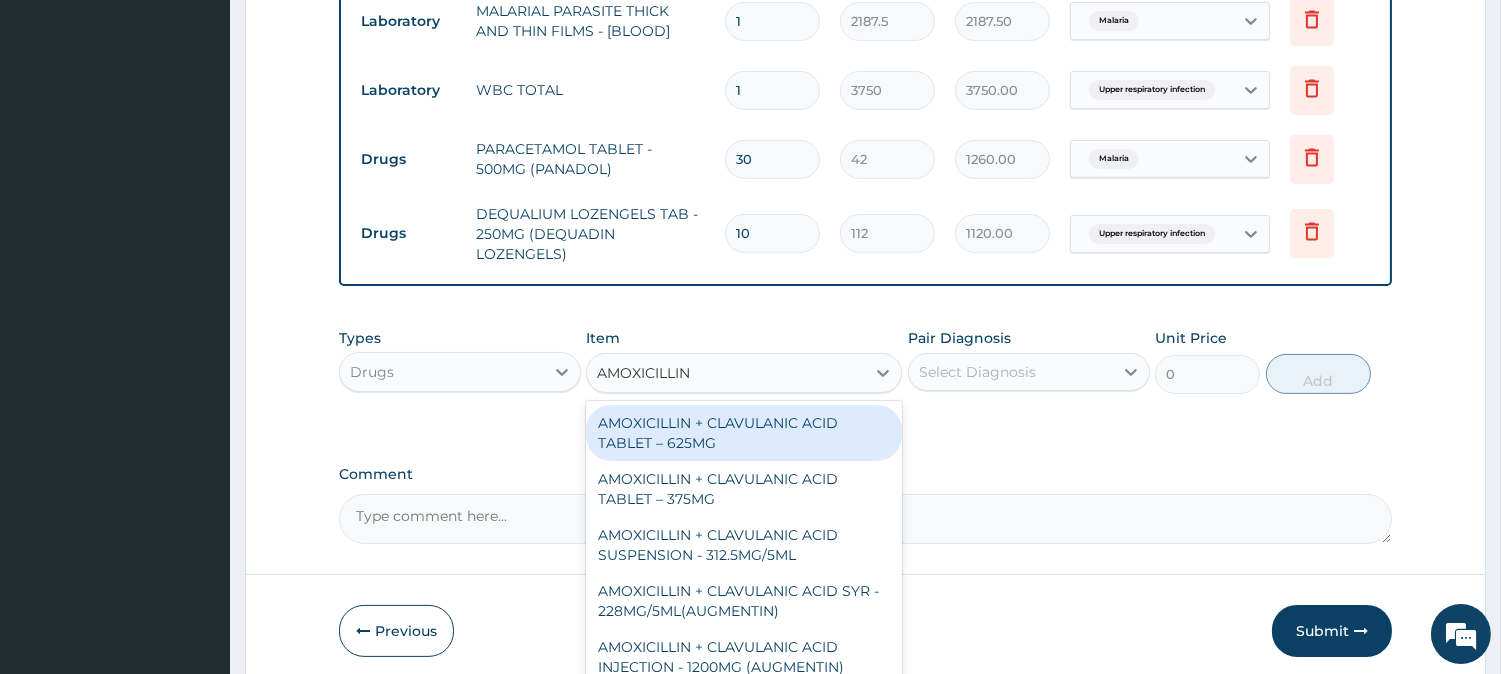 type on "AMOXICILLIN C" 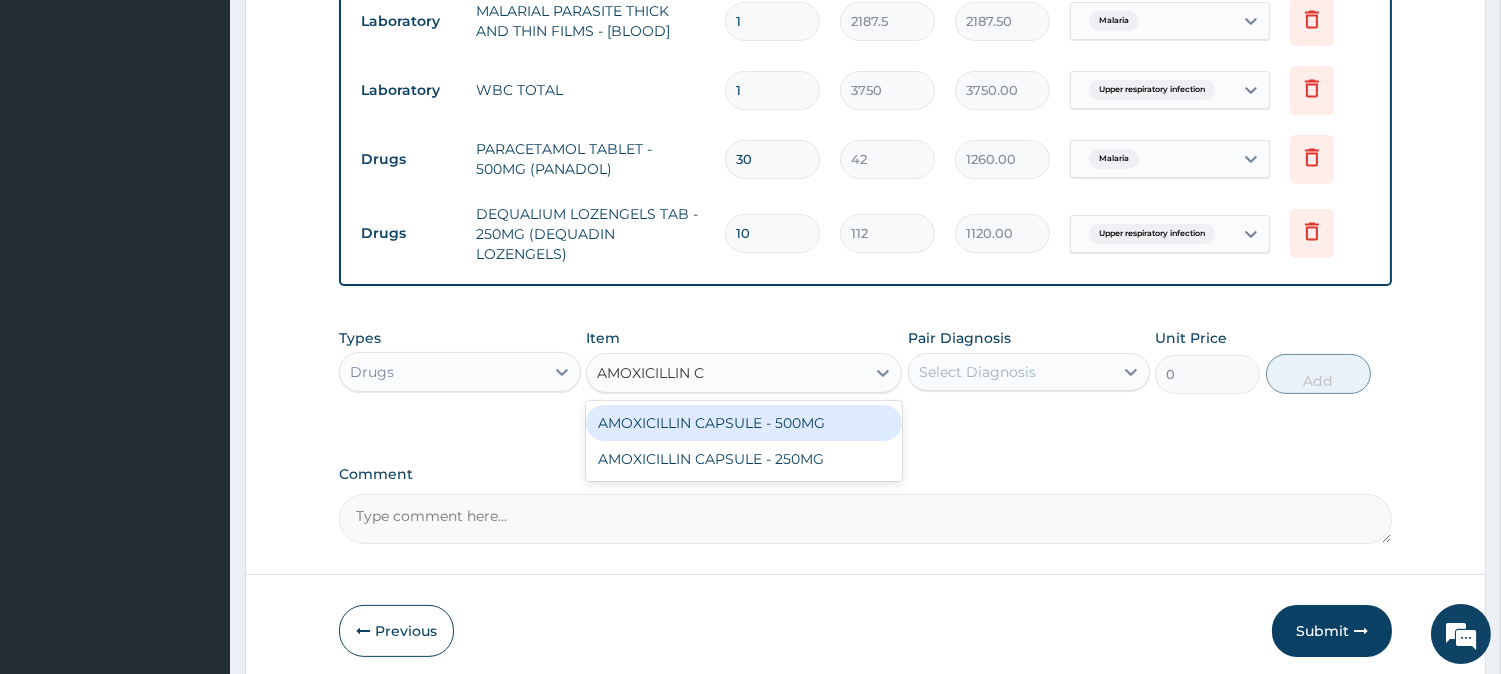 click on "AMOXICILLIN CAPSULE - 500MG" at bounding box center (744, 423) 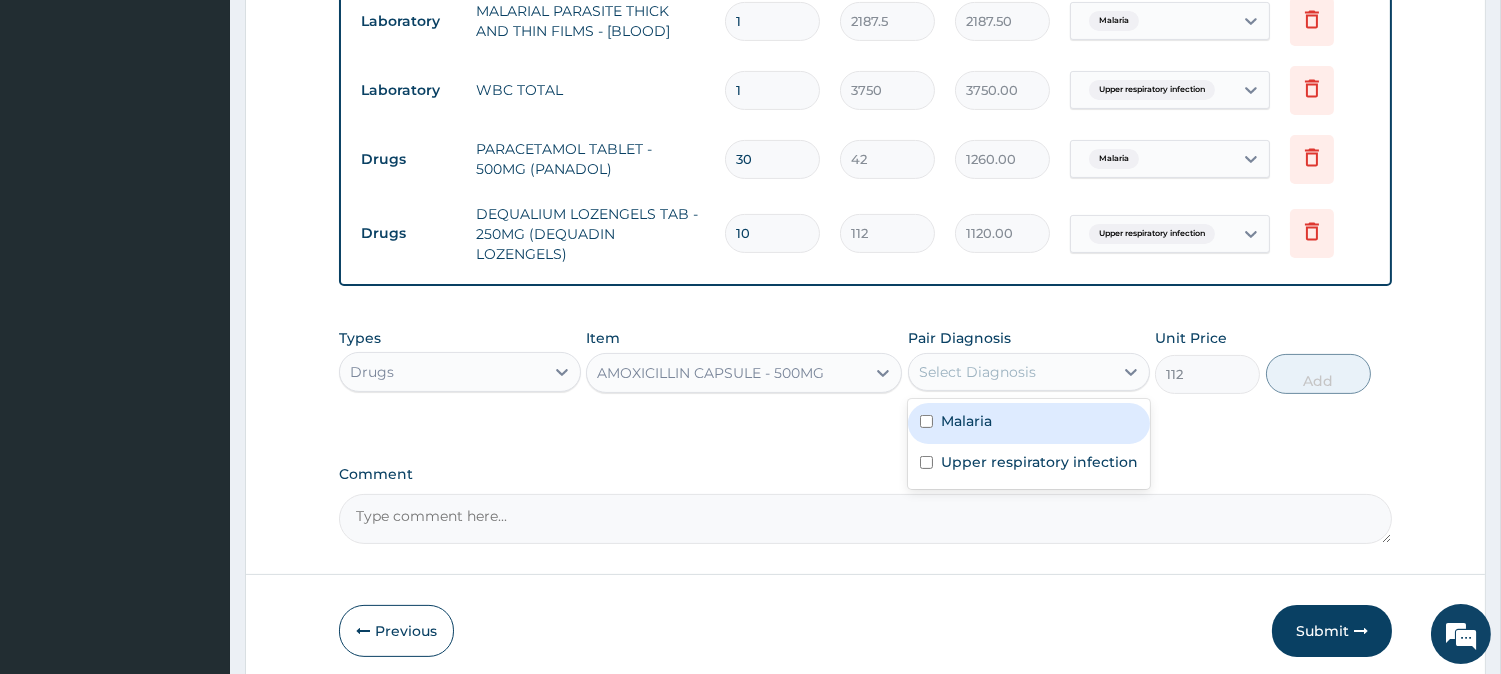 click on "Select Diagnosis" at bounding box center (977, 372) 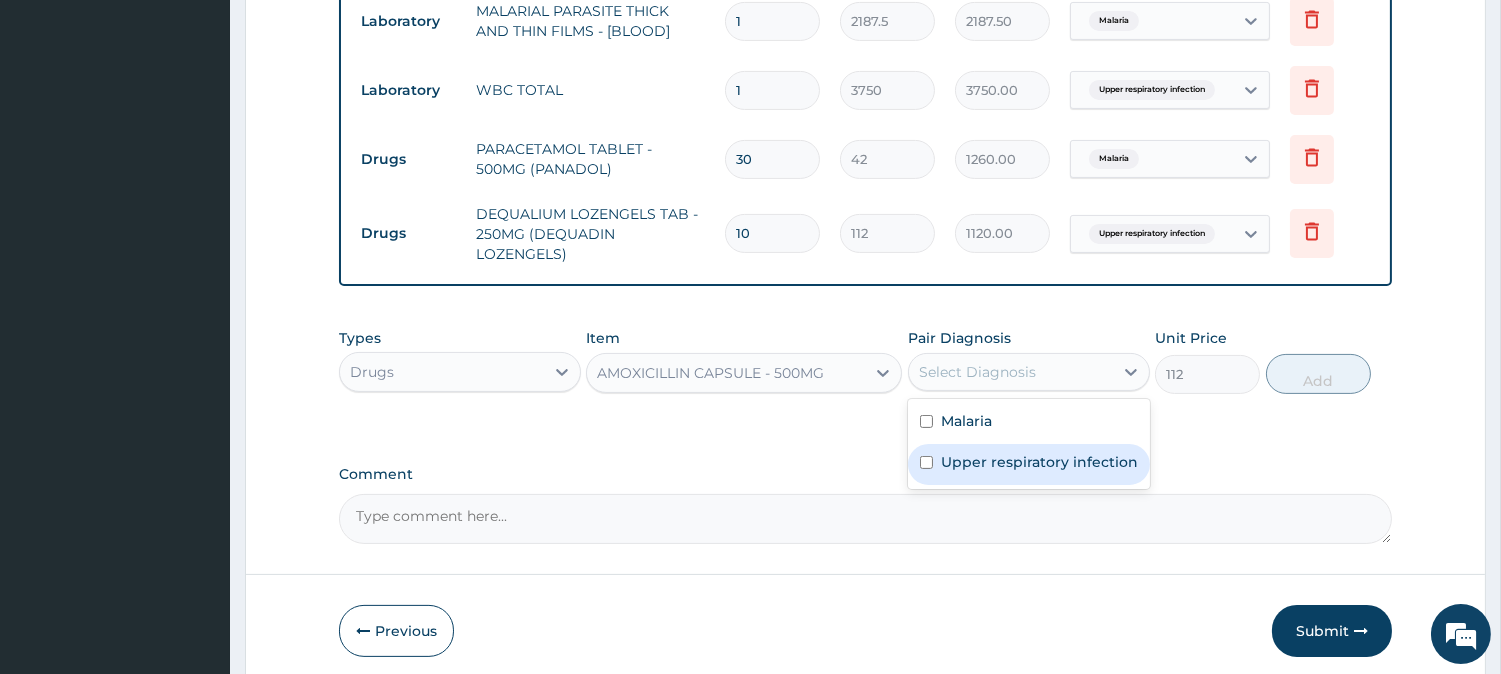 click on "Upper respiratory infection" at bounding box center [1039, 462] 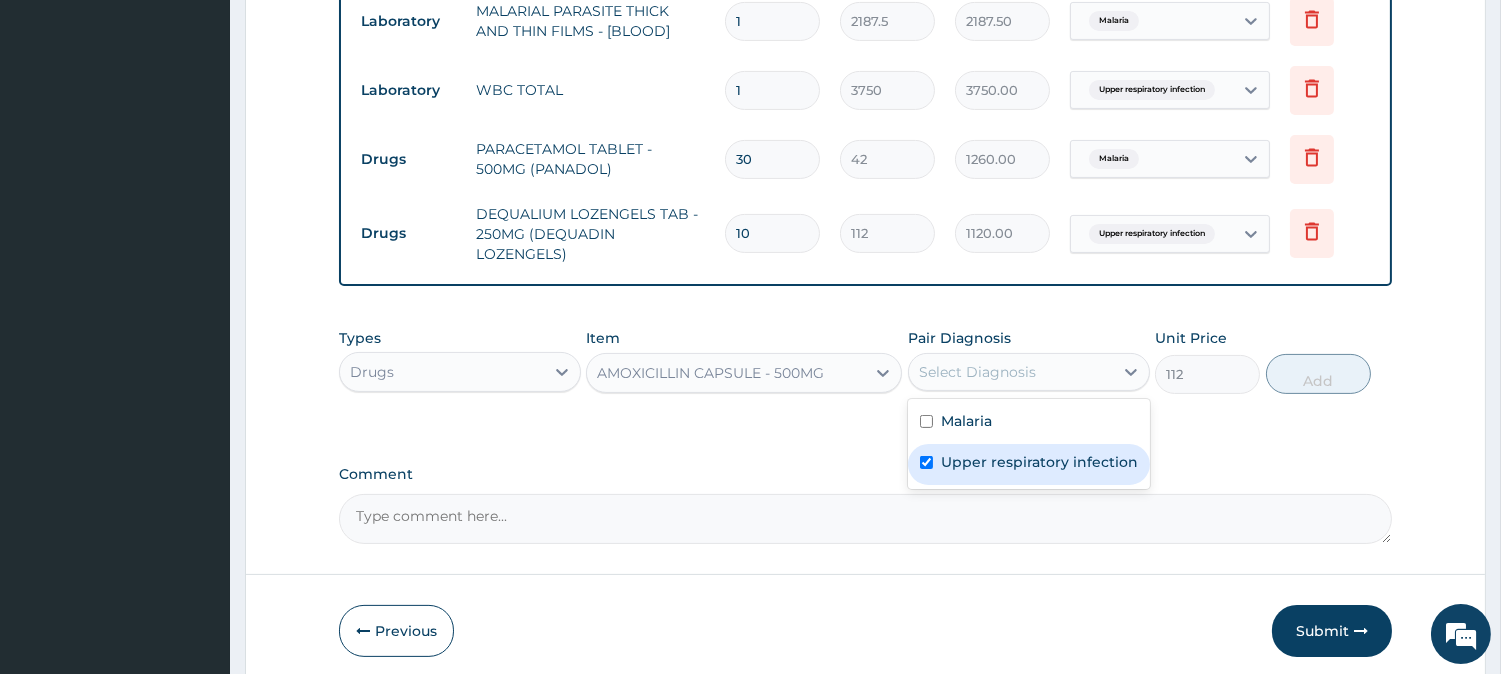 checkbox on "true" 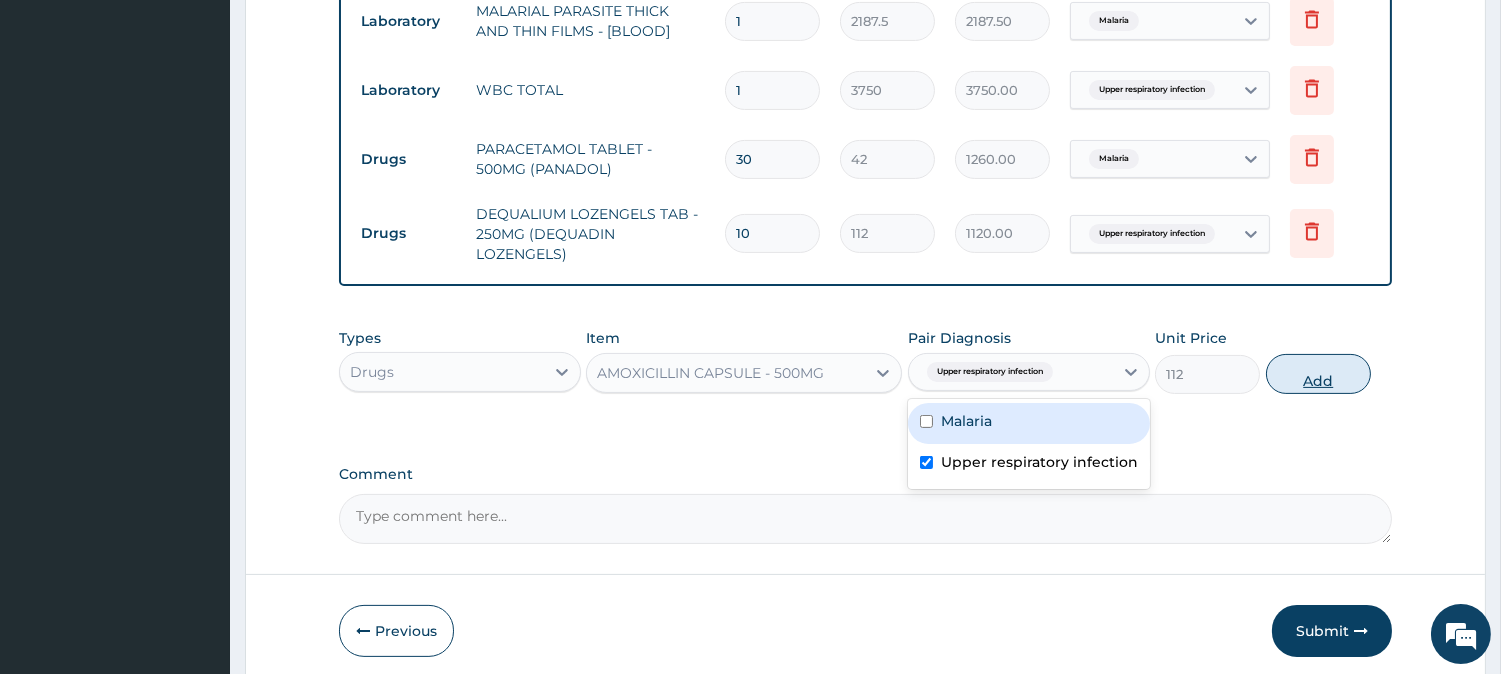 click on "Add" at bounding box center (1318, 374) 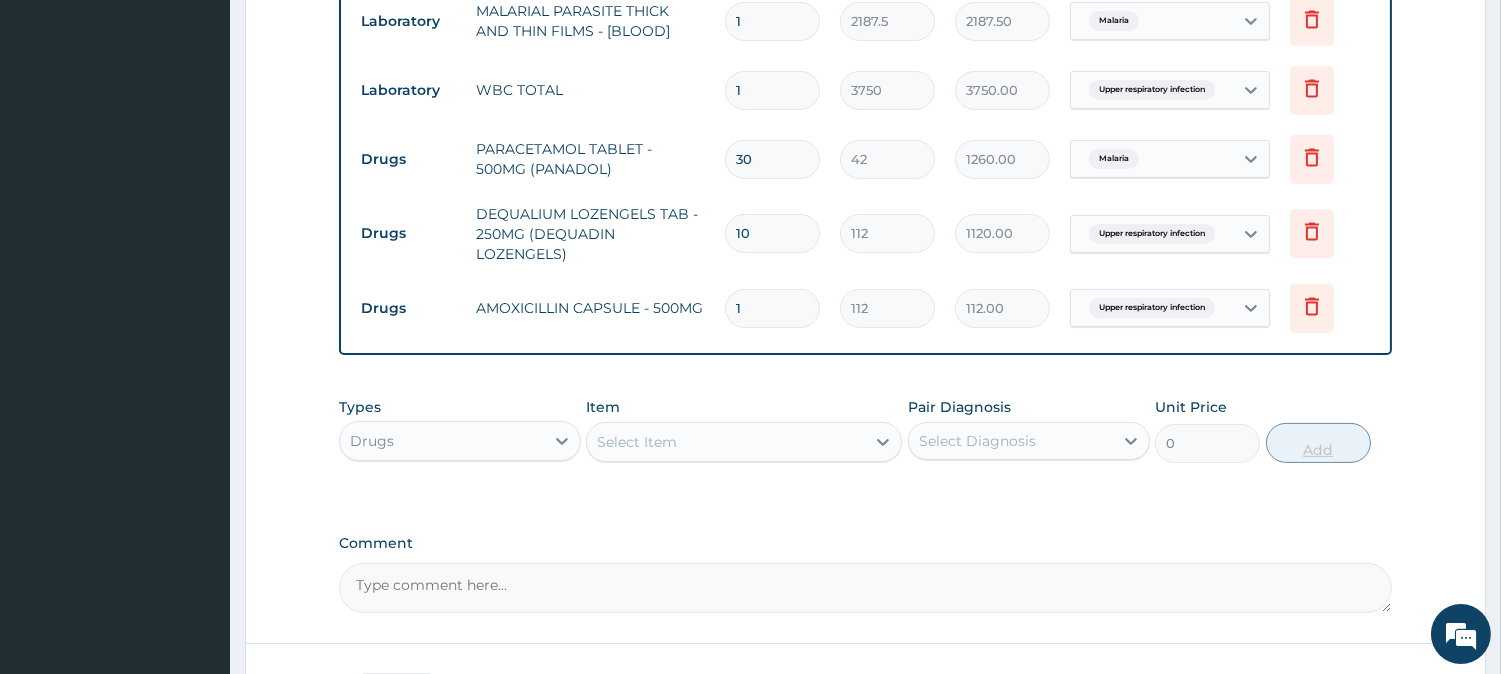type on "15" 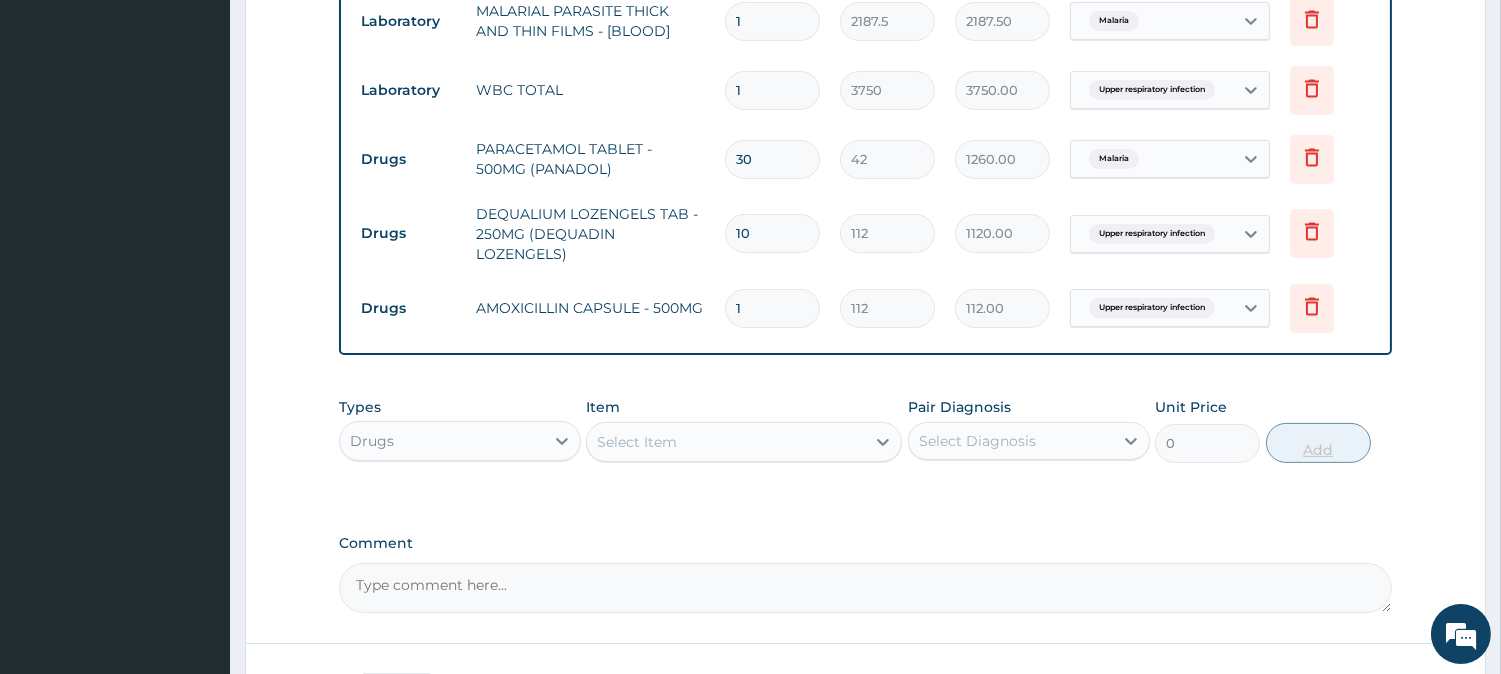 type on "1680.00" 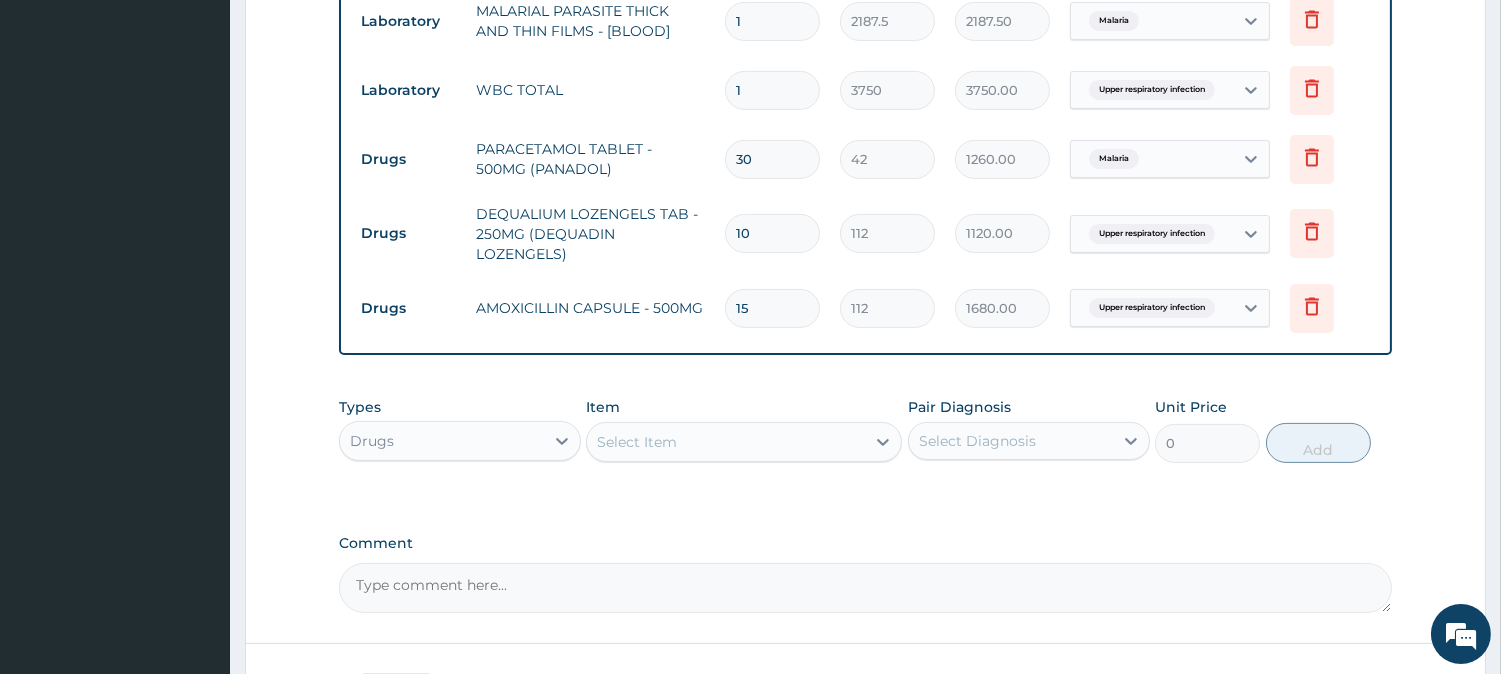 scroll, scrollTop: 1028, scrollLeft: 0, axis: vertical 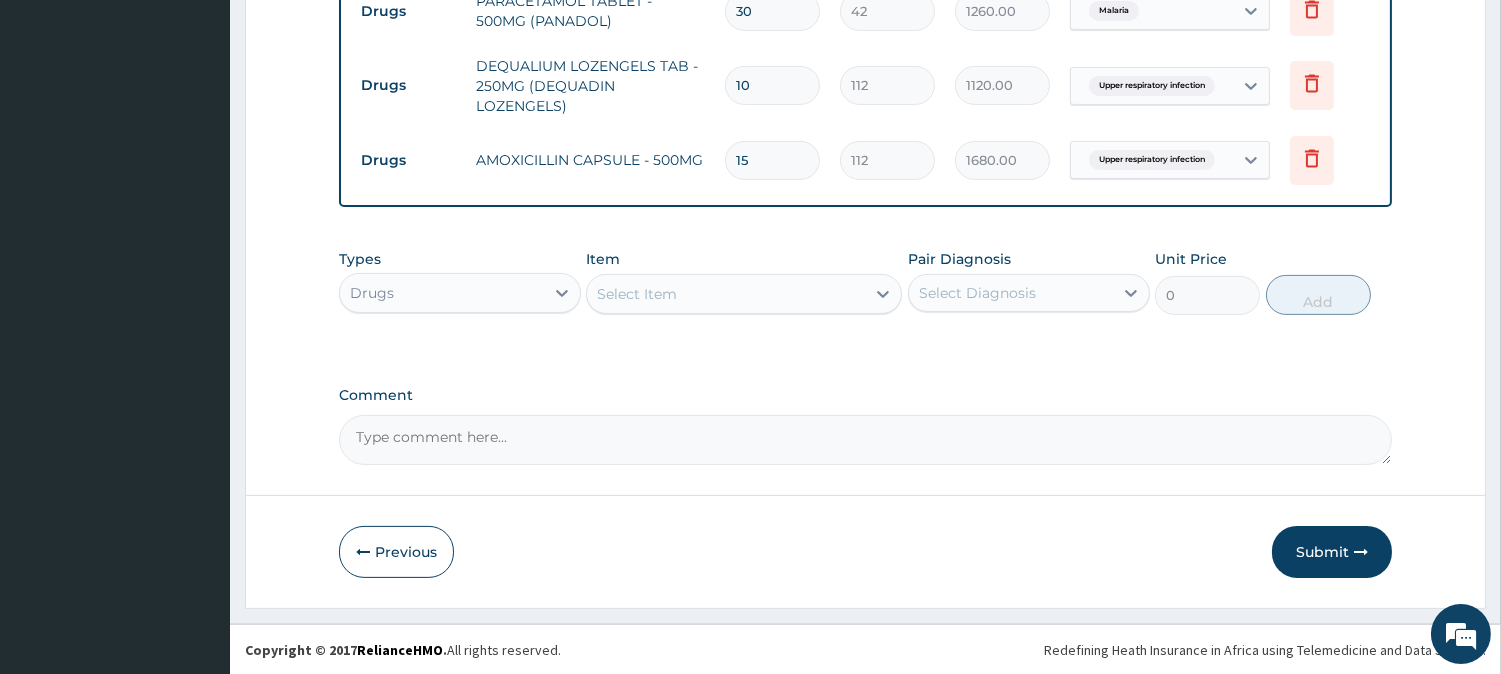 type on "15" 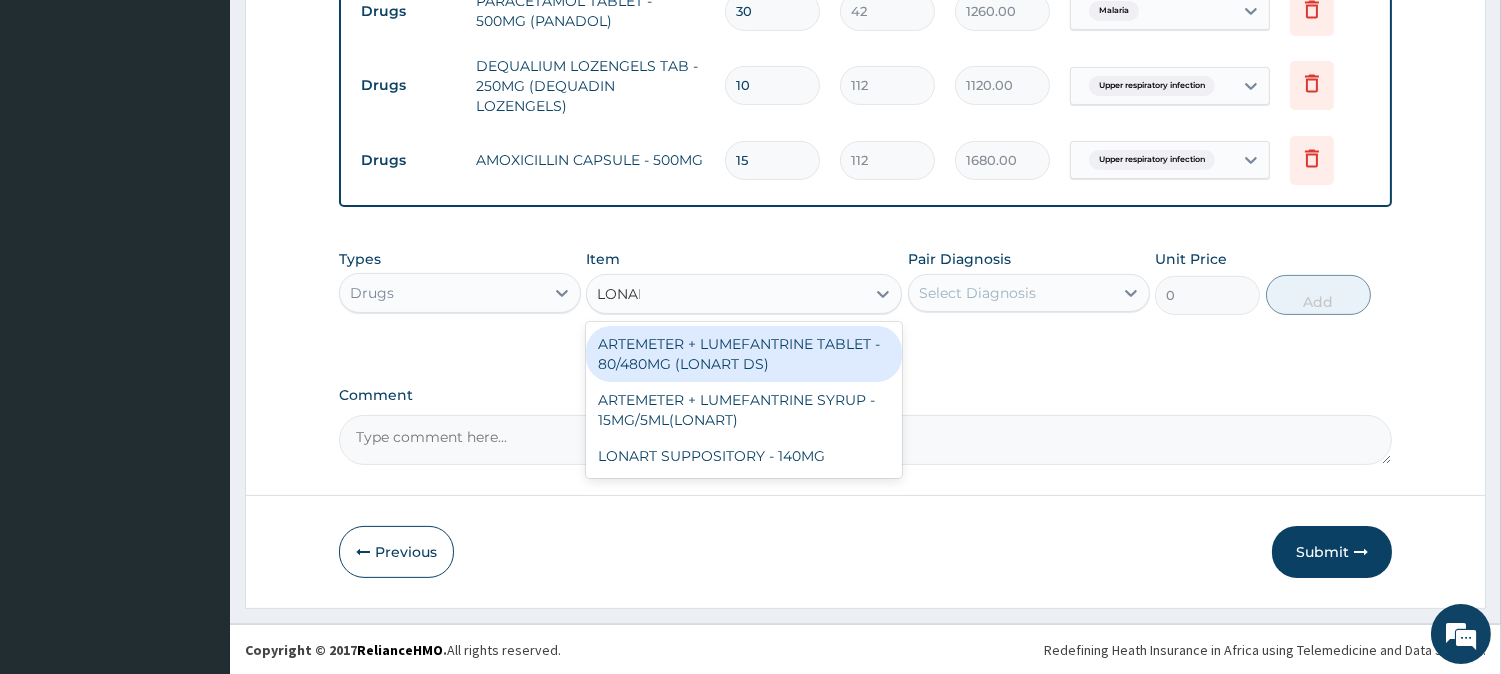 type on "LONART" 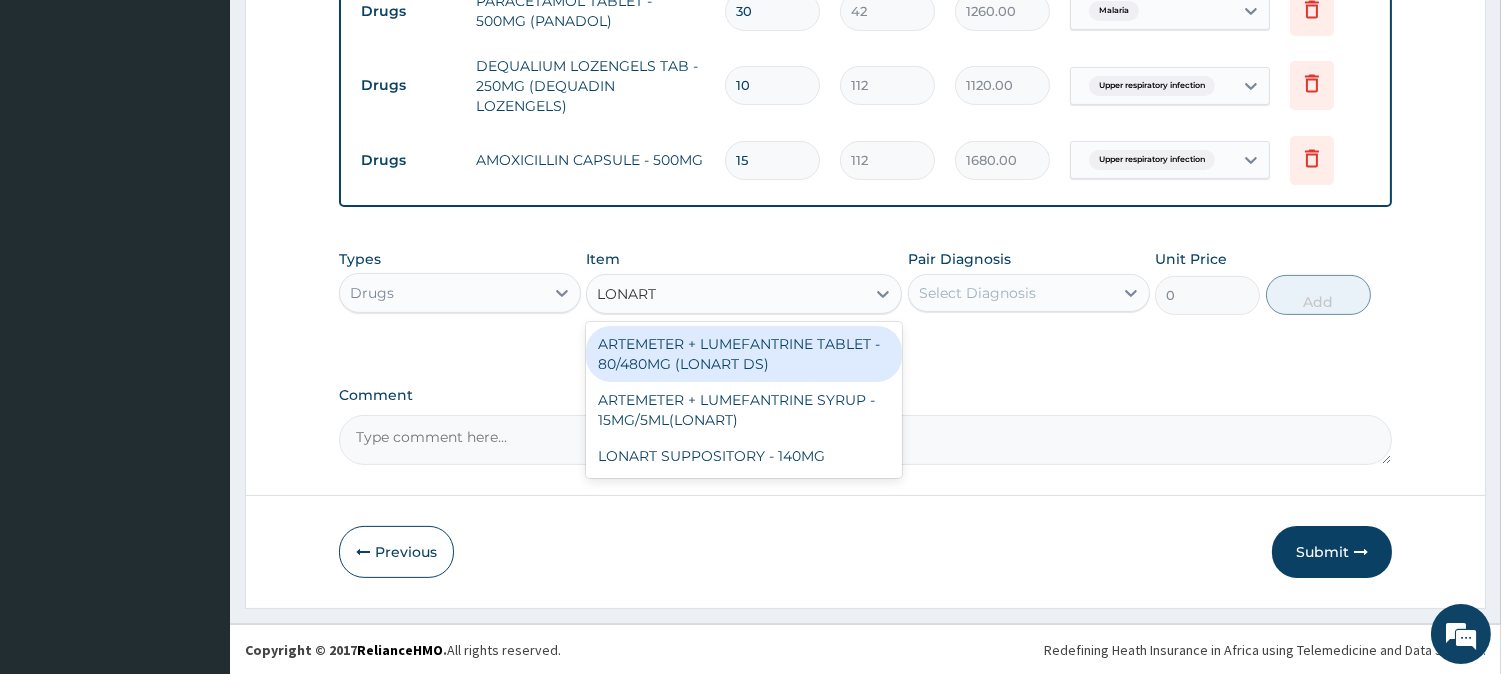 click on "ARTEMETER + LUMEFANTRINE TABLET -  80/480MG (LONART DS)" at bounding box center [744, 354] 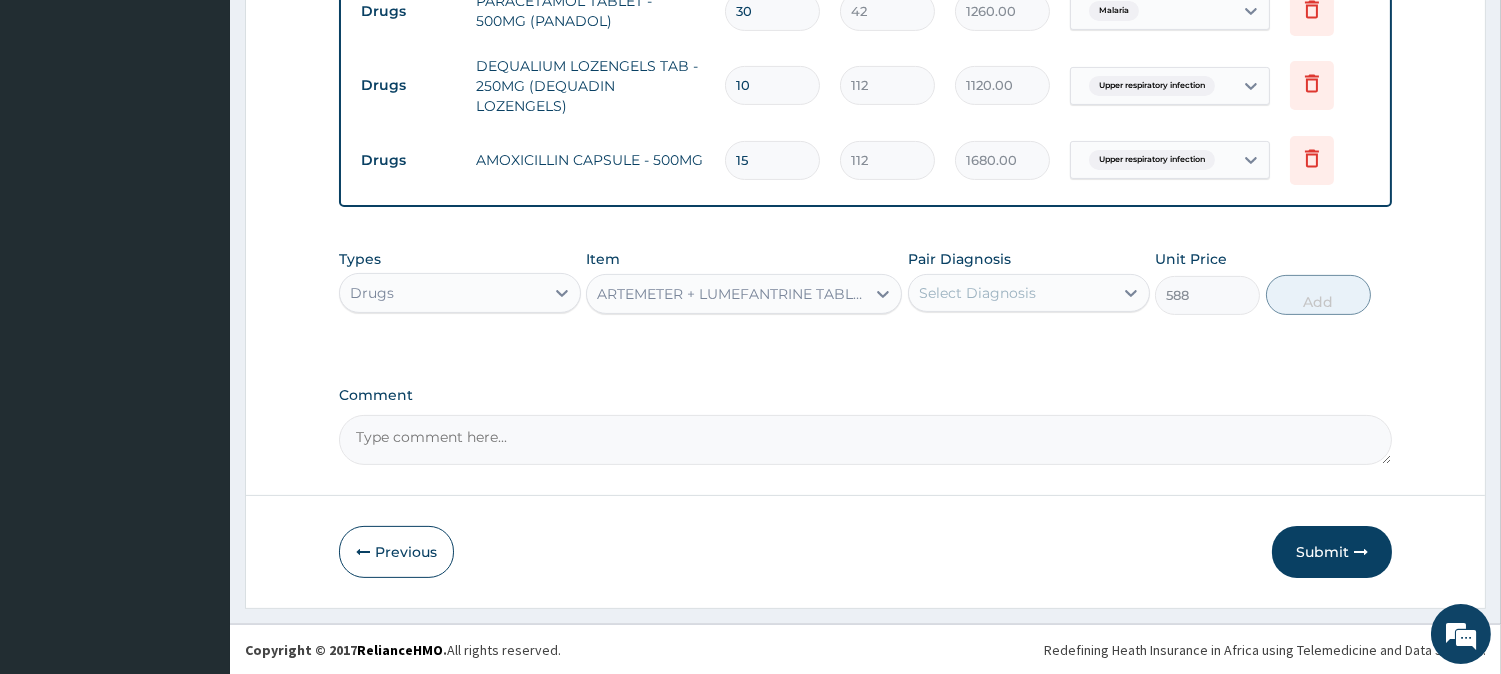 click on "Select Diagnosis" at bounding box center [977, 293] 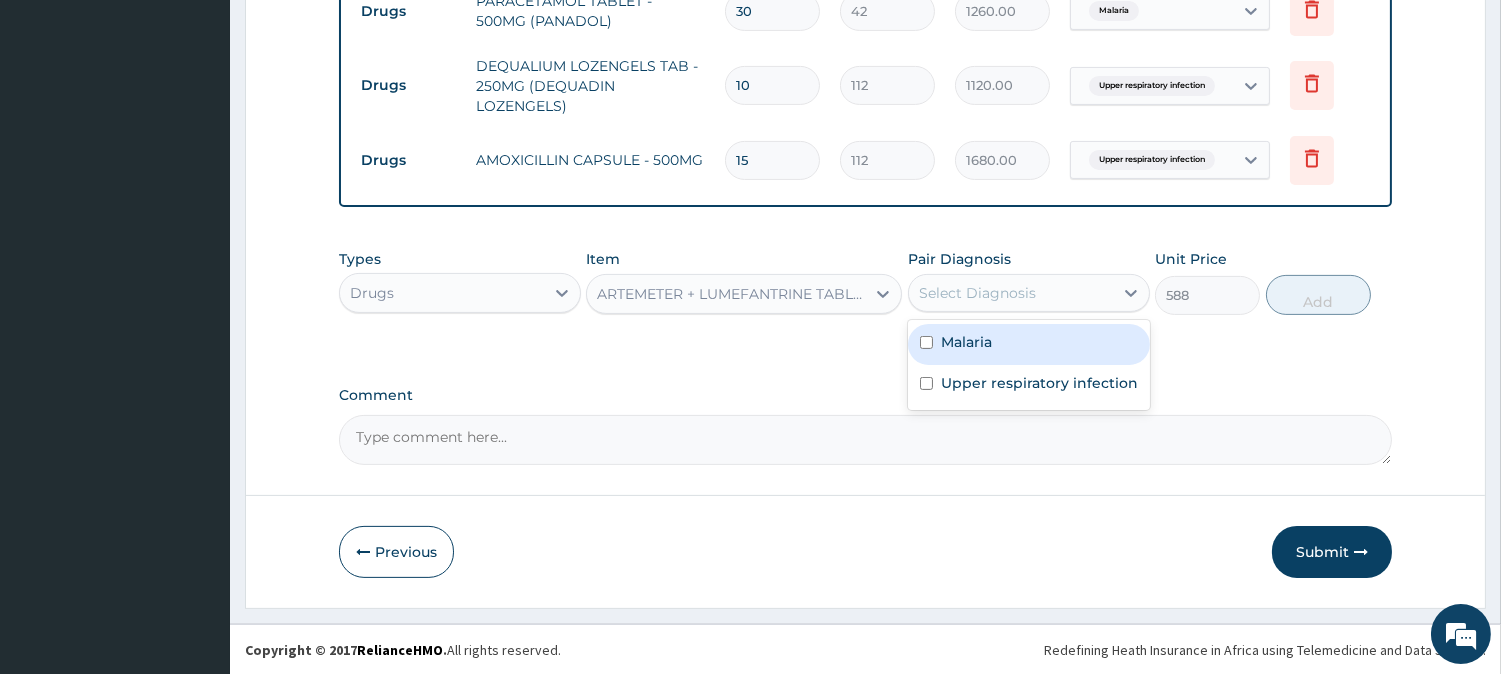 click on "Malaria" at bounding box center (1029, 344) 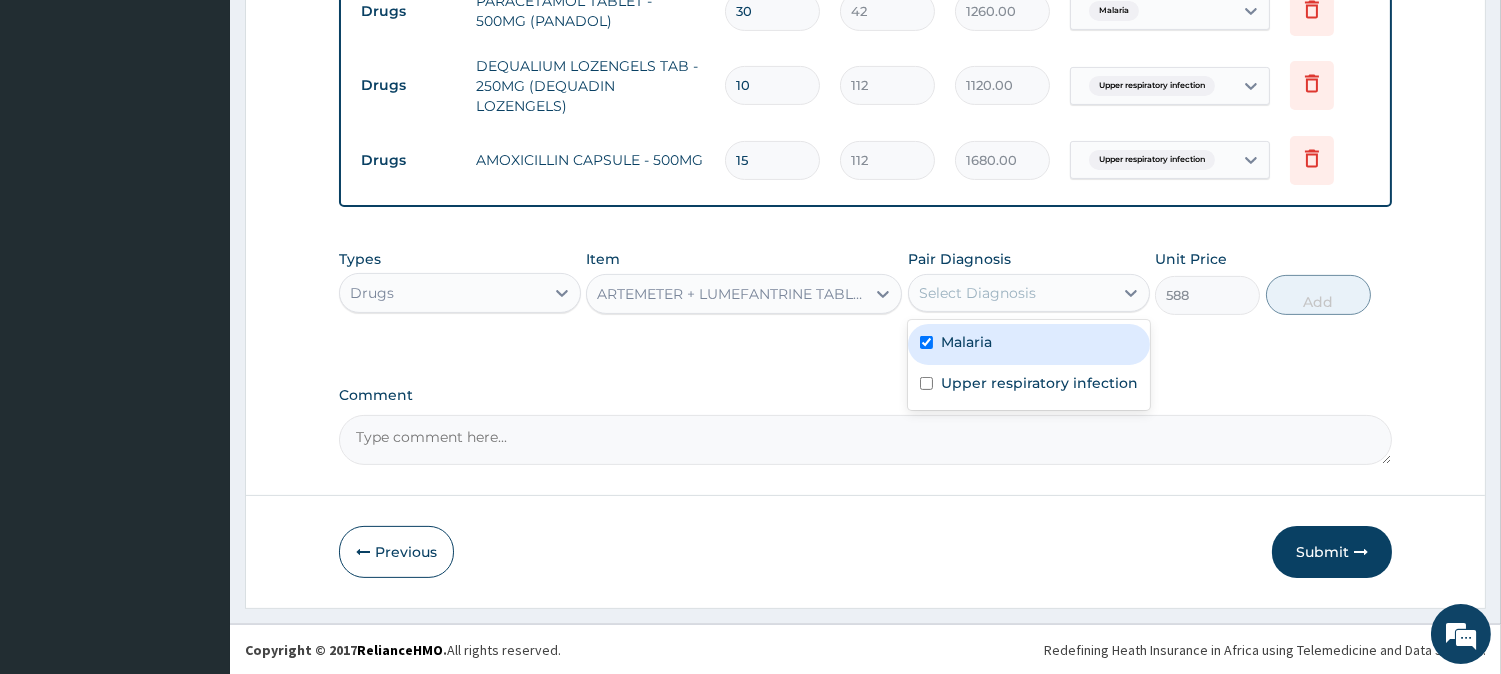checkbox on "true" 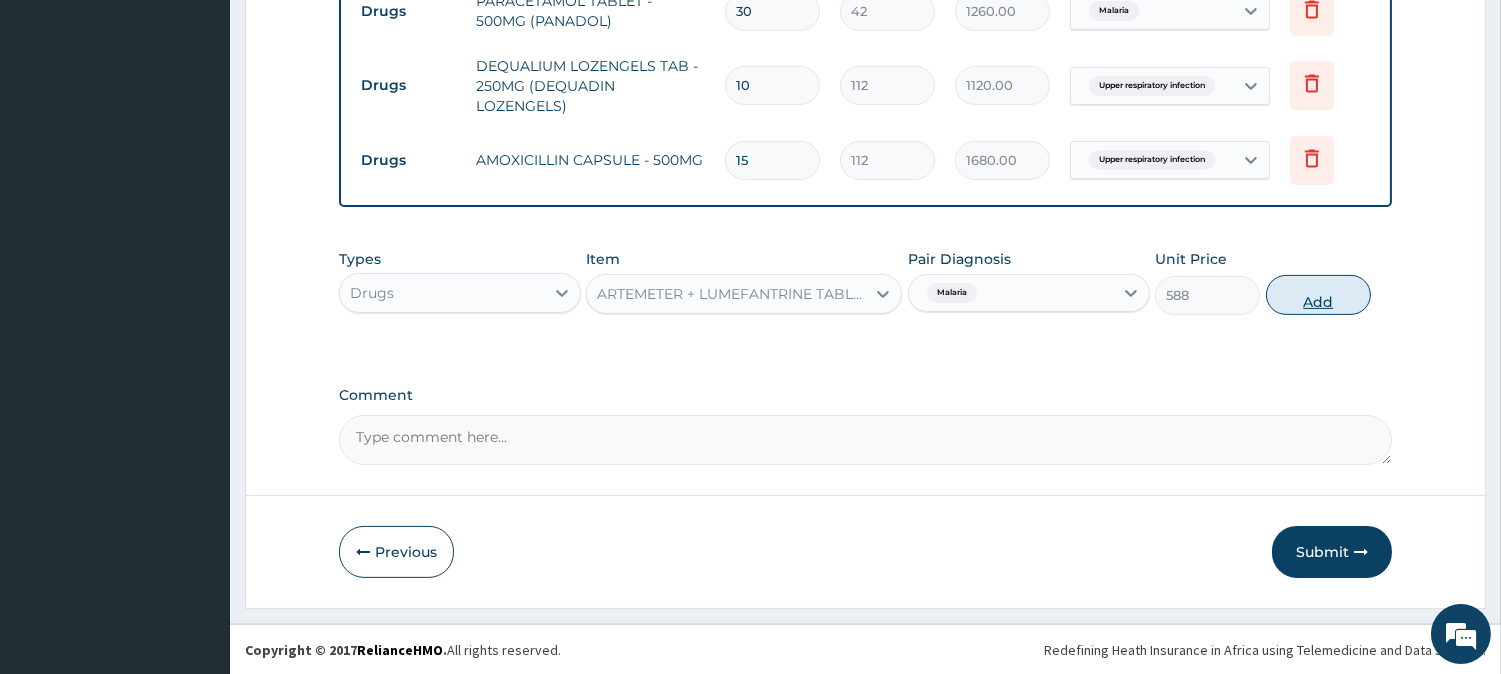 click on "Add" at bounding box center (1318, 295) 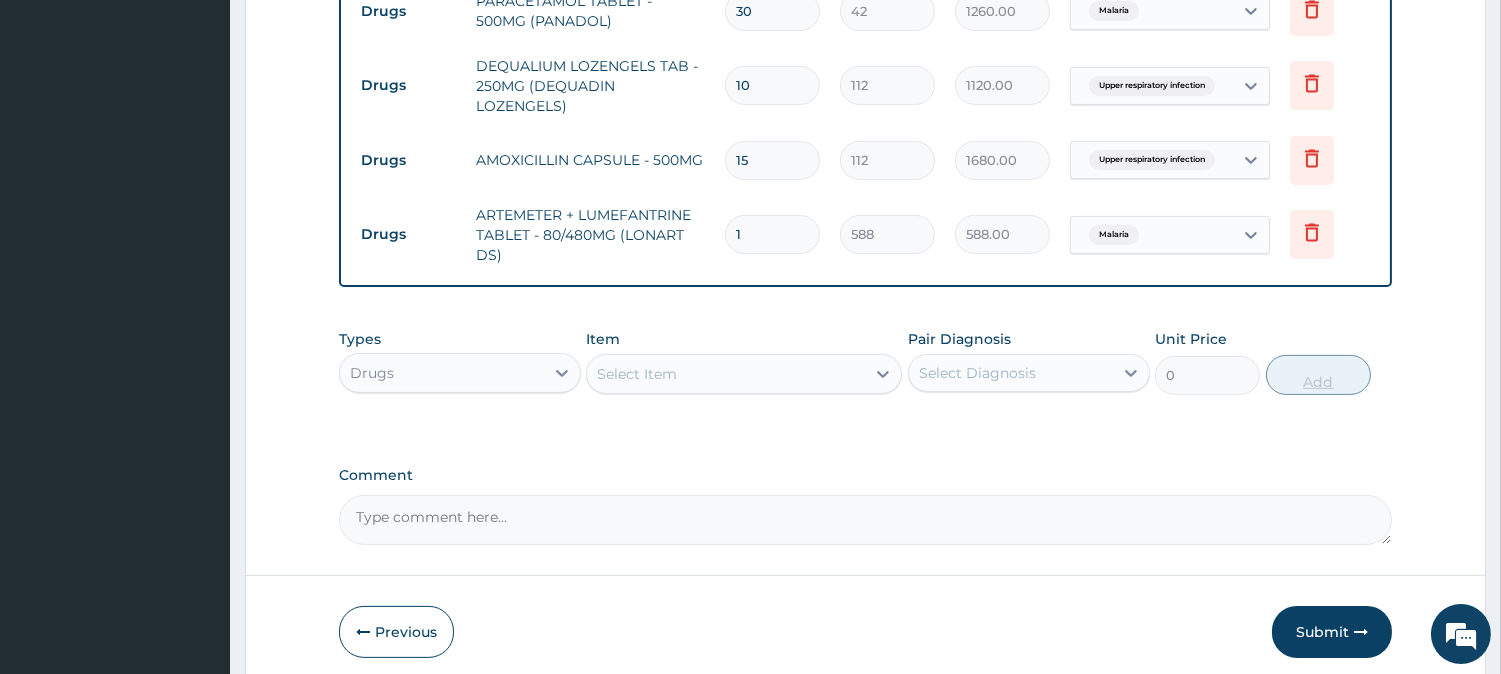 type 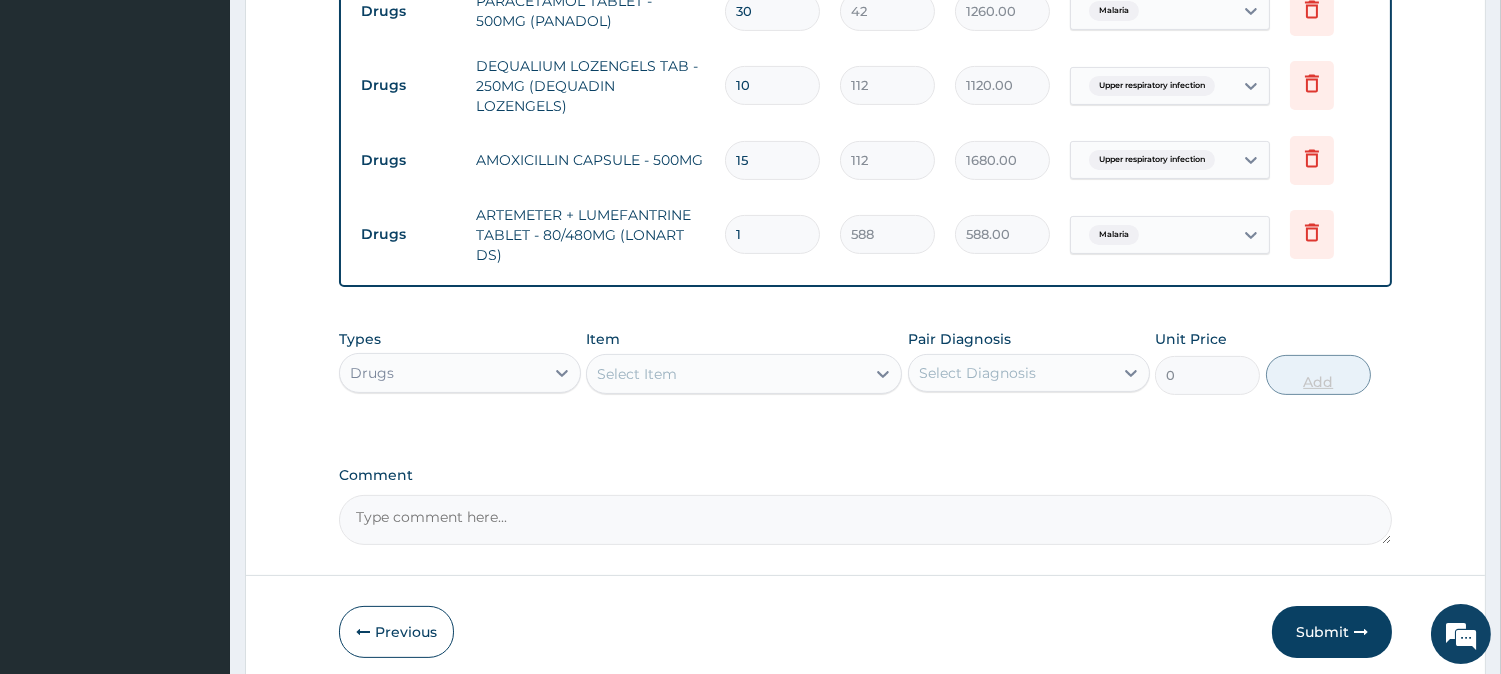 type on "0.00" 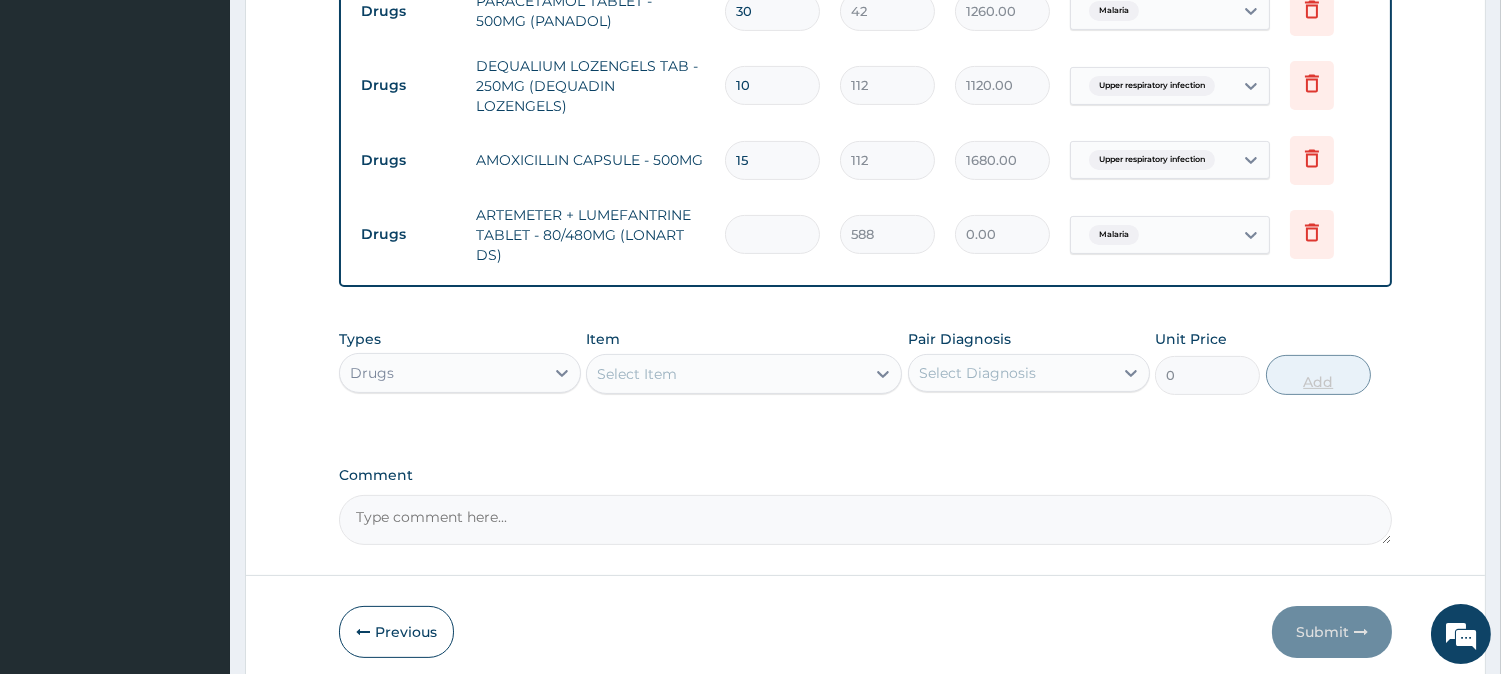 type on "6" 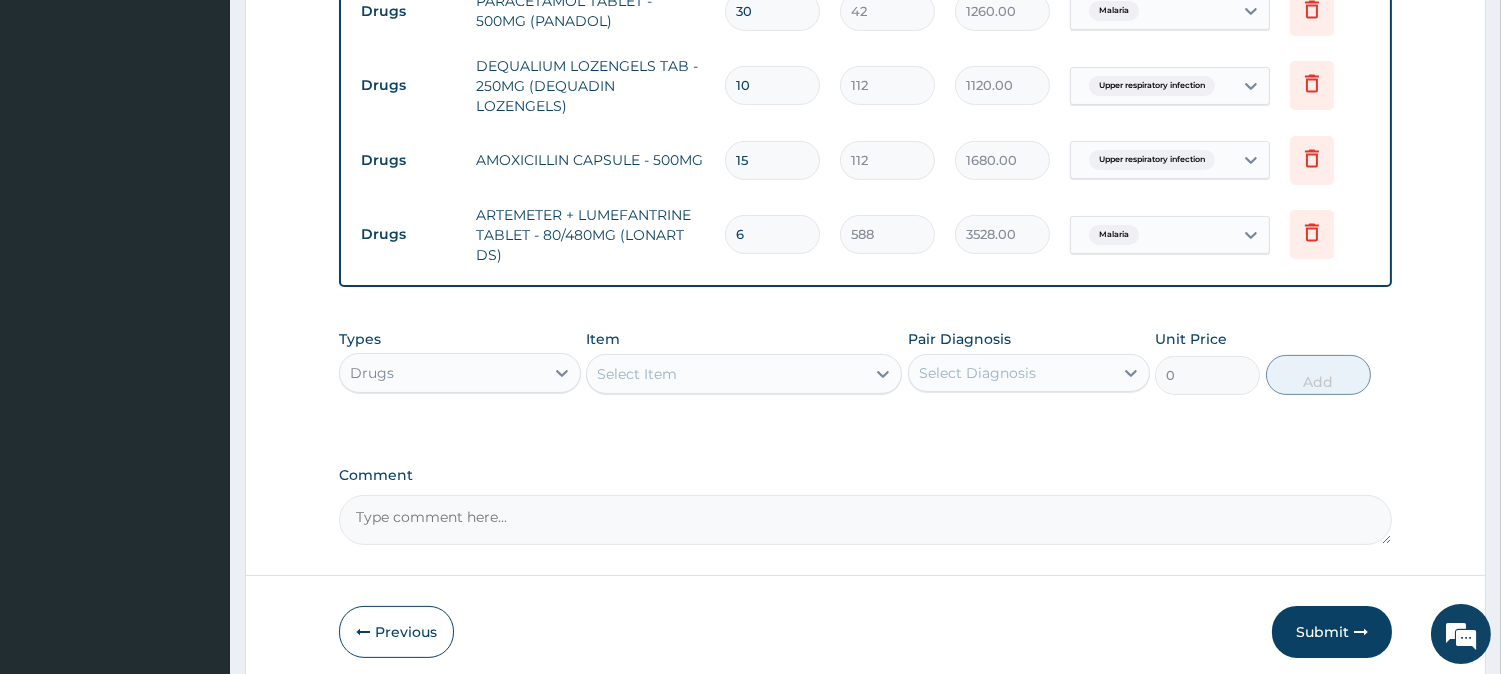 type on "6" 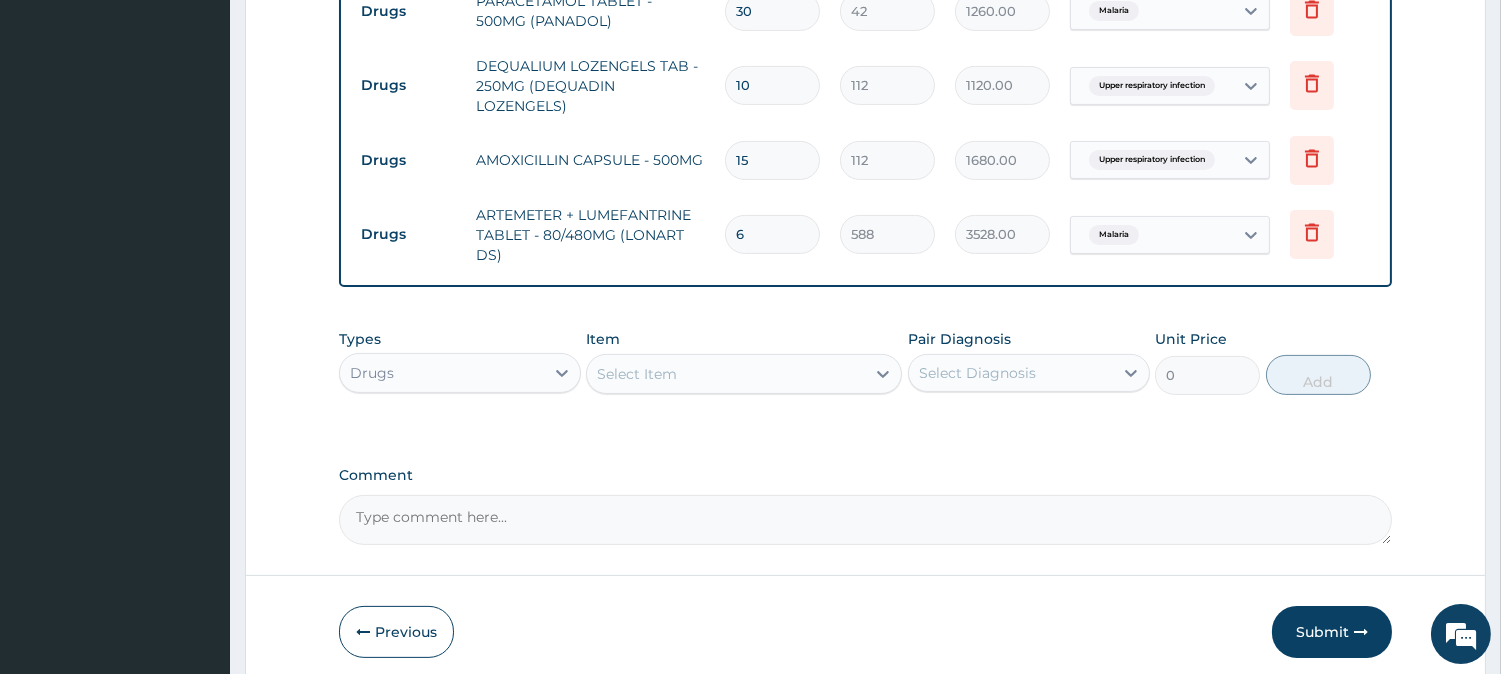 click on "Select Item" at bounding box center [726, 374] 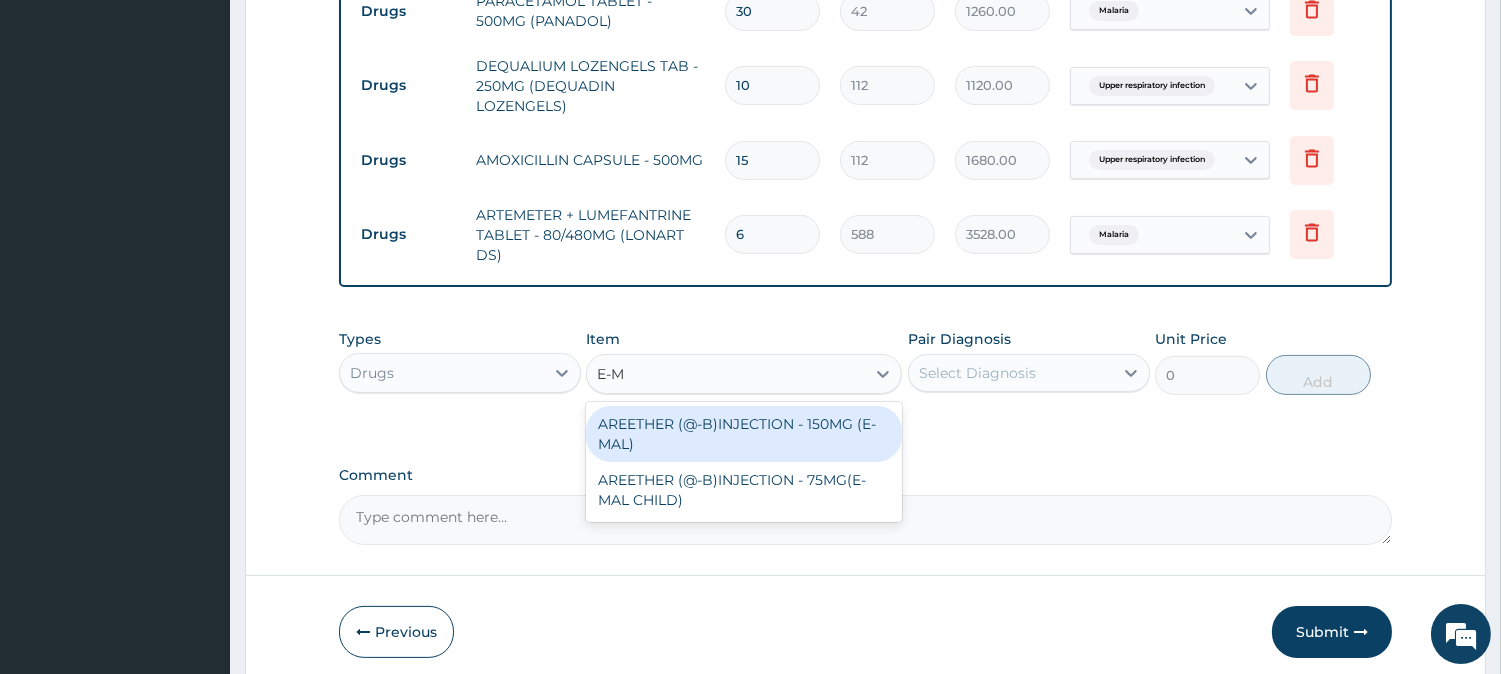 type on "E-MAL" 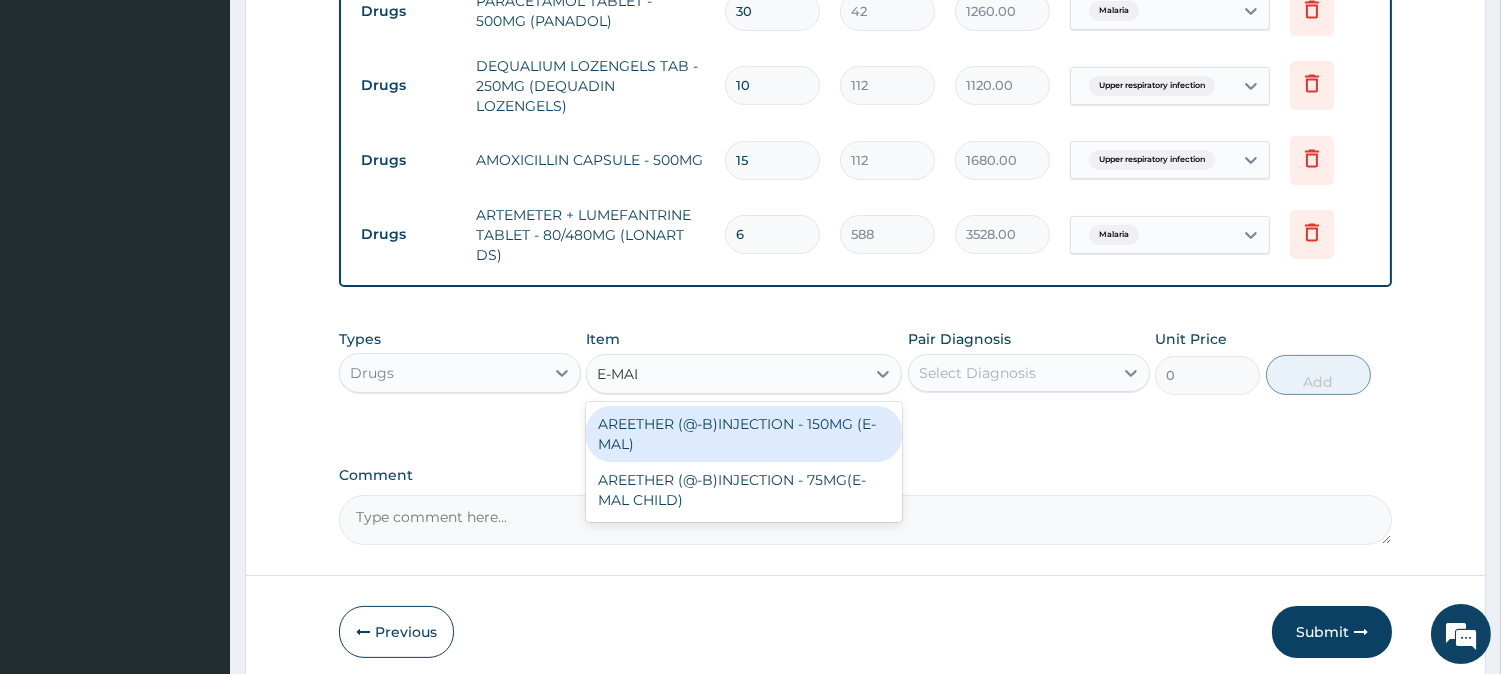 click on "AREETHER (@-B)INJECTION - 150MG (E-MAL)" at bounding box center (744, 434) 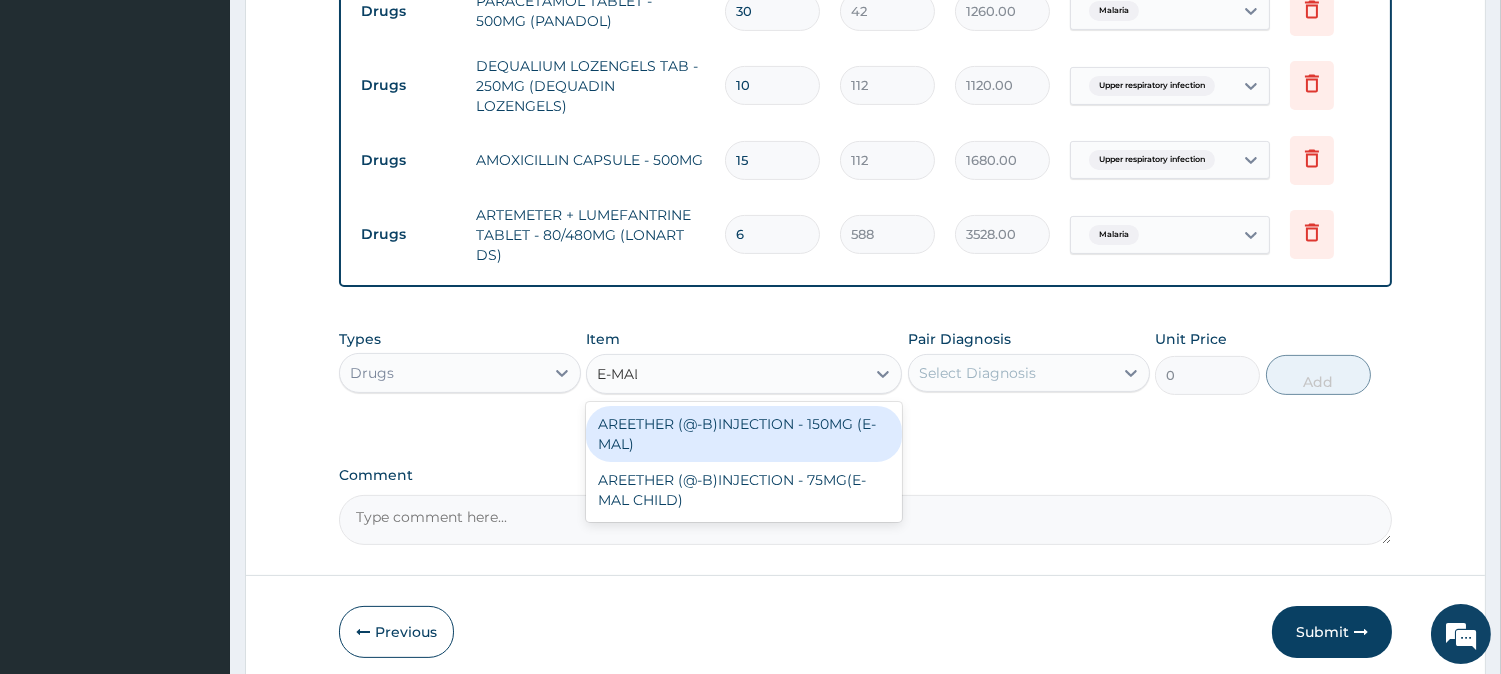 type 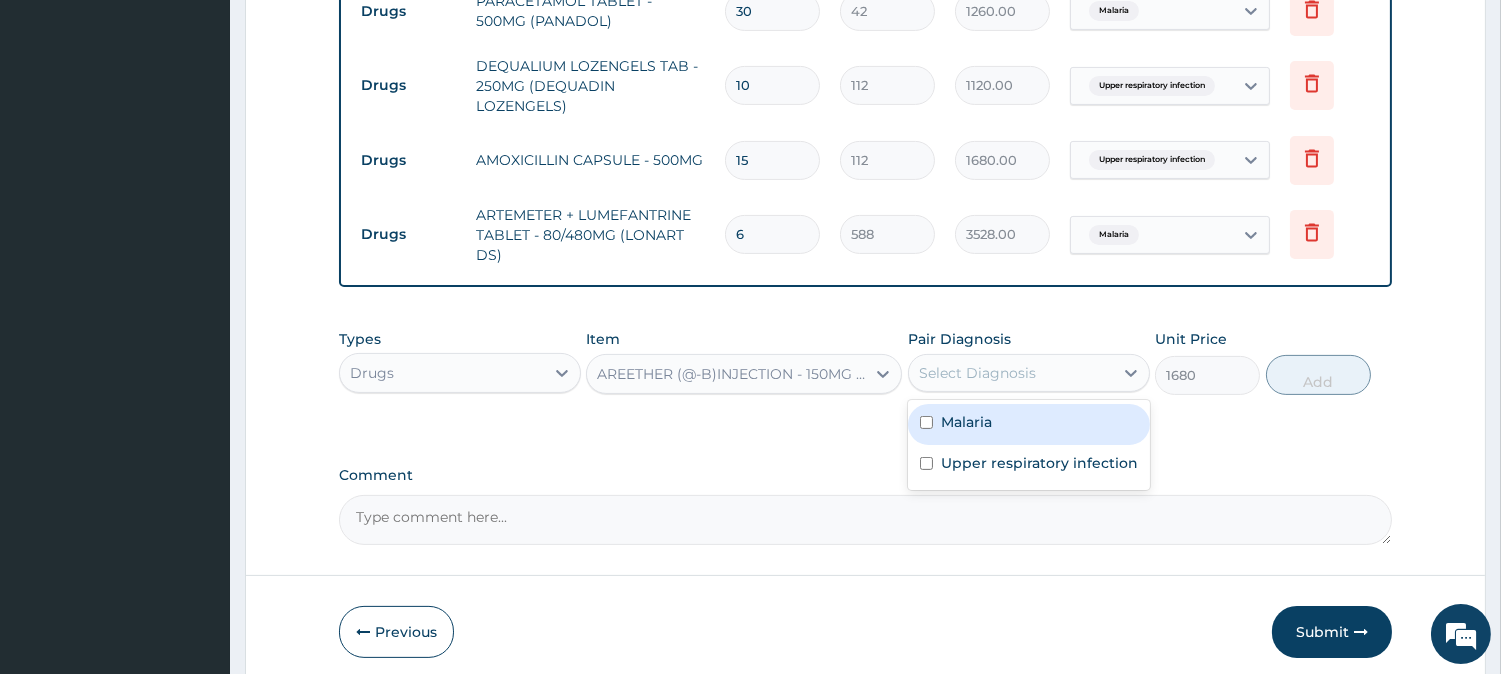 click on "Select Diagnosis" at bounding box center (977, 373) 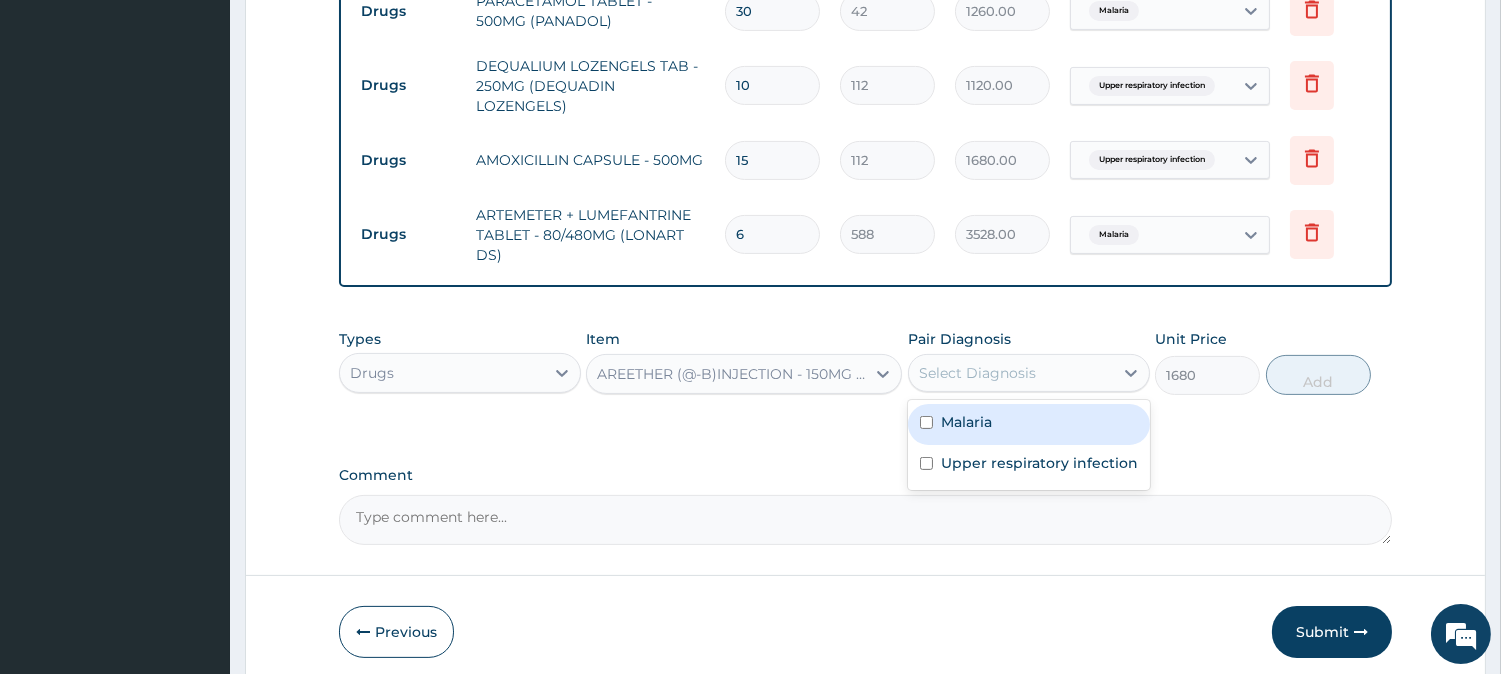 click on "Malaria" at bounding box center (966, 422) 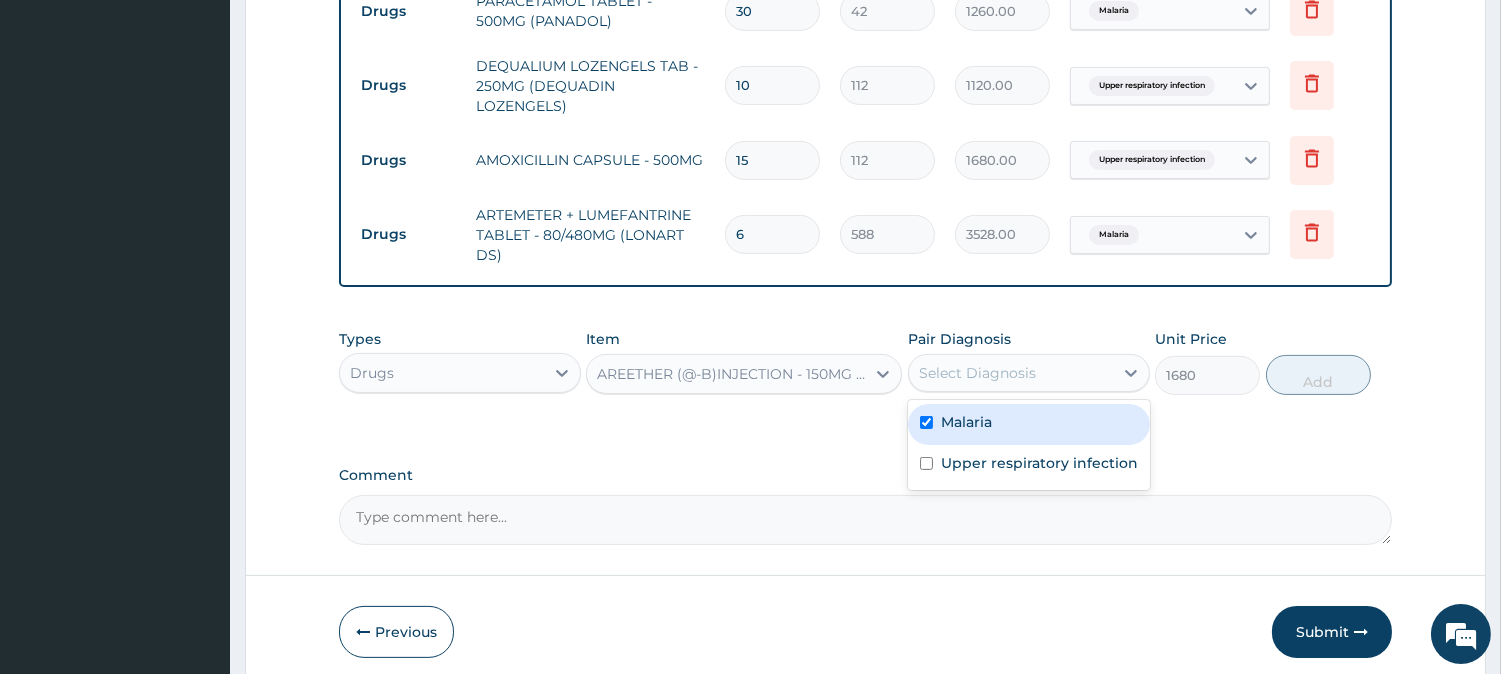 checkbox on "true" 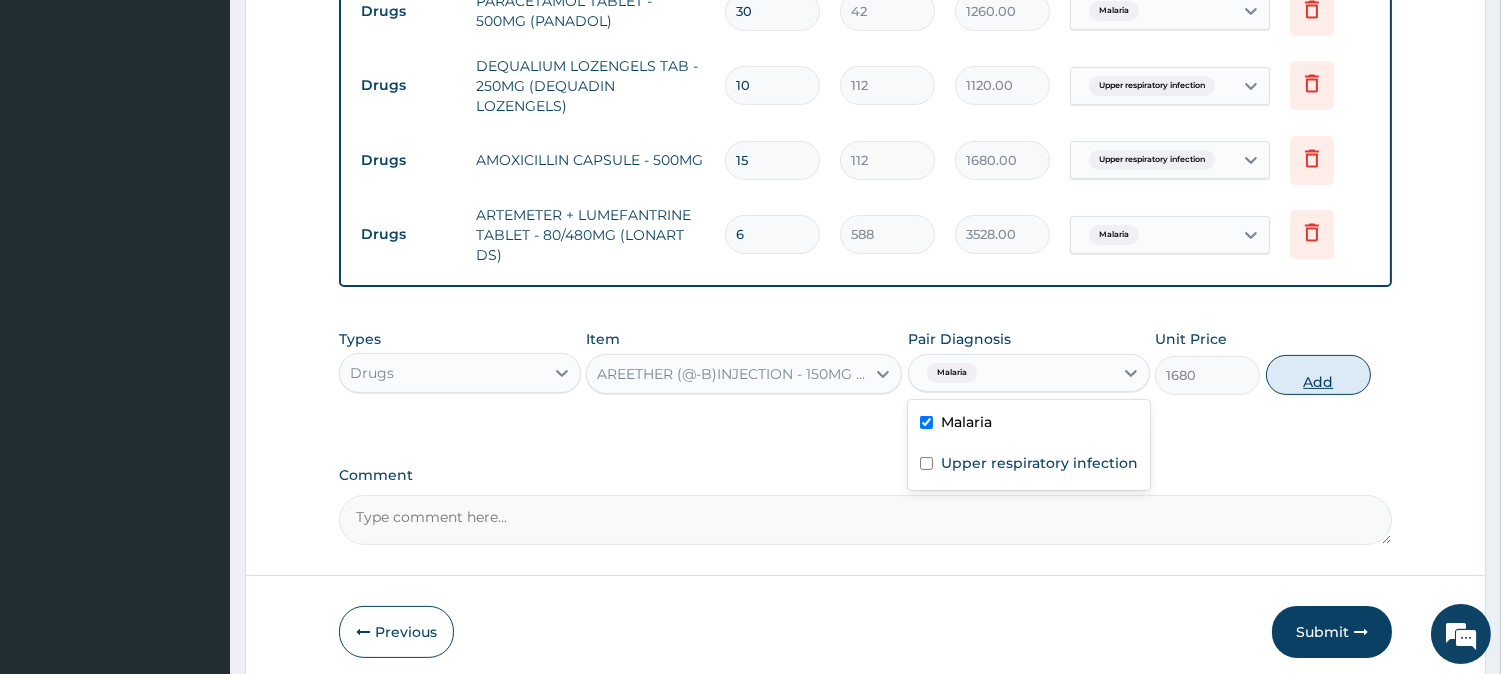 click on "Add" at bounding box center [1318, 375] 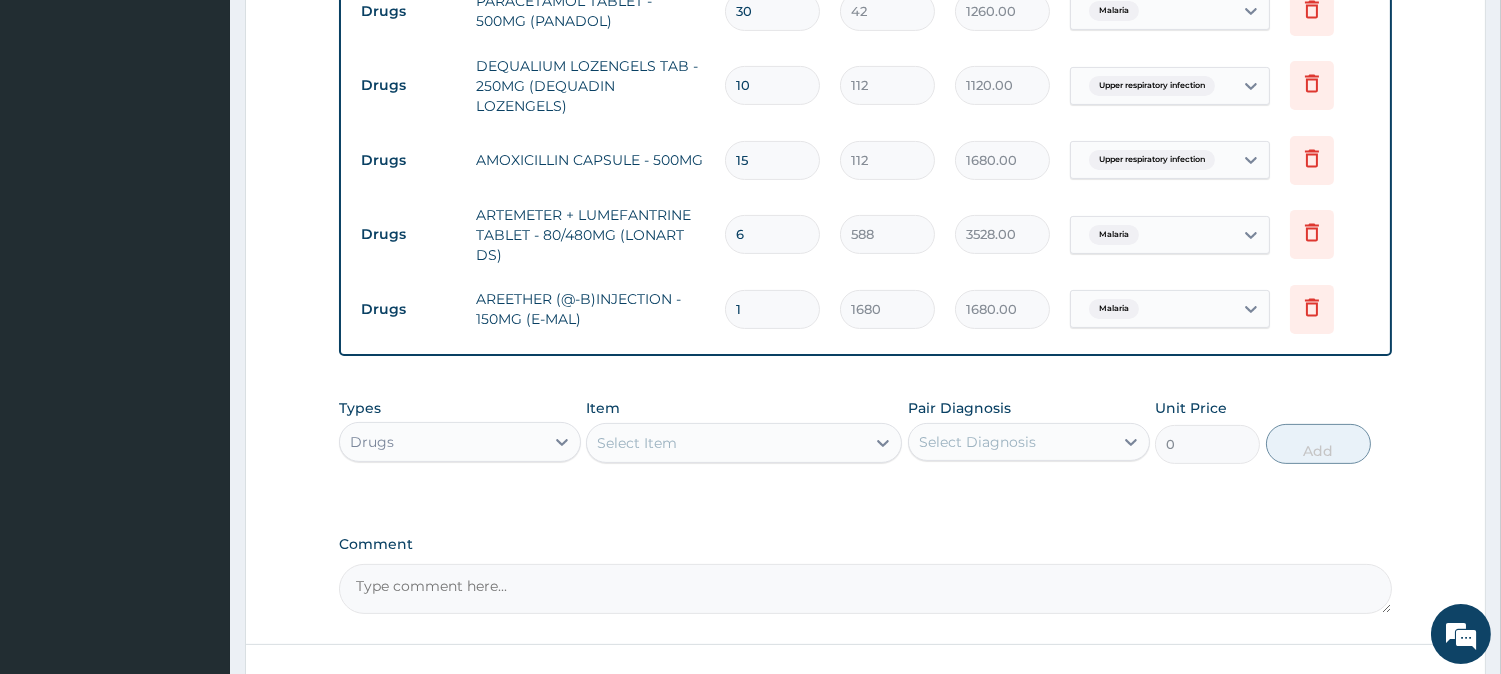 scroll, scrollTop: 1178, scrollLeft: 0, axis: vertical 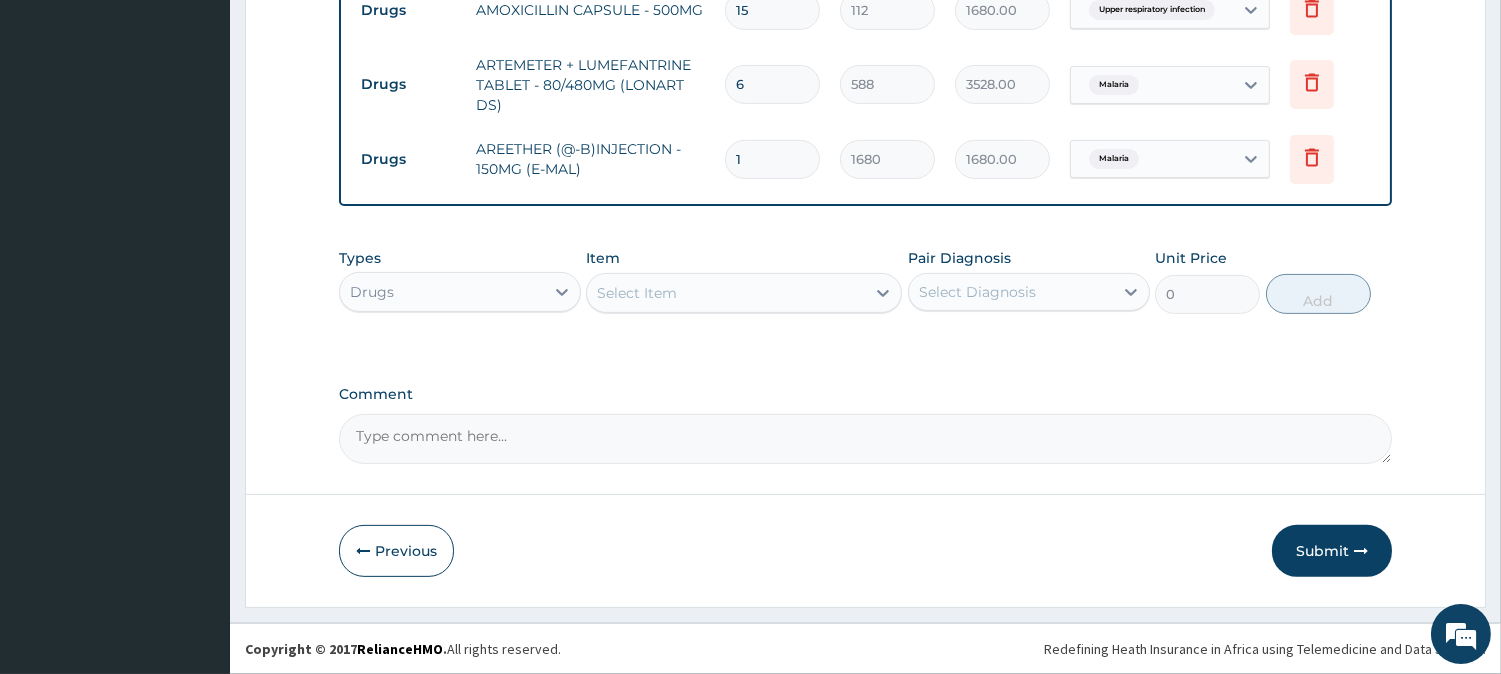 click on "Select Item" at bounding box center (726, 293) 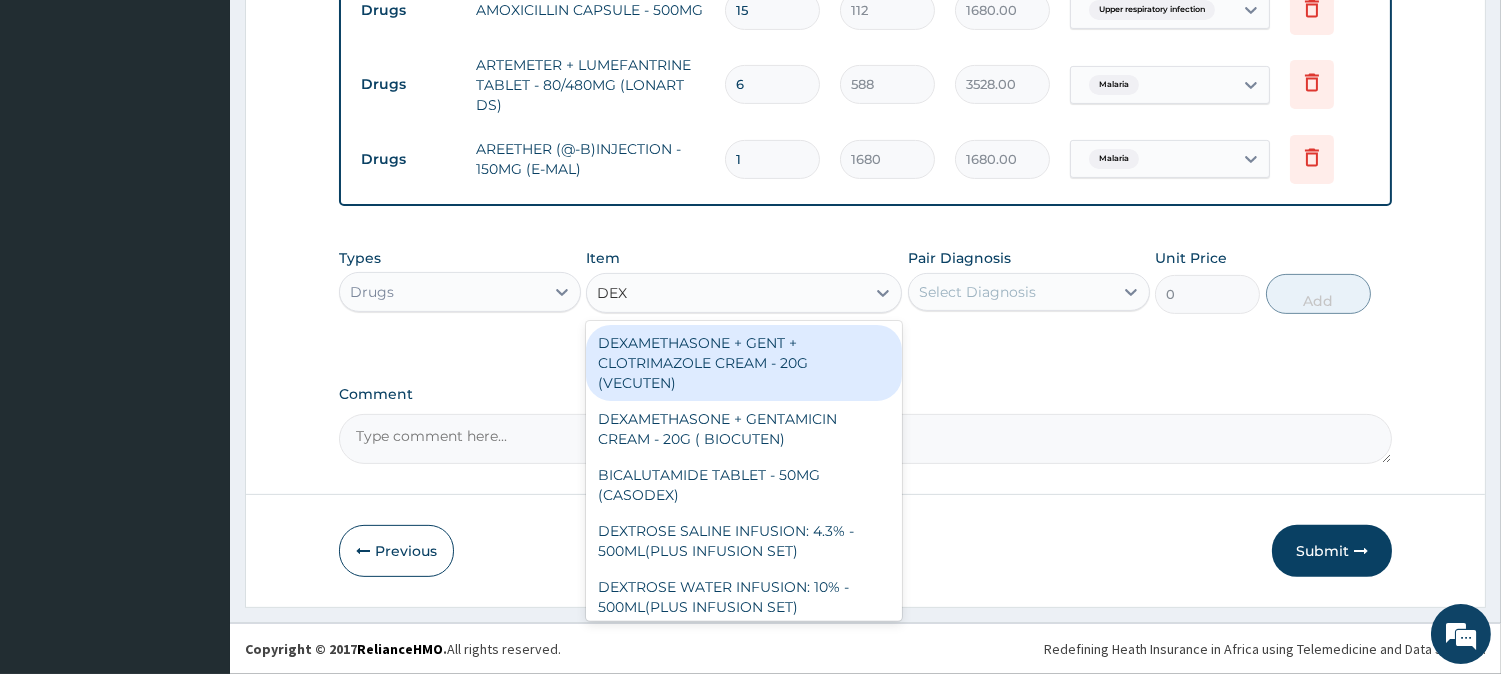 type on "DEXA" 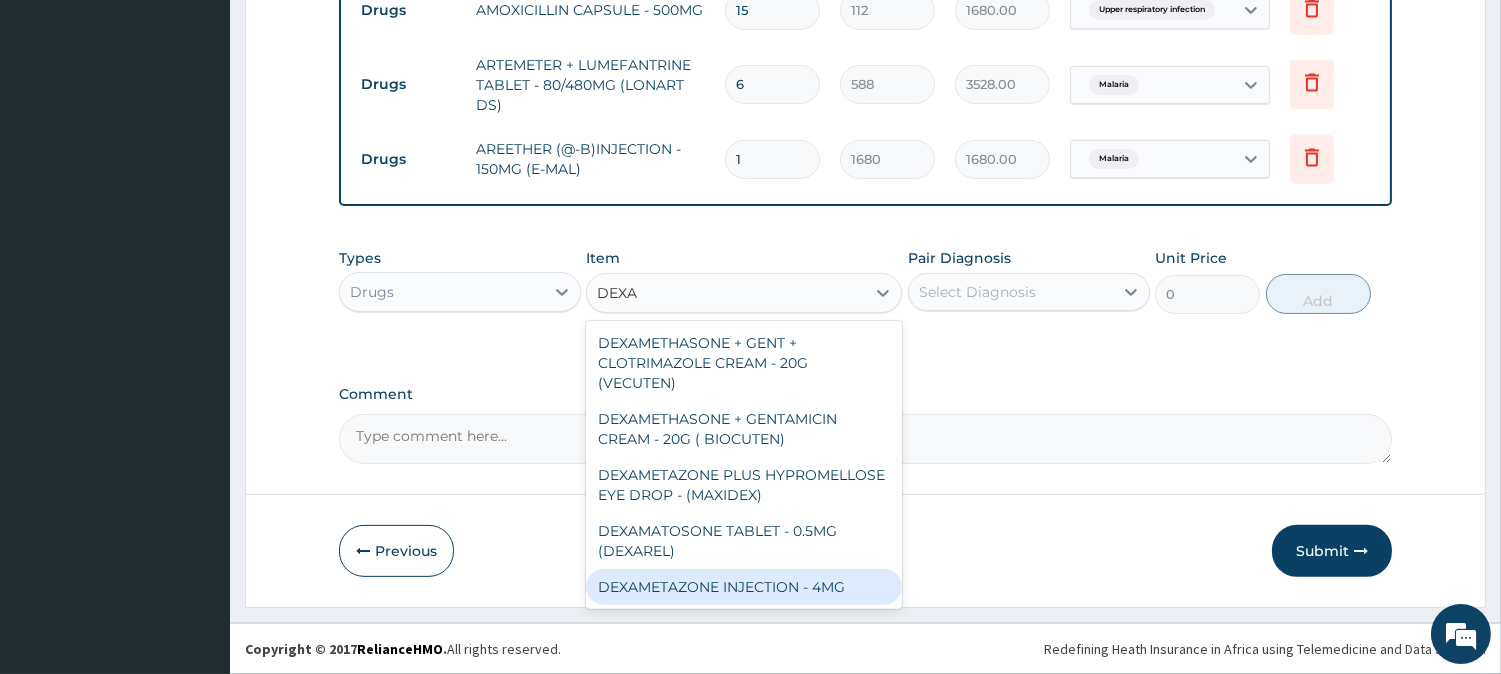 click on "DEXAMETAZONE INJECTION - 4MG" at bounding box center [744, 587] 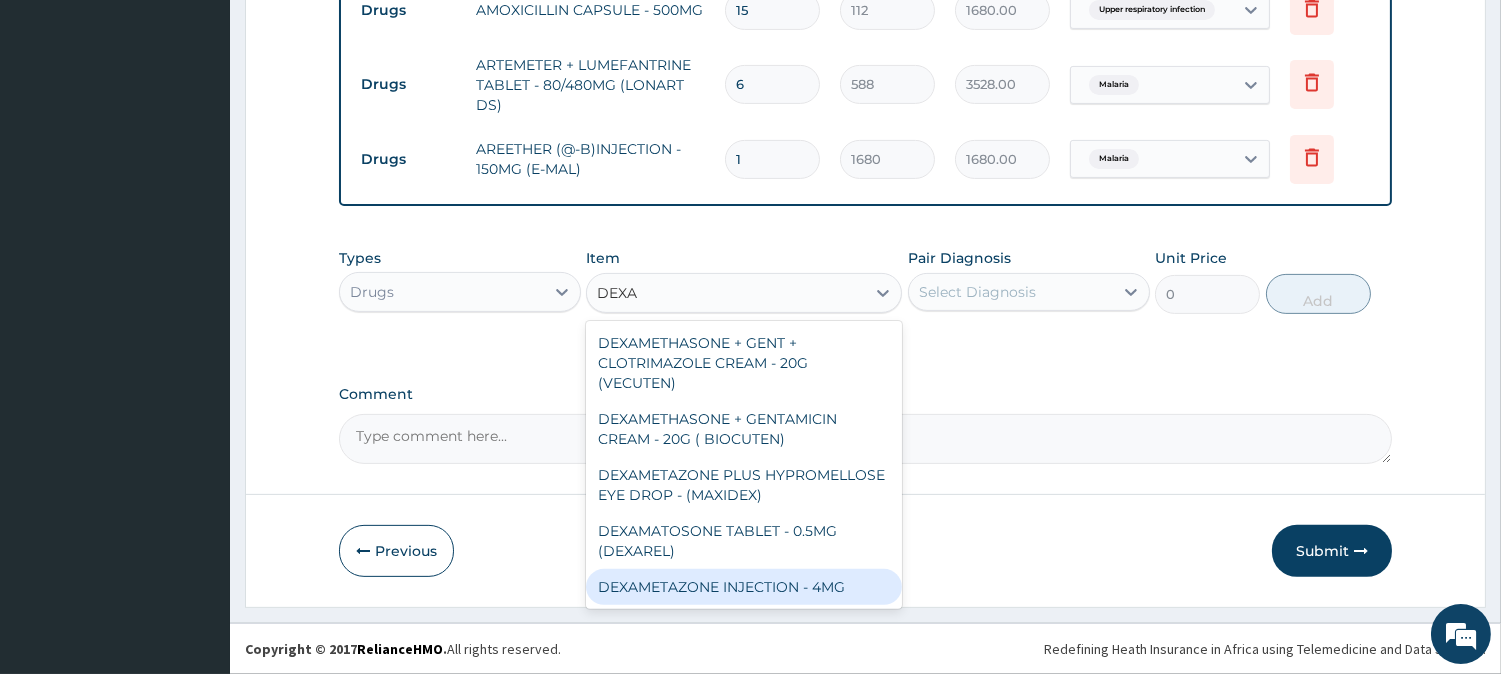 type 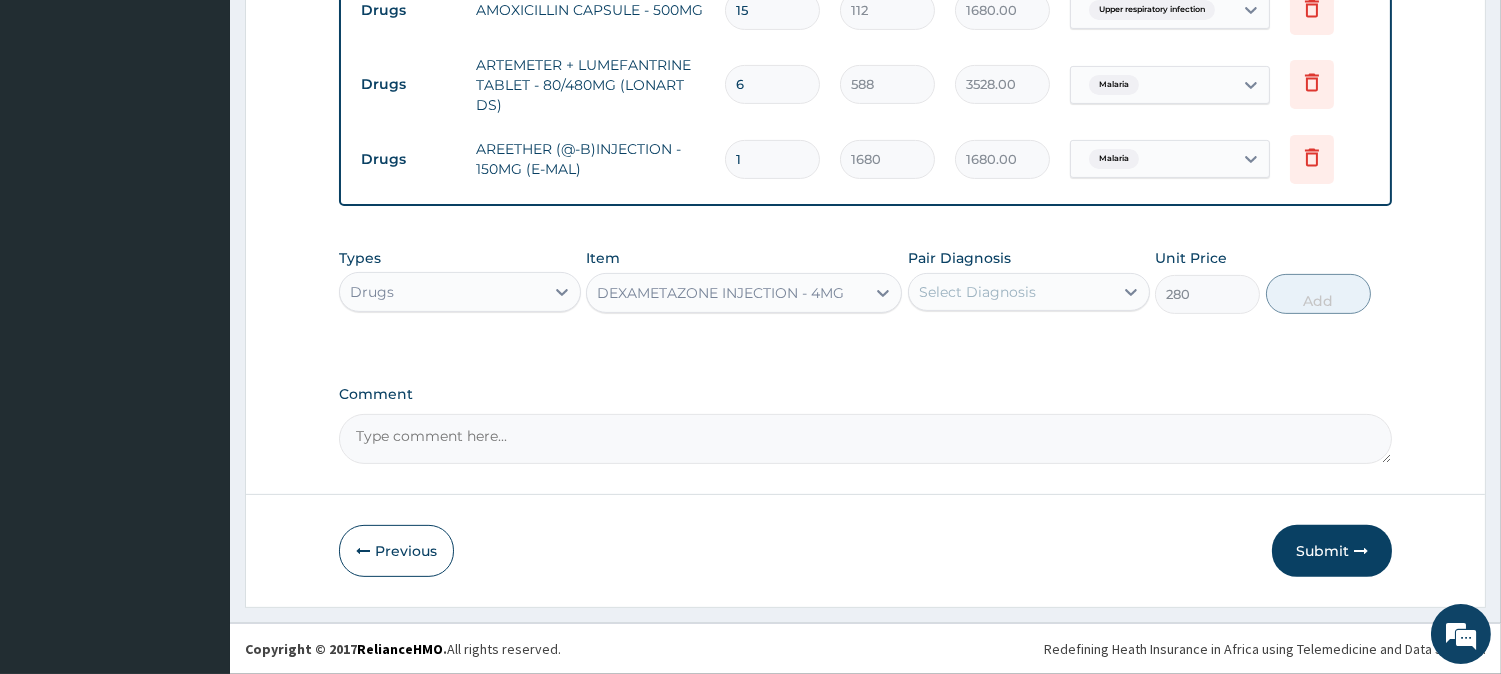 click on "Select Diagnosis" at bounding box center [977, 292] 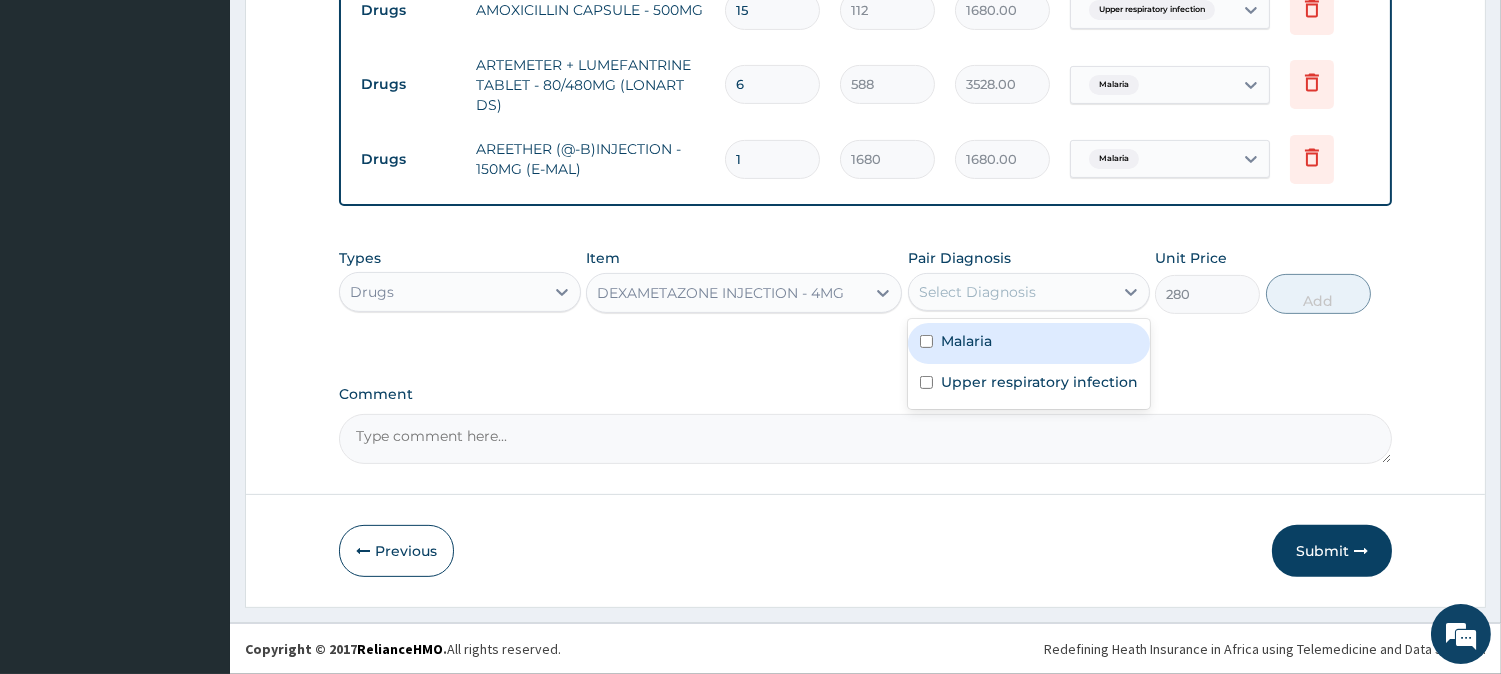 click on "Malaria" at bounding box center (966, 341) 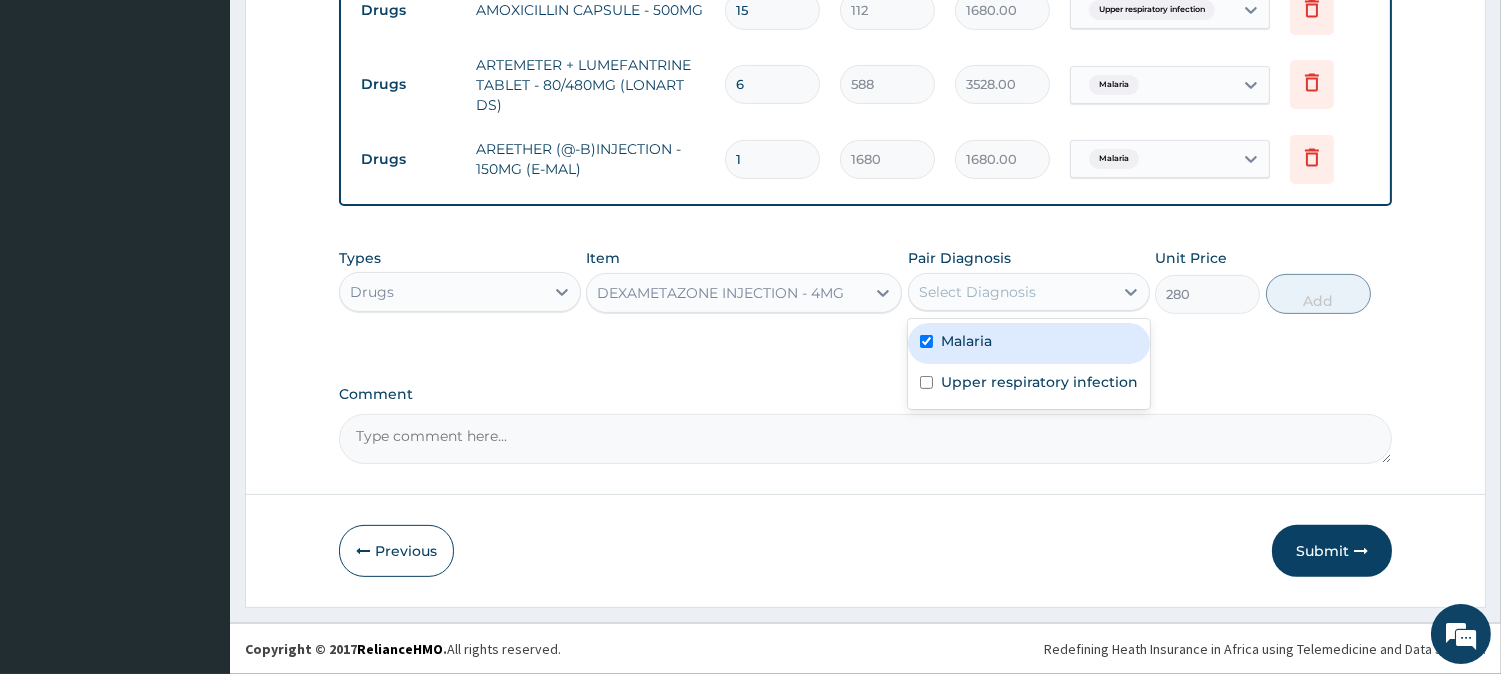 checkbox on "true" 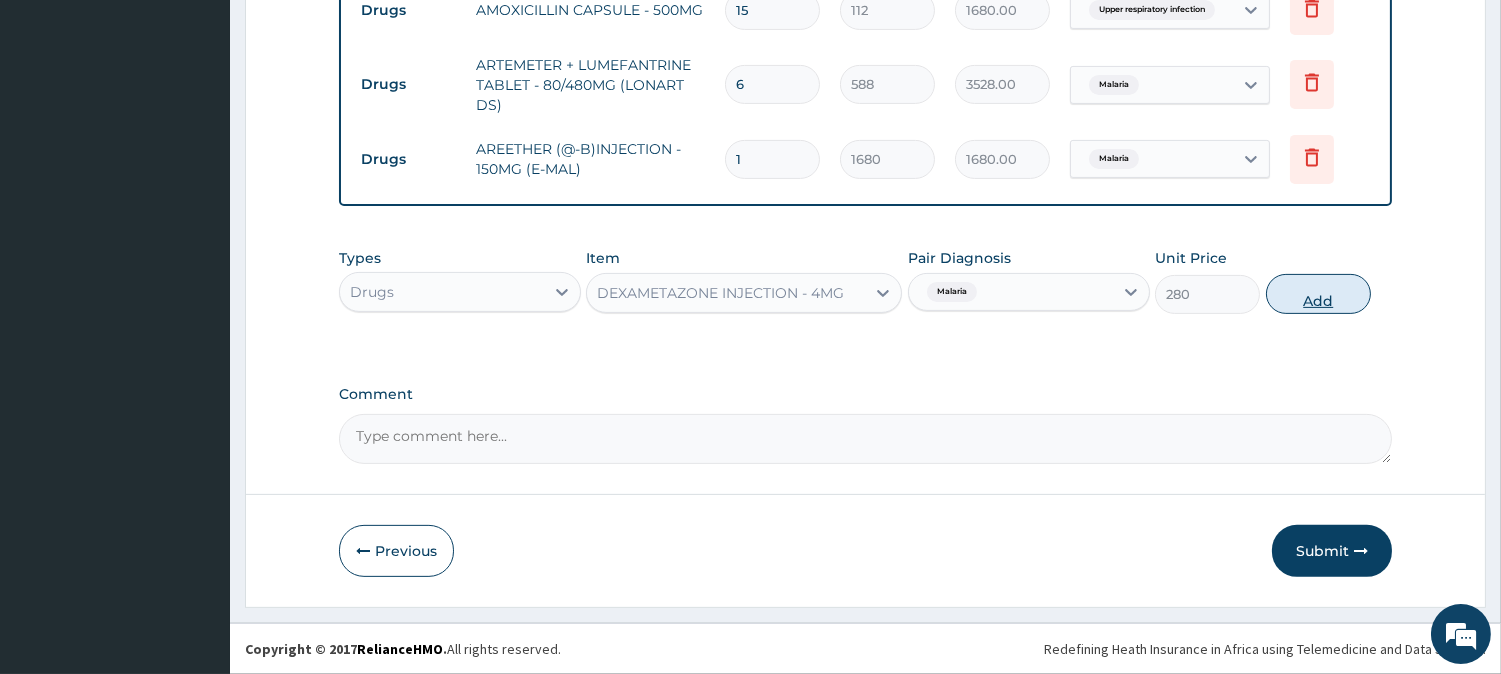 click on "Add" at bounding box center (1318, 294) 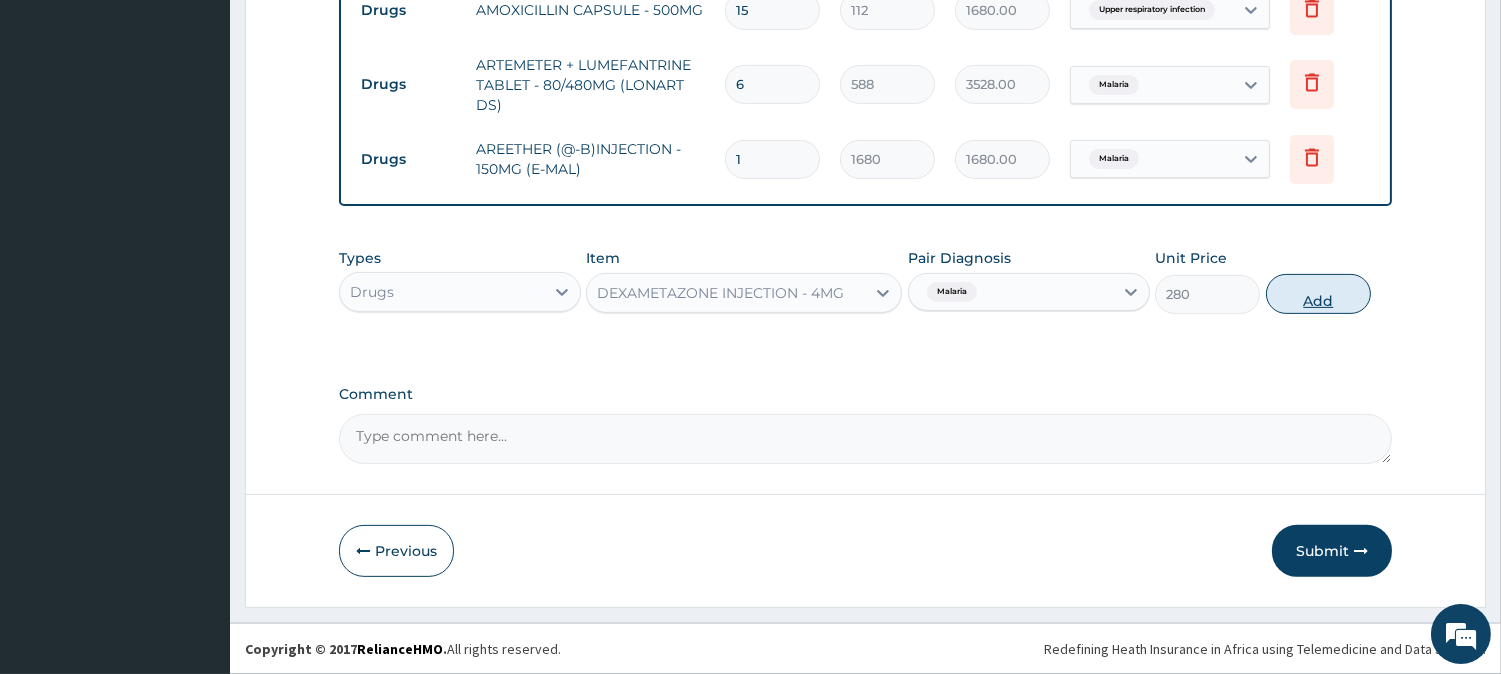 type on "0" 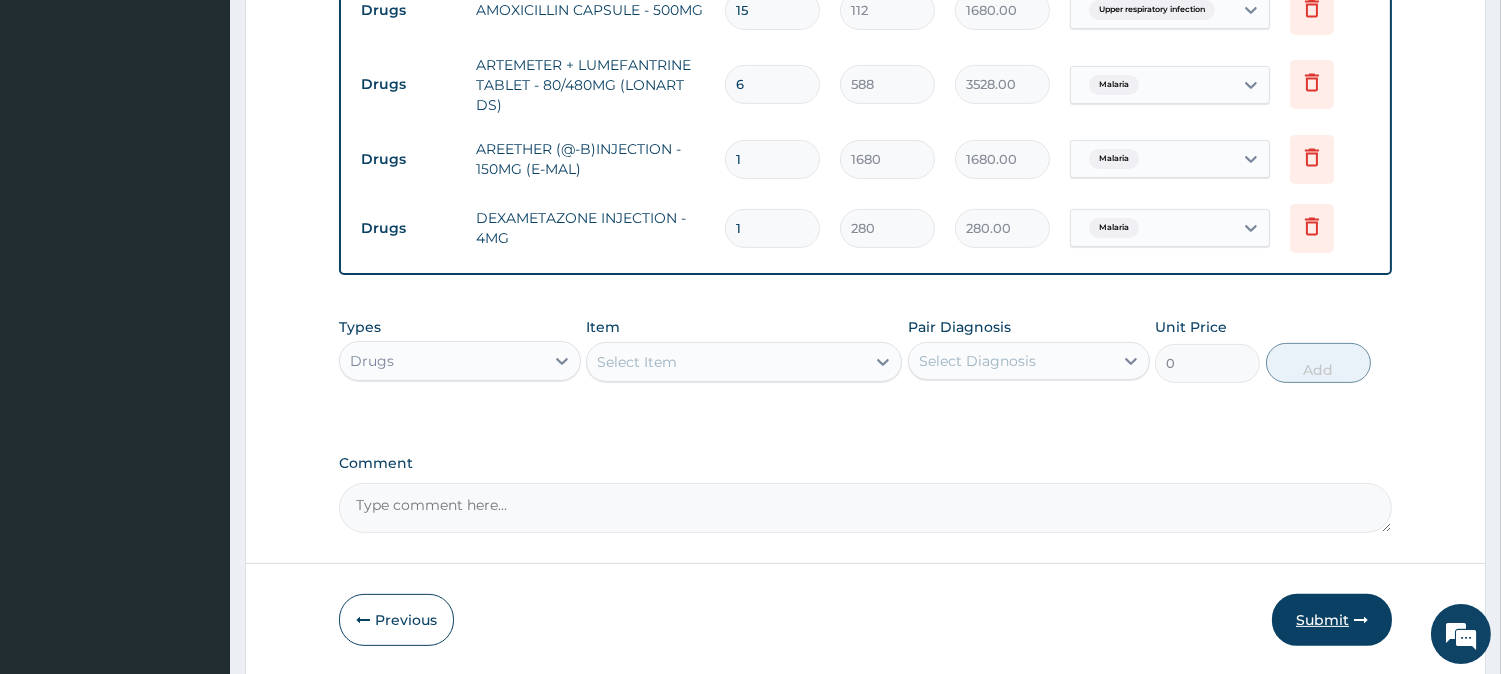 click on "Submit" at bounding box center (1332, 620) 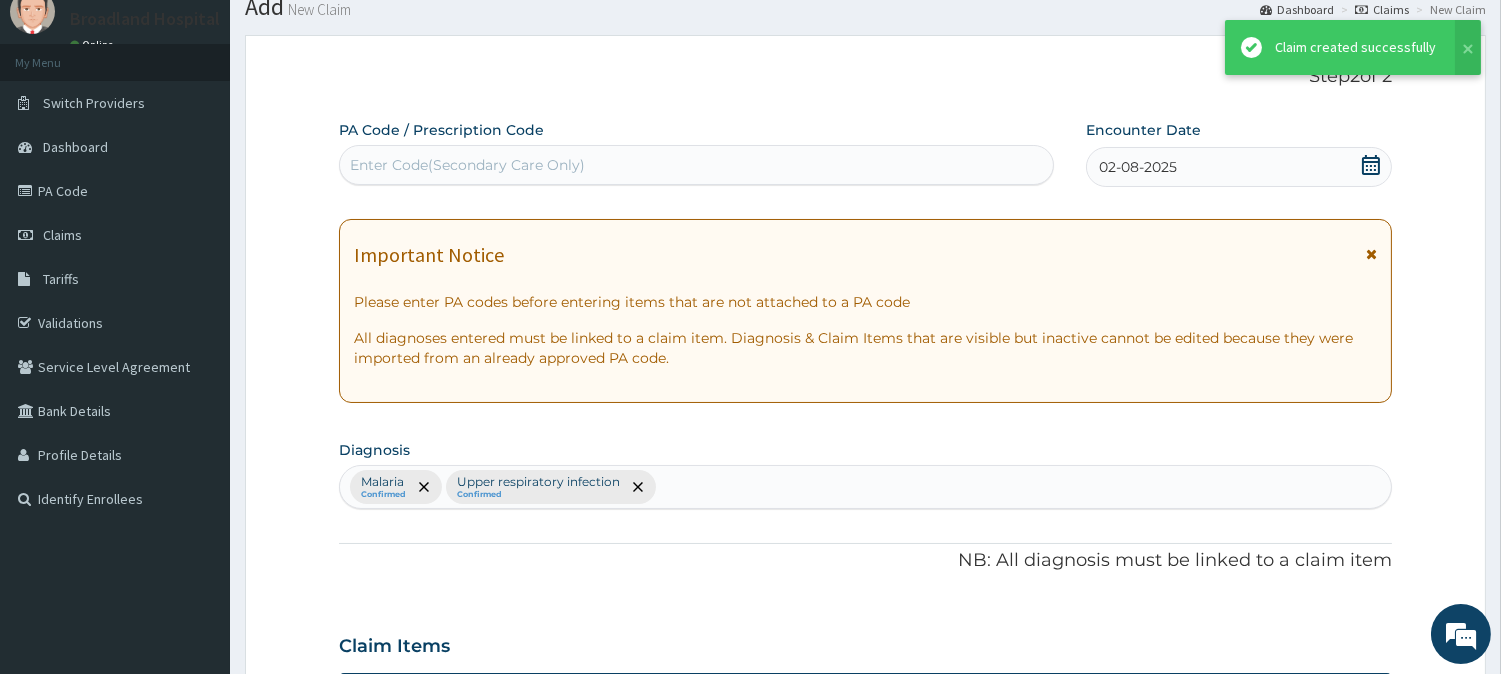 scroll, scrollTop: 1178, scrollLeft: 0, axis: vertical 